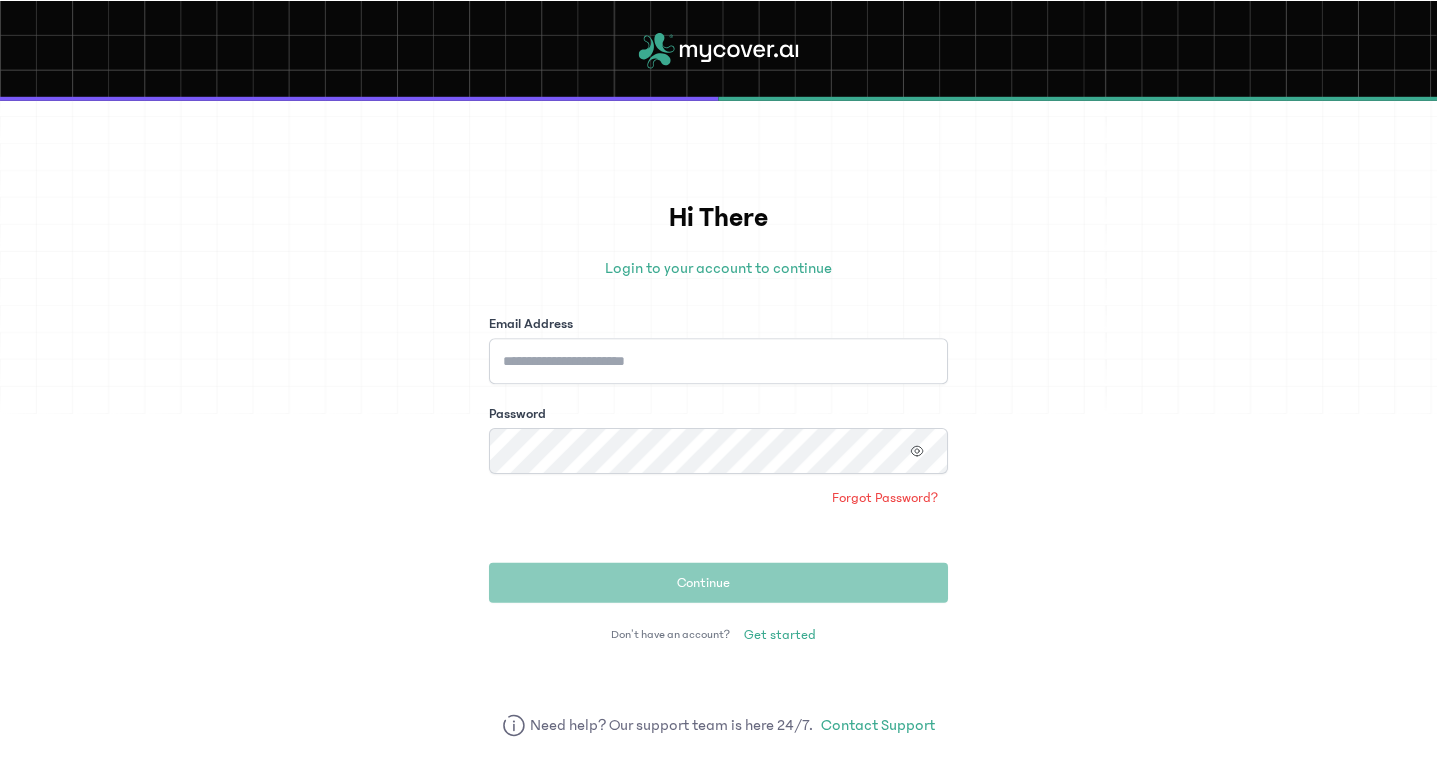 scroll, scrollTop: 0, scrollLeft: 0, axis: both 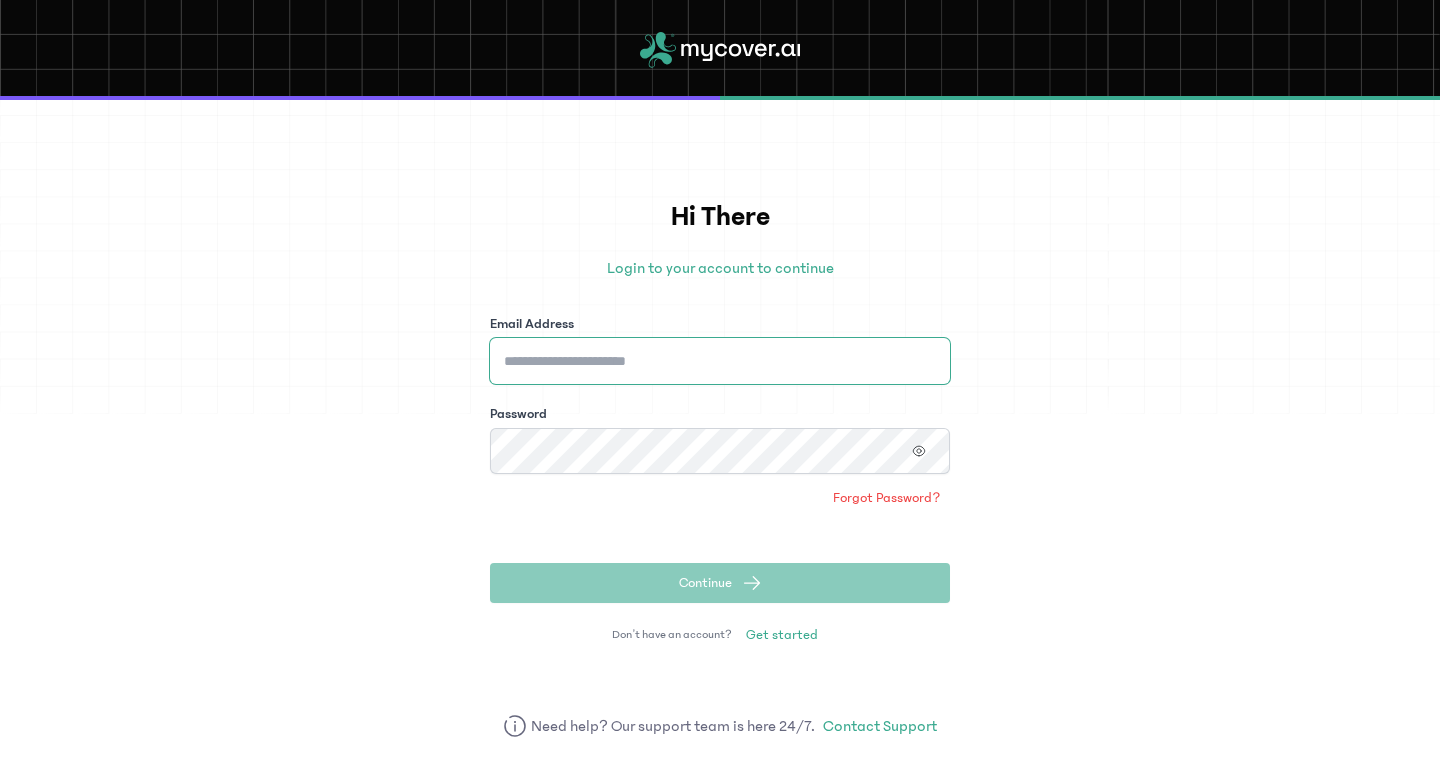 click on "Email Address" at bounding box center (720, 361) 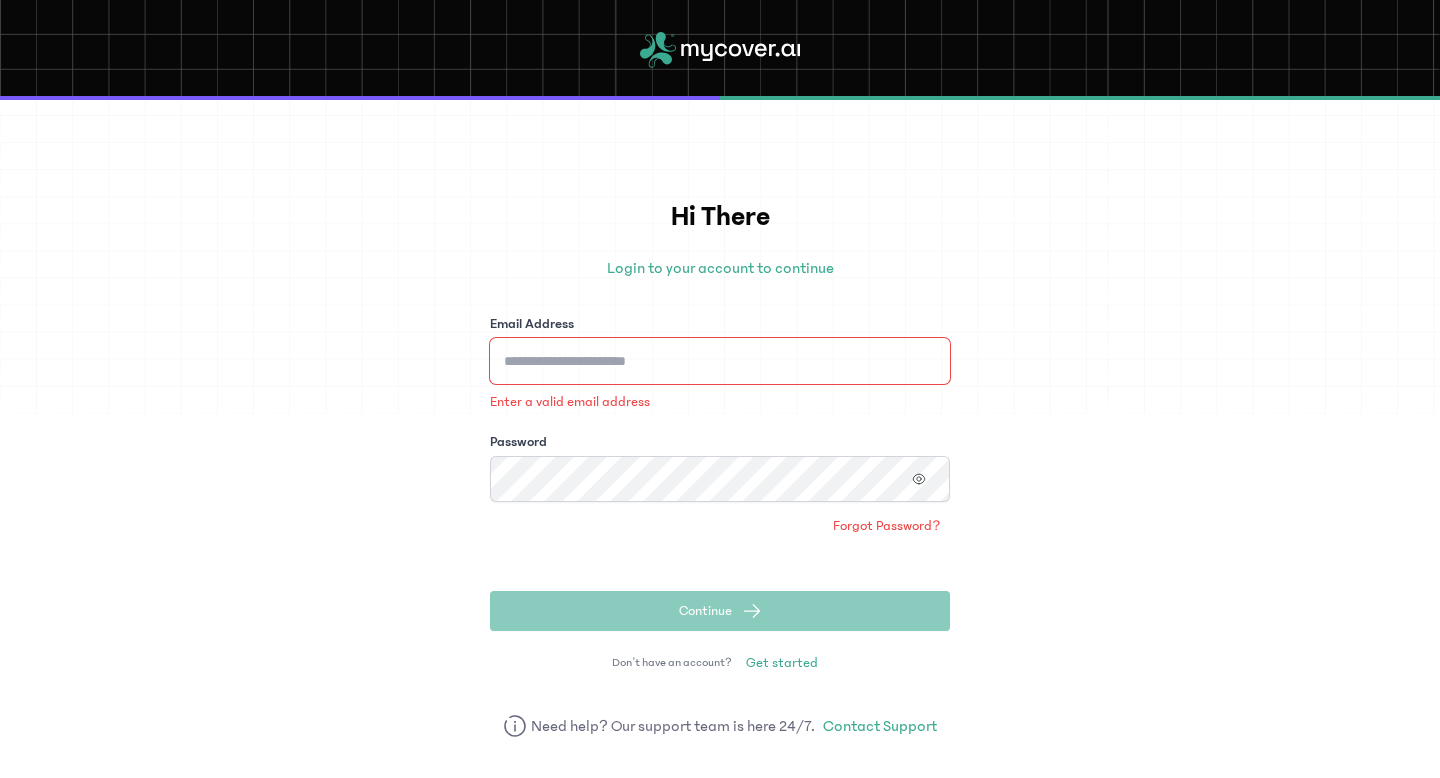 type on "**********" 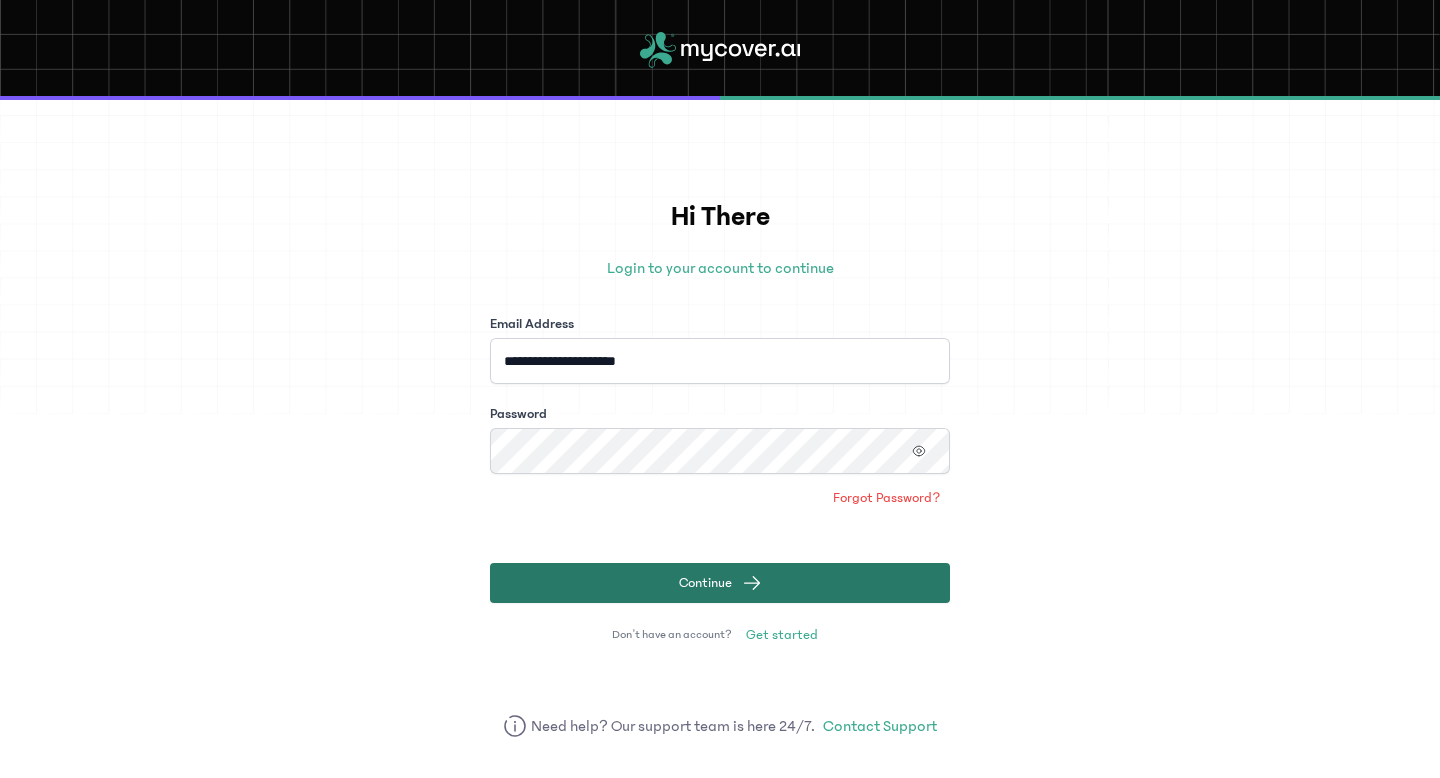 click on "Continue" 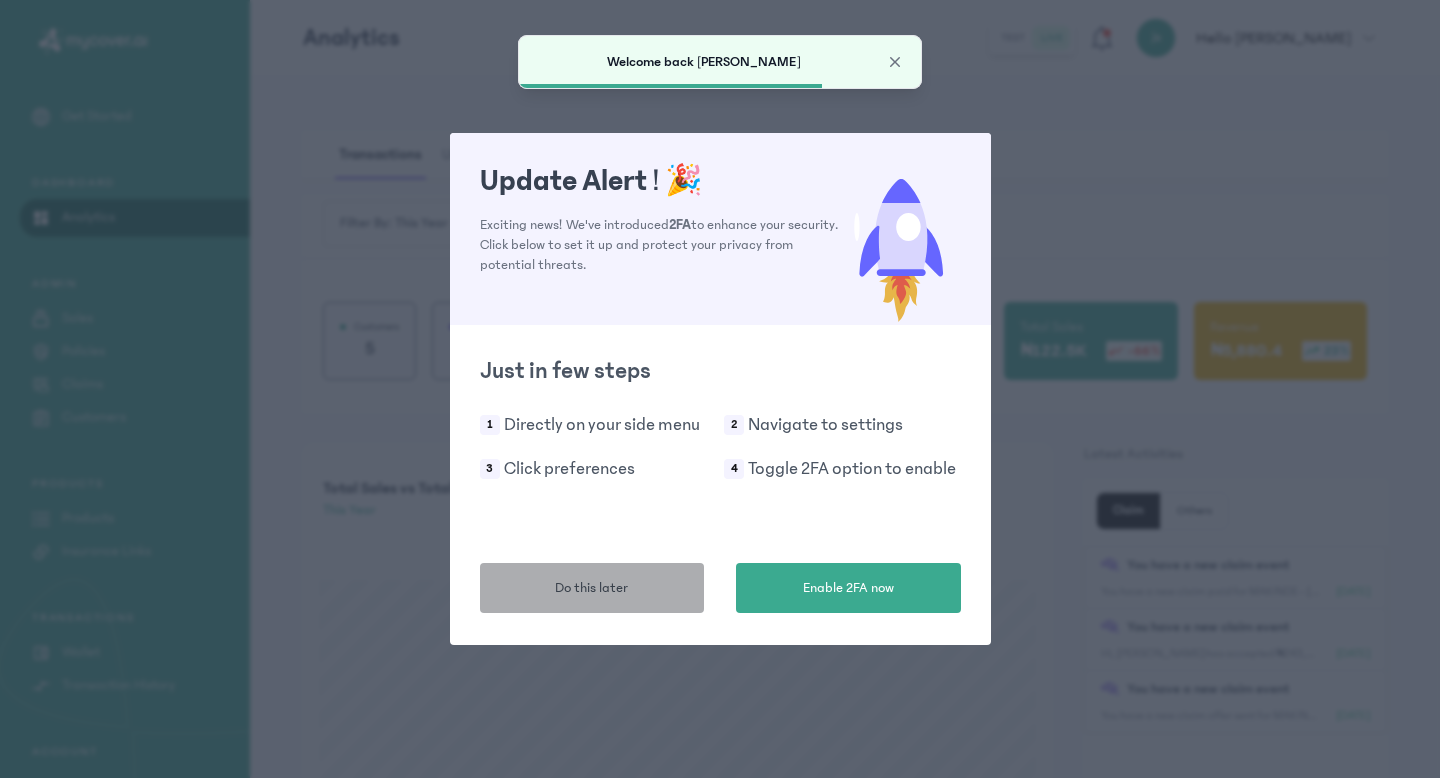 click on "Do this later" at bounding box center [592, 588] 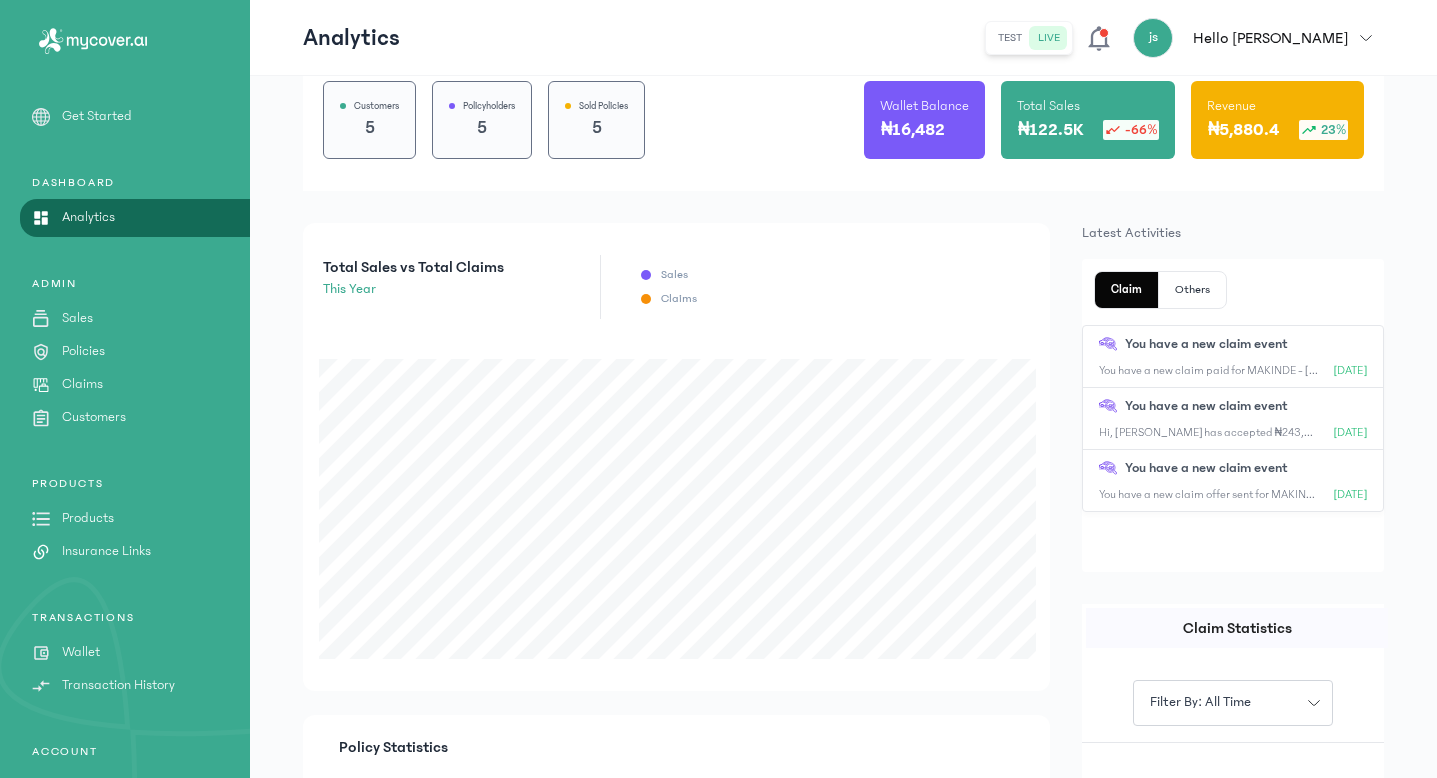 scroll, scrollTop: 222, scrollLeft: 0, axis: vertical 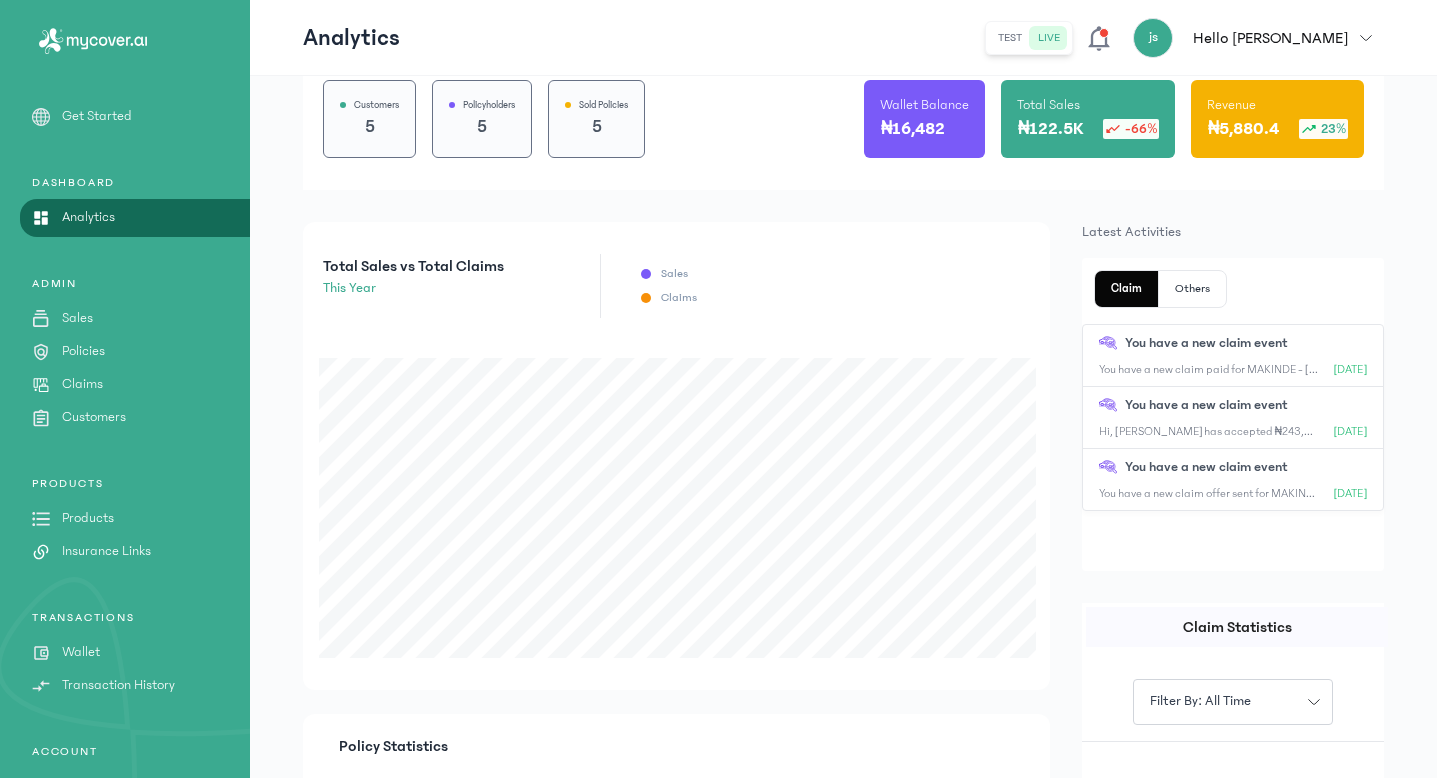 click on "Policies" at bounding box center (83, 351) 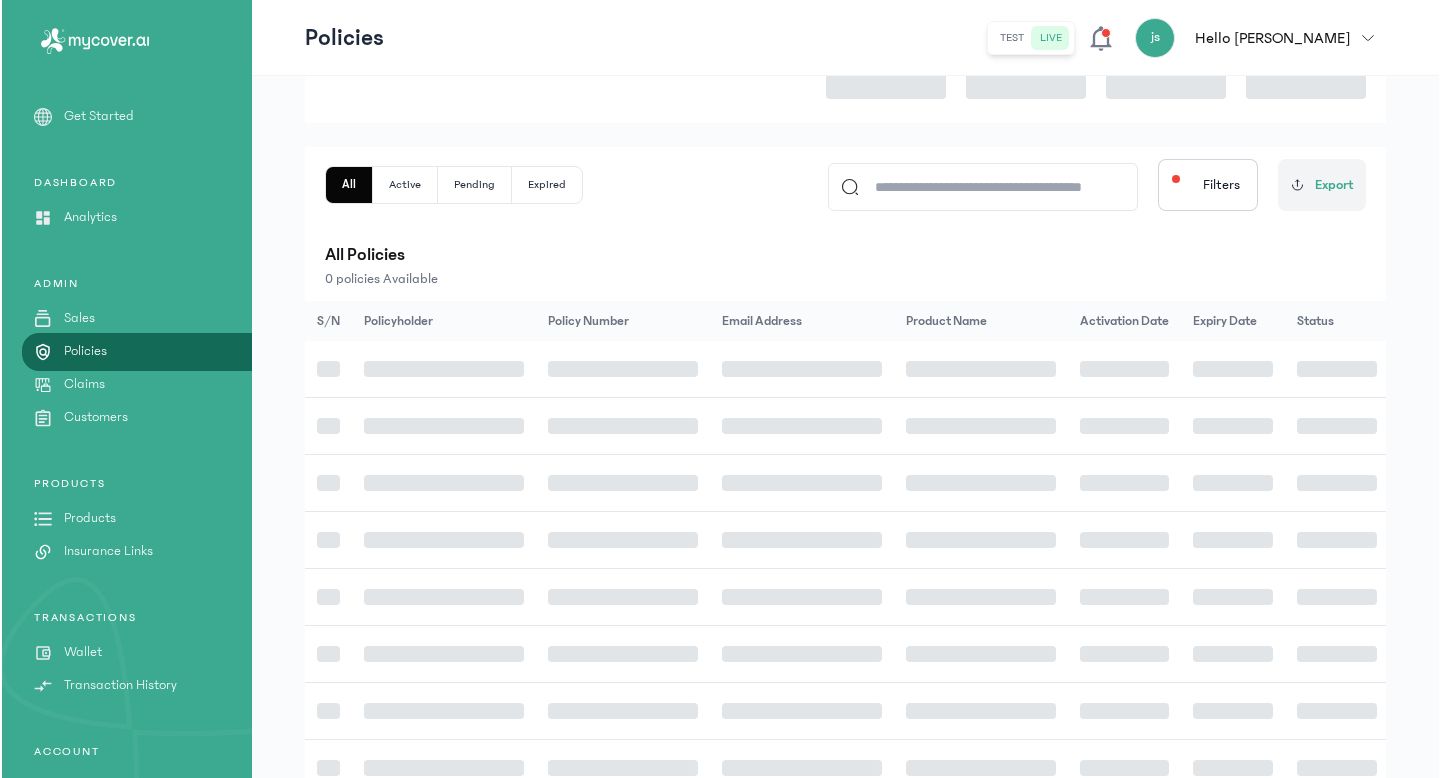 scroll, scrollTop: 0, scrollLeft: 0, axis: both 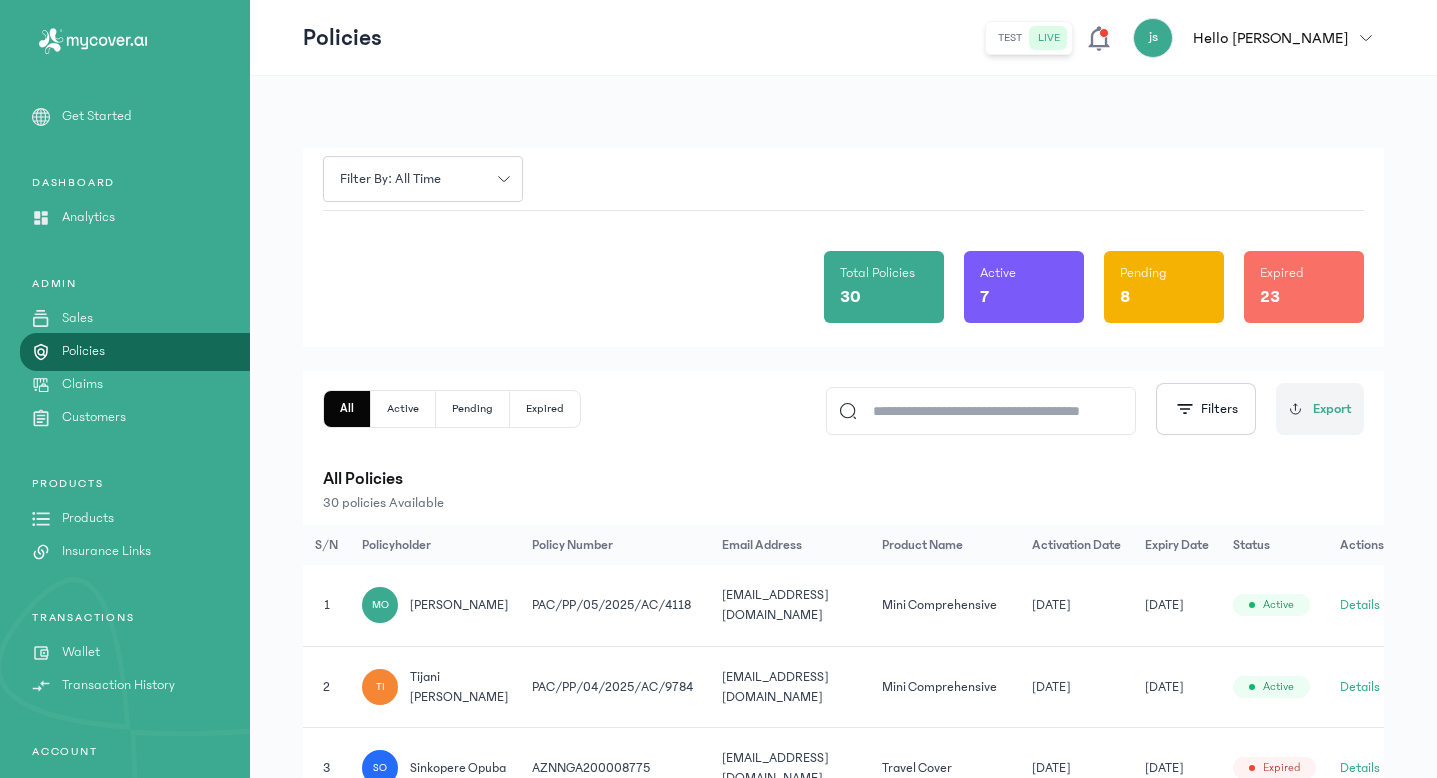click 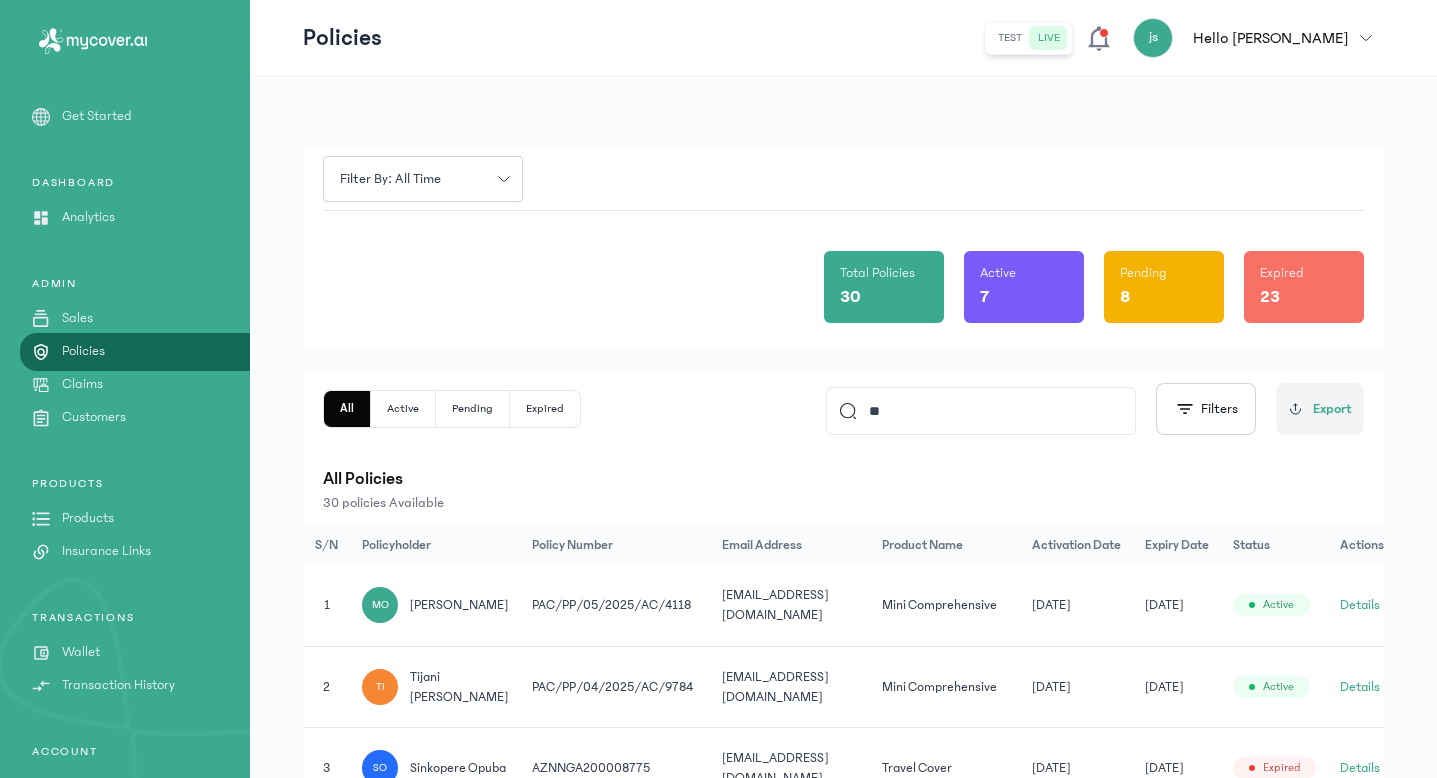 type on "*" 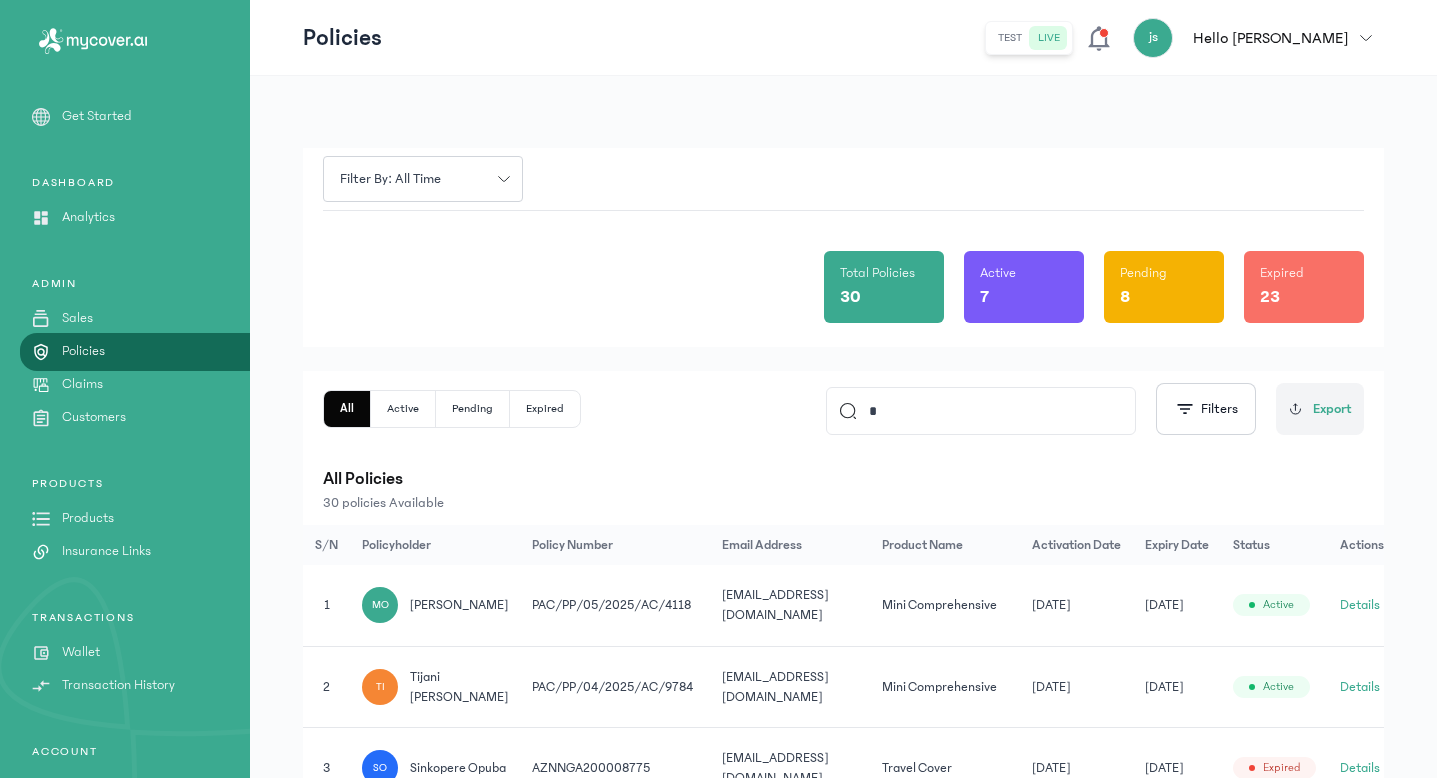 type 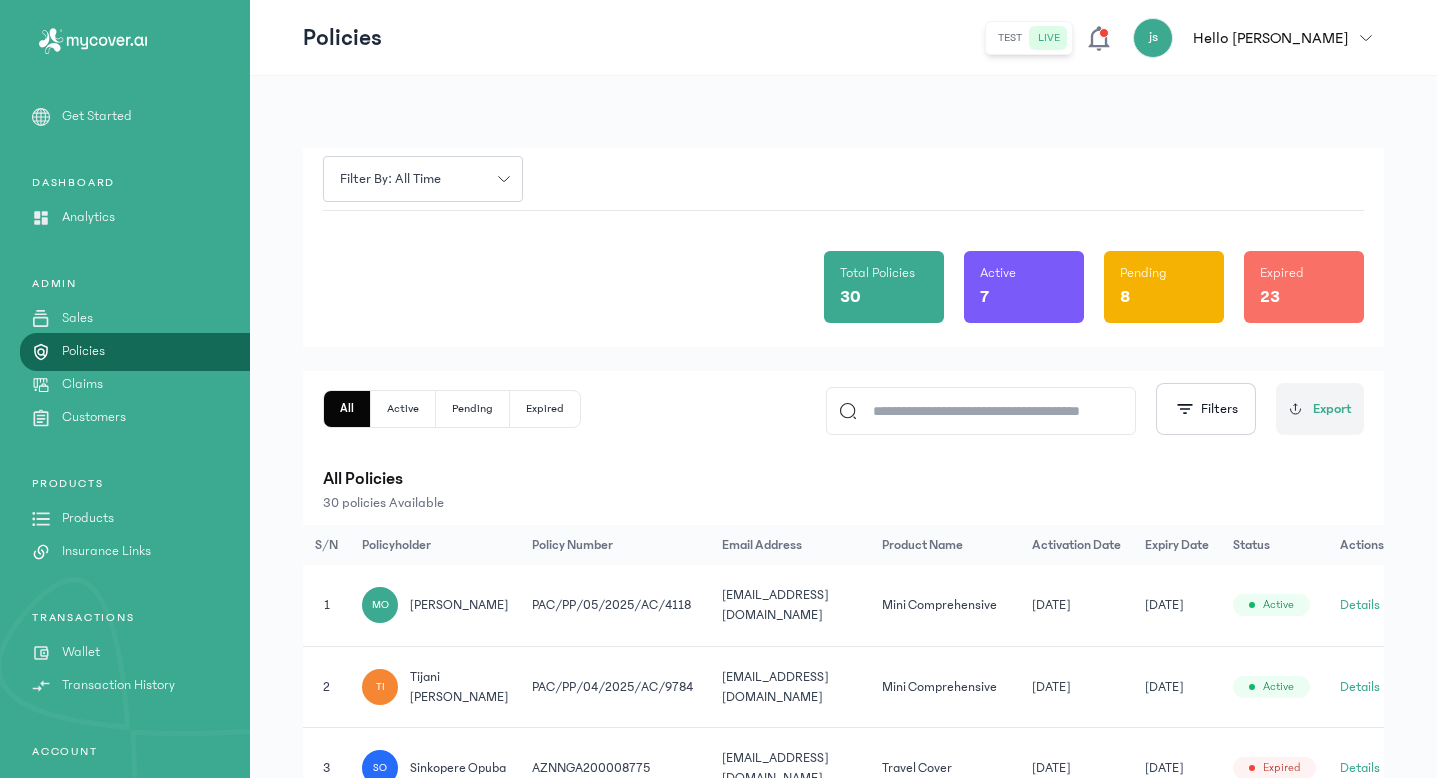click on "Products" 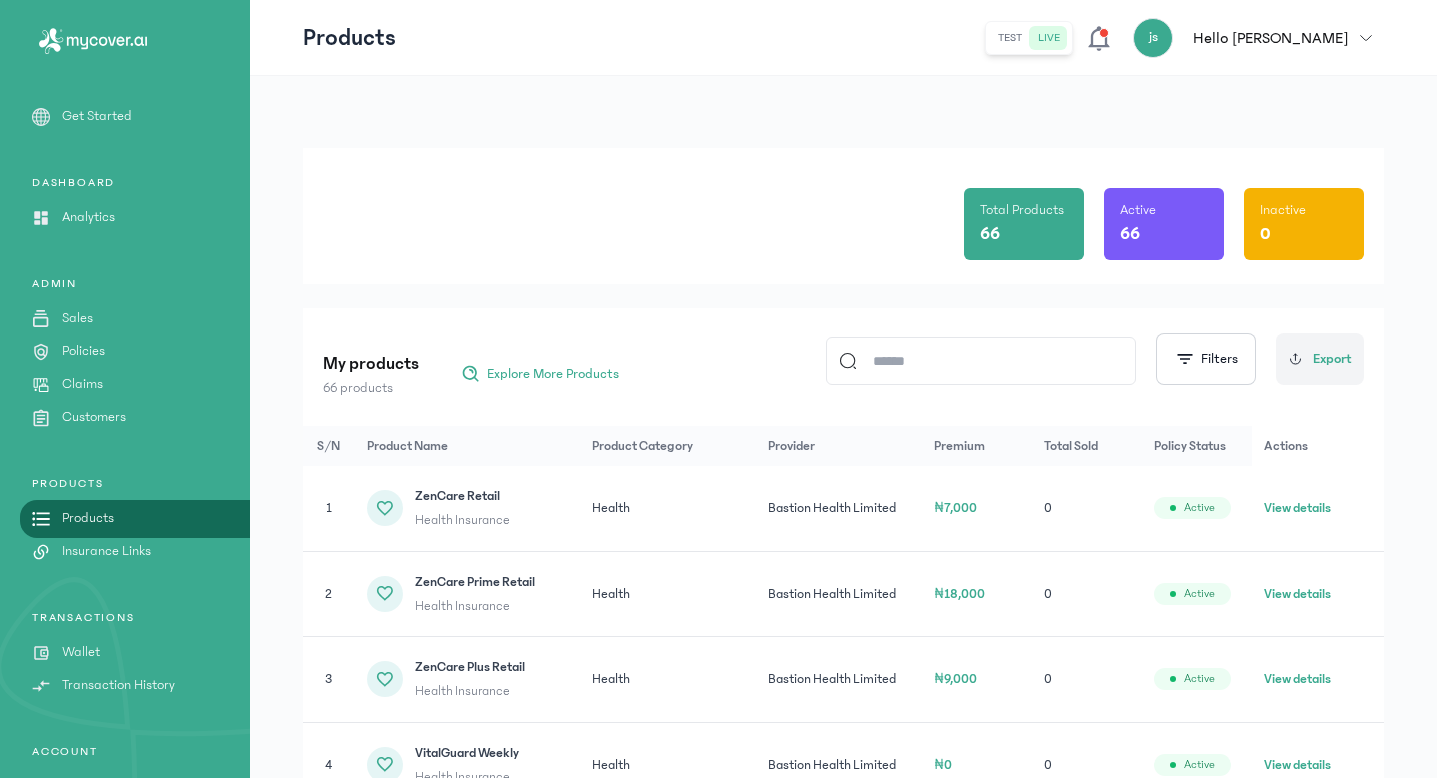 click 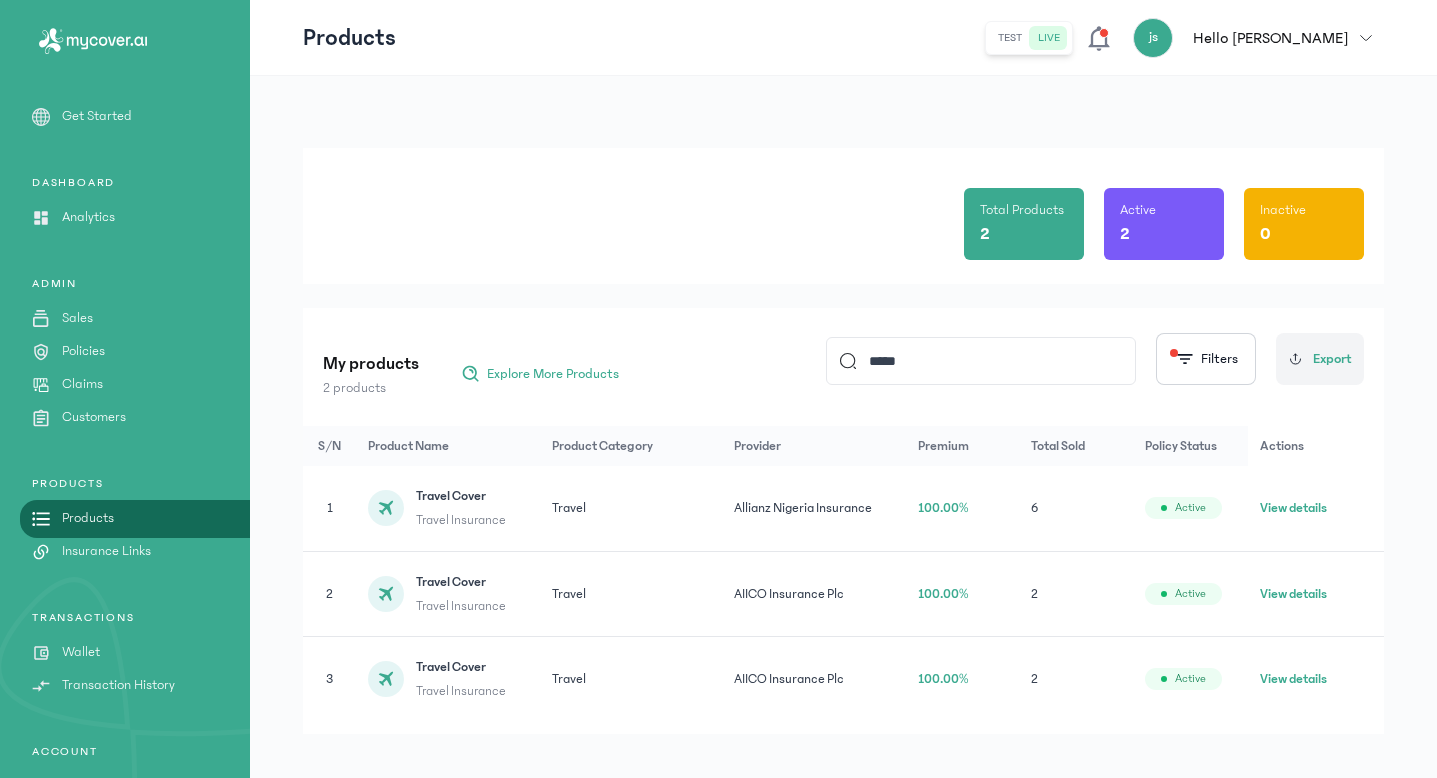 type on "*****" 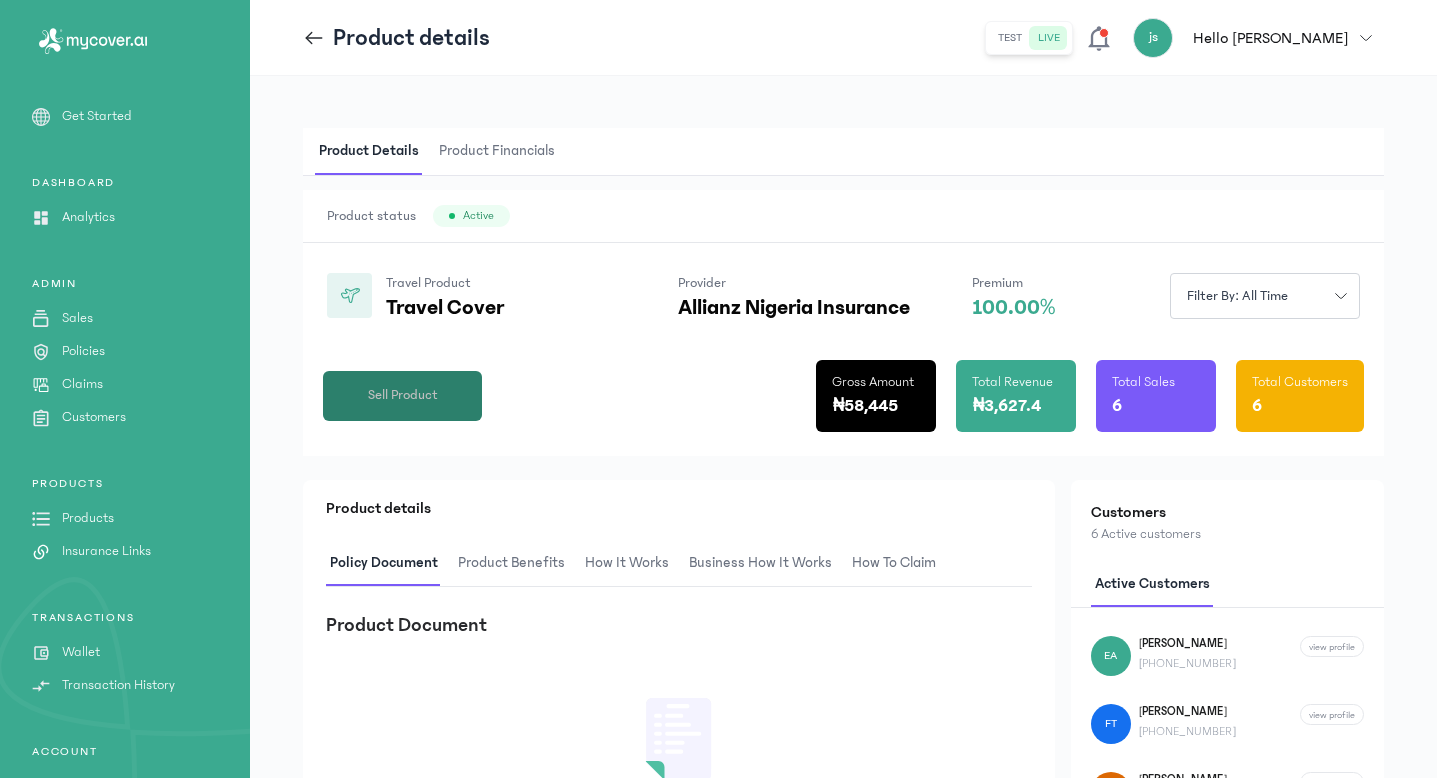 click on "Sell Product" 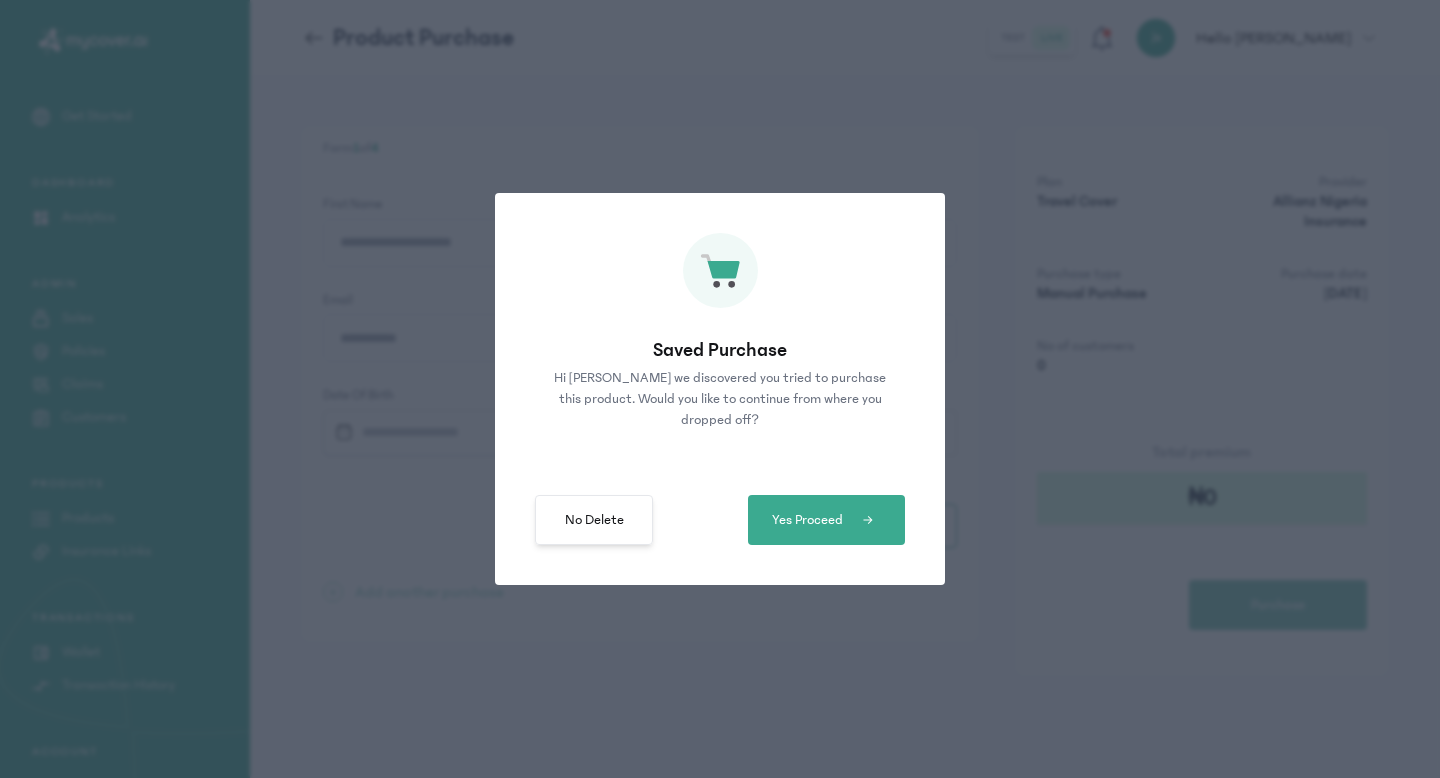 click on "No Delete" at bounding box center [594, 520] 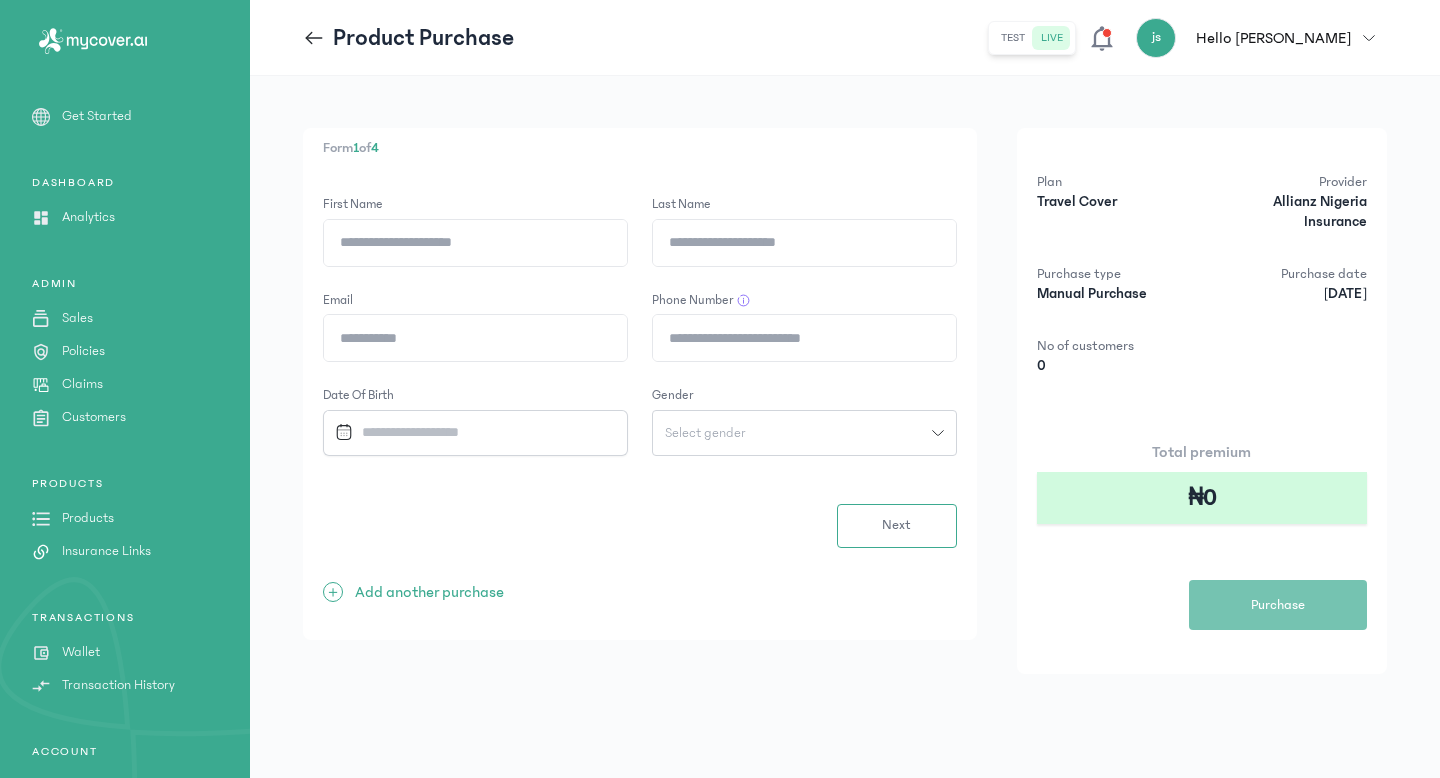 click on "First Name" 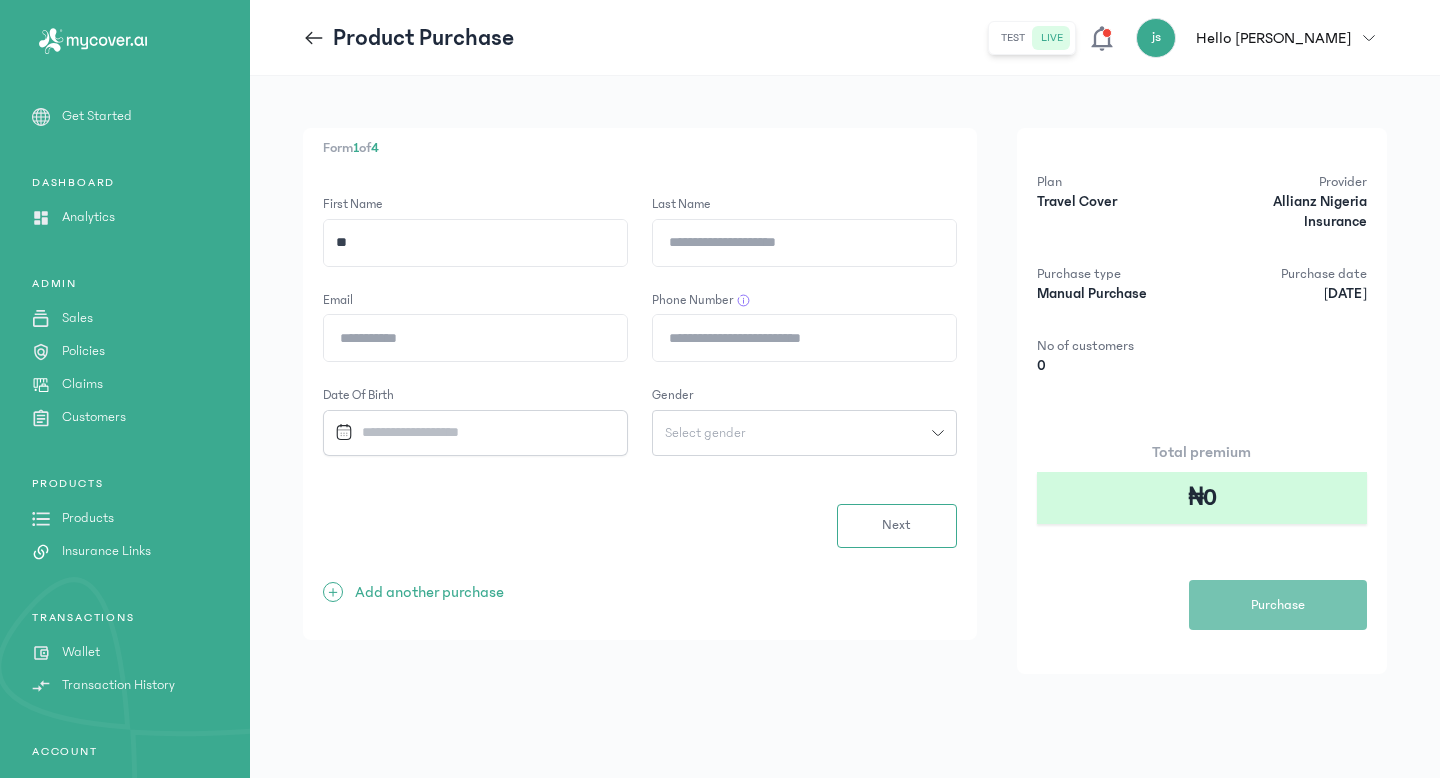 type on "*" 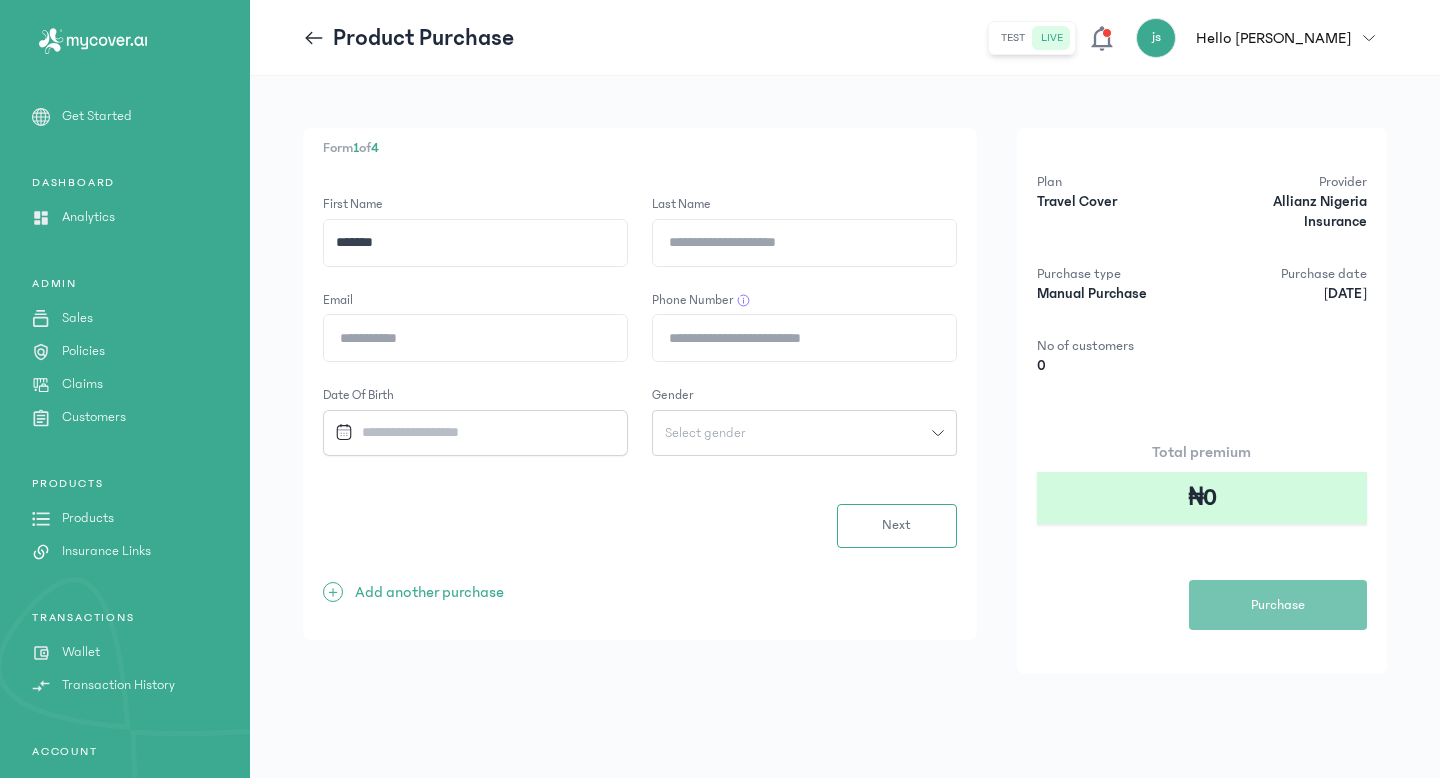 click on "Last Name" 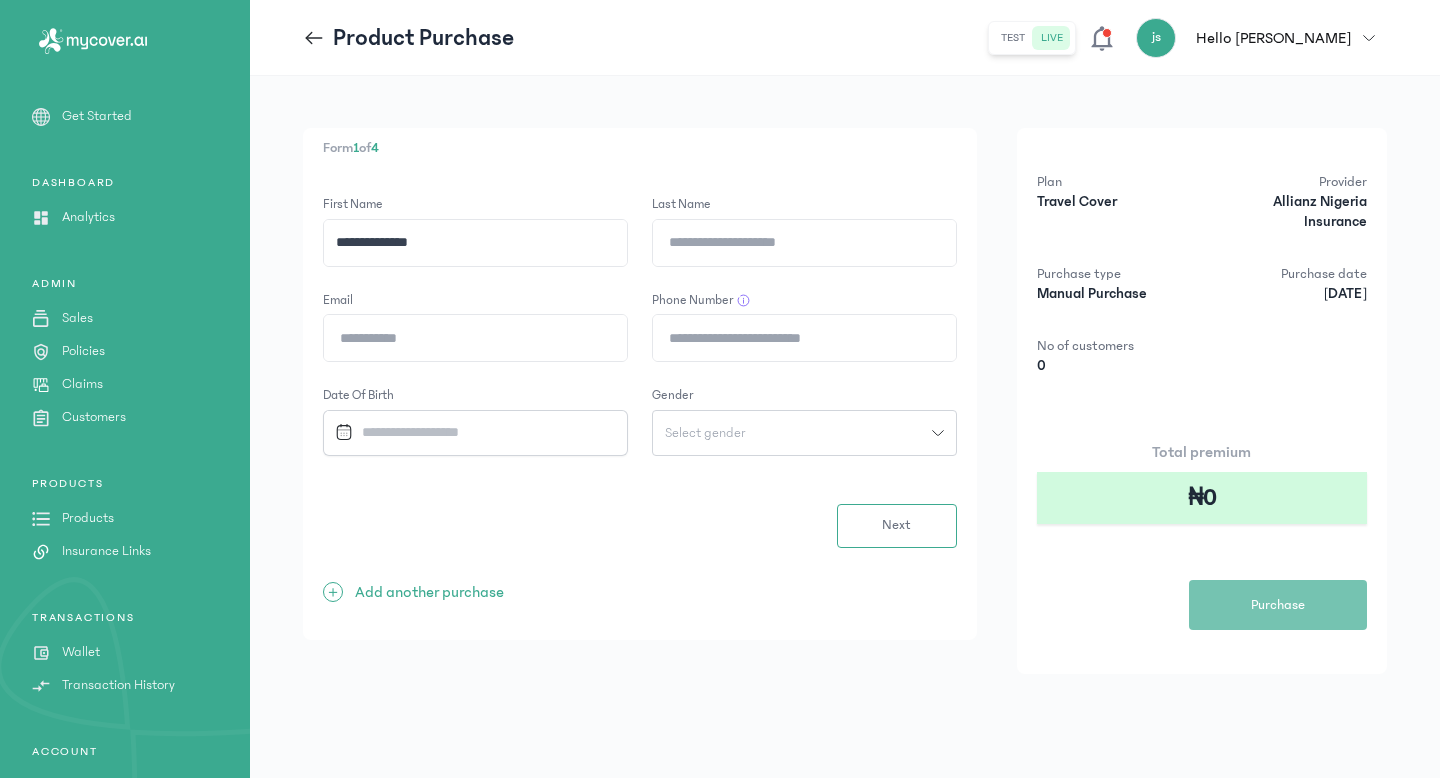 type on "**********" 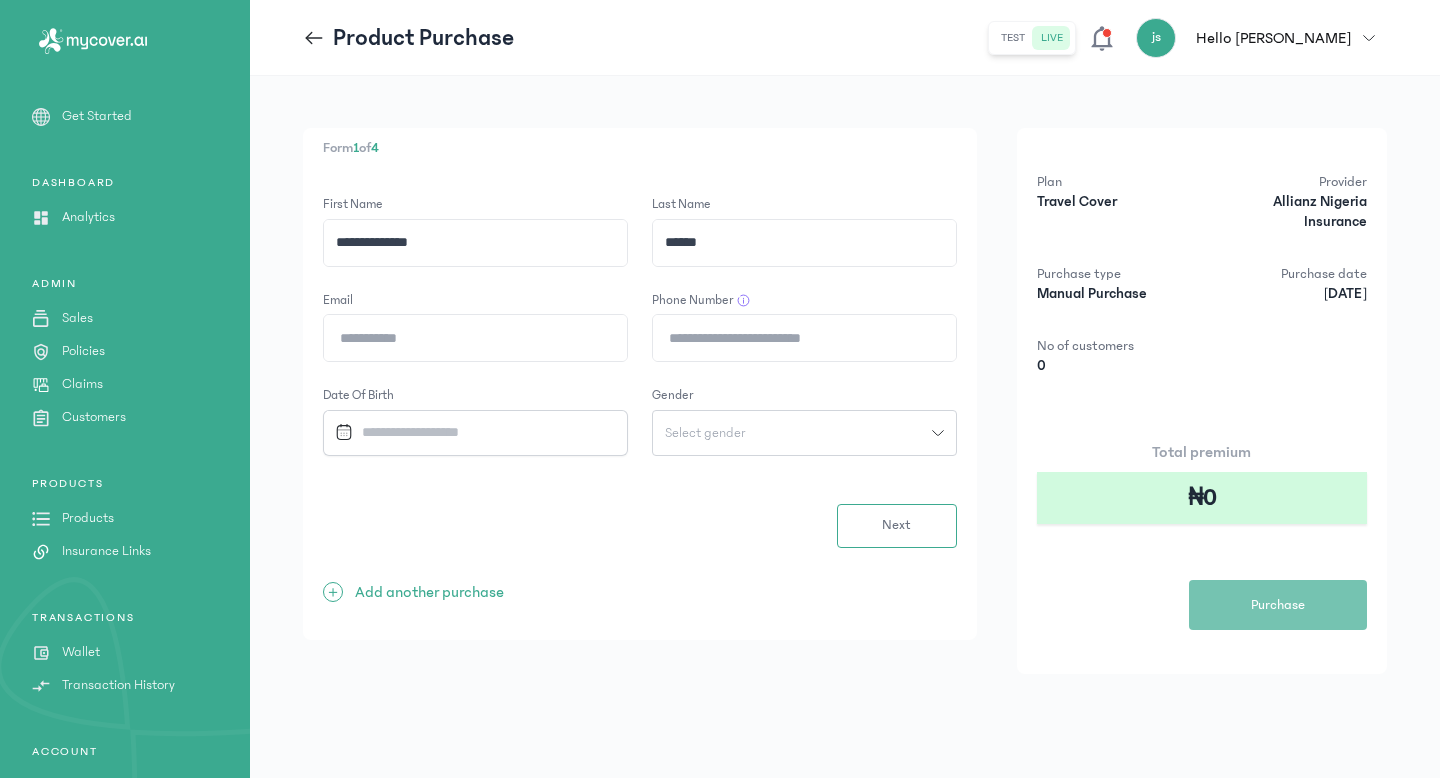 click on "******" 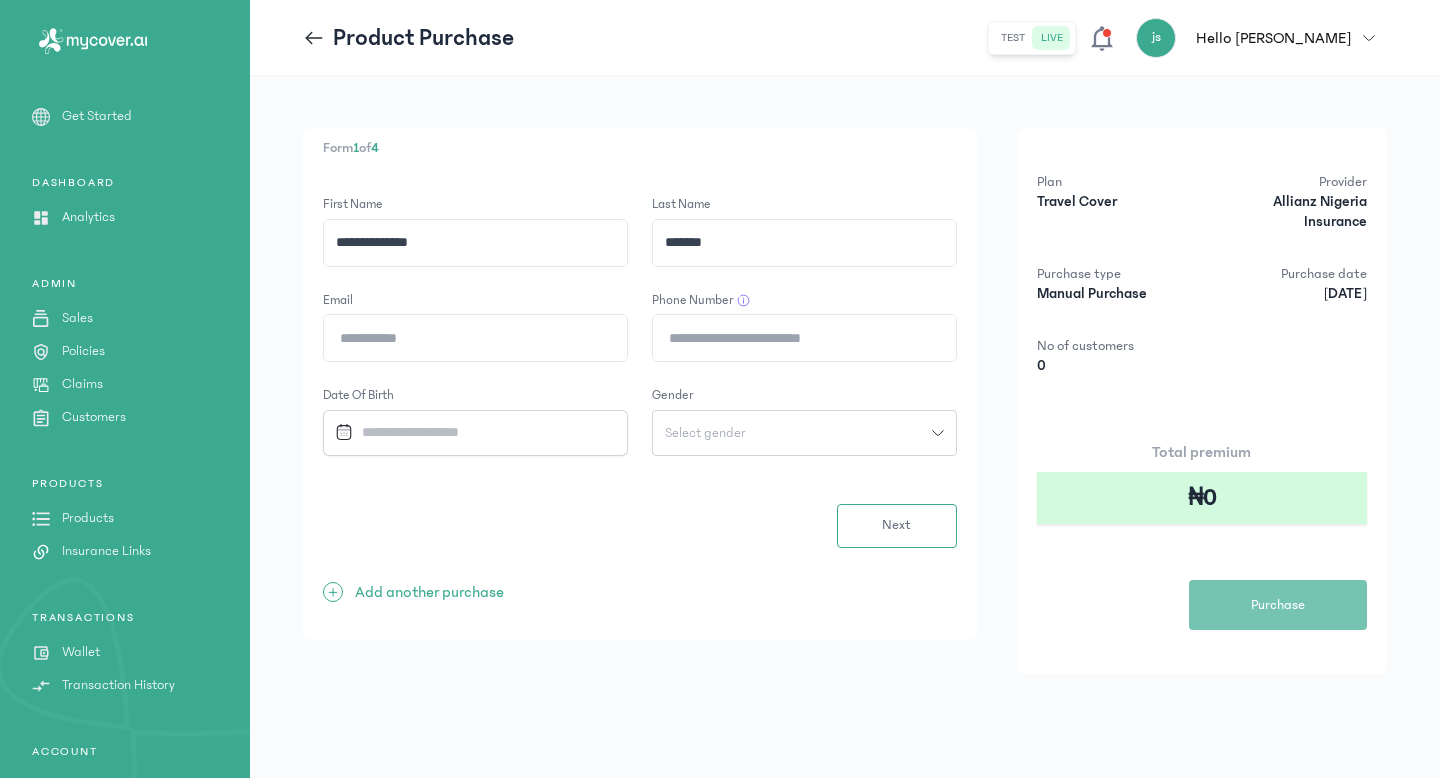 type on "*******" 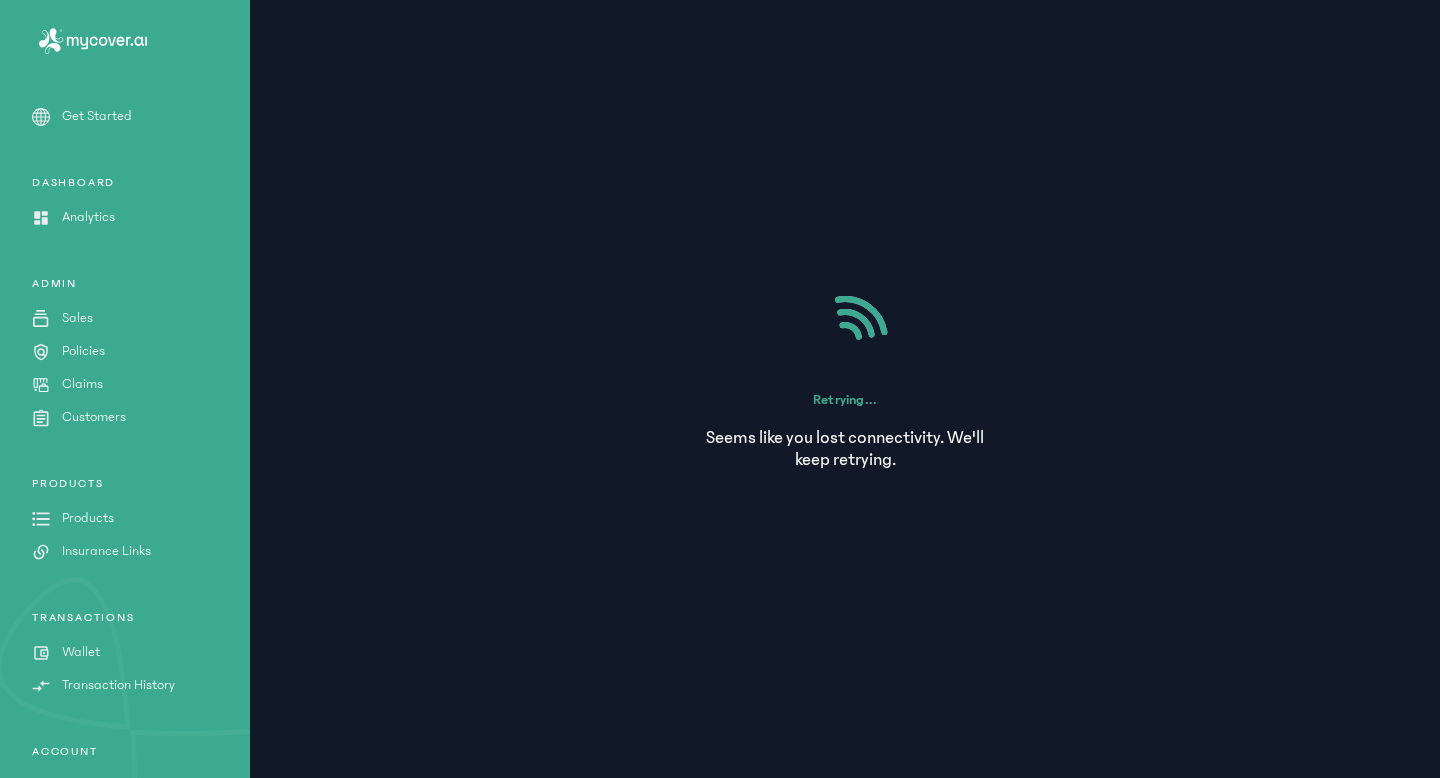 click on "Seems like you lost connectivity. We'll keep retrying." 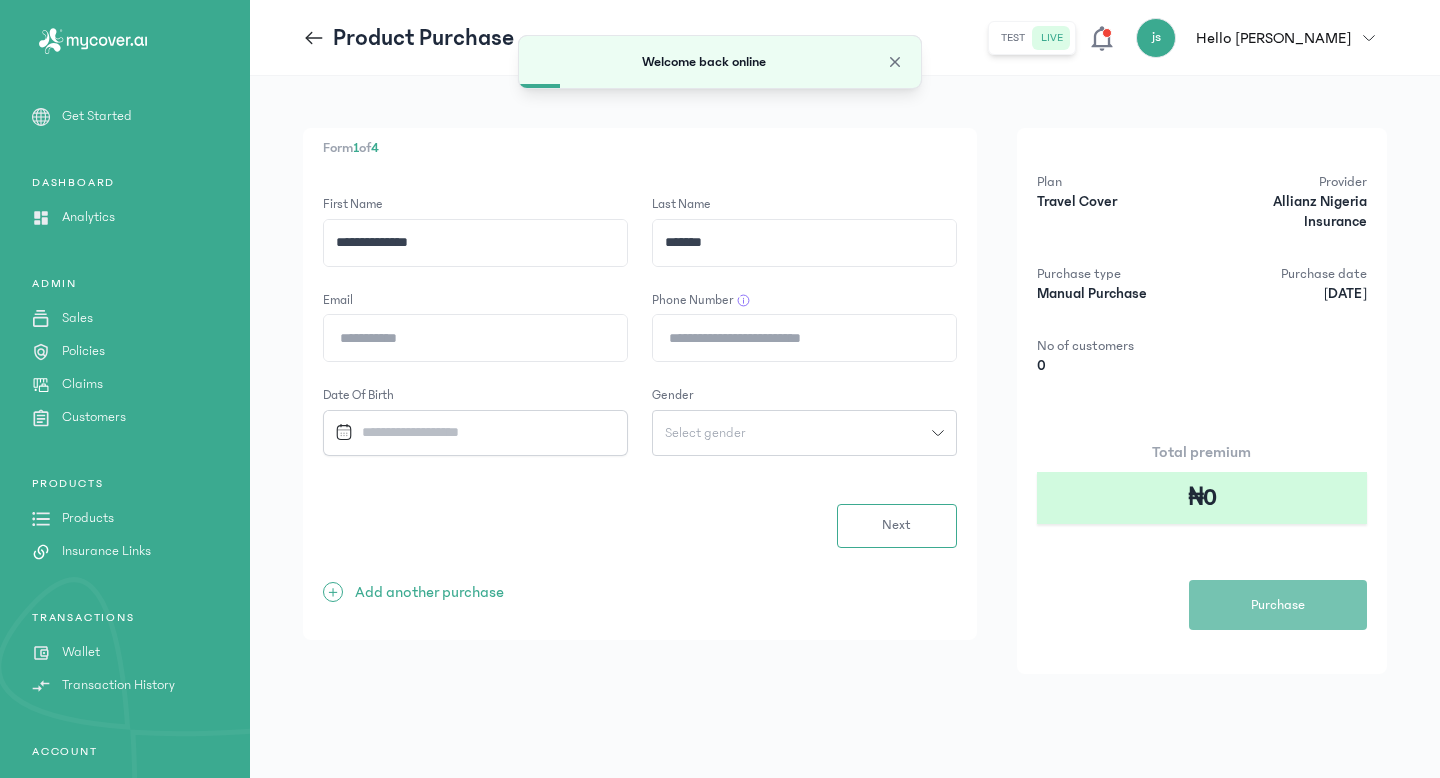 click on "Phone Number" 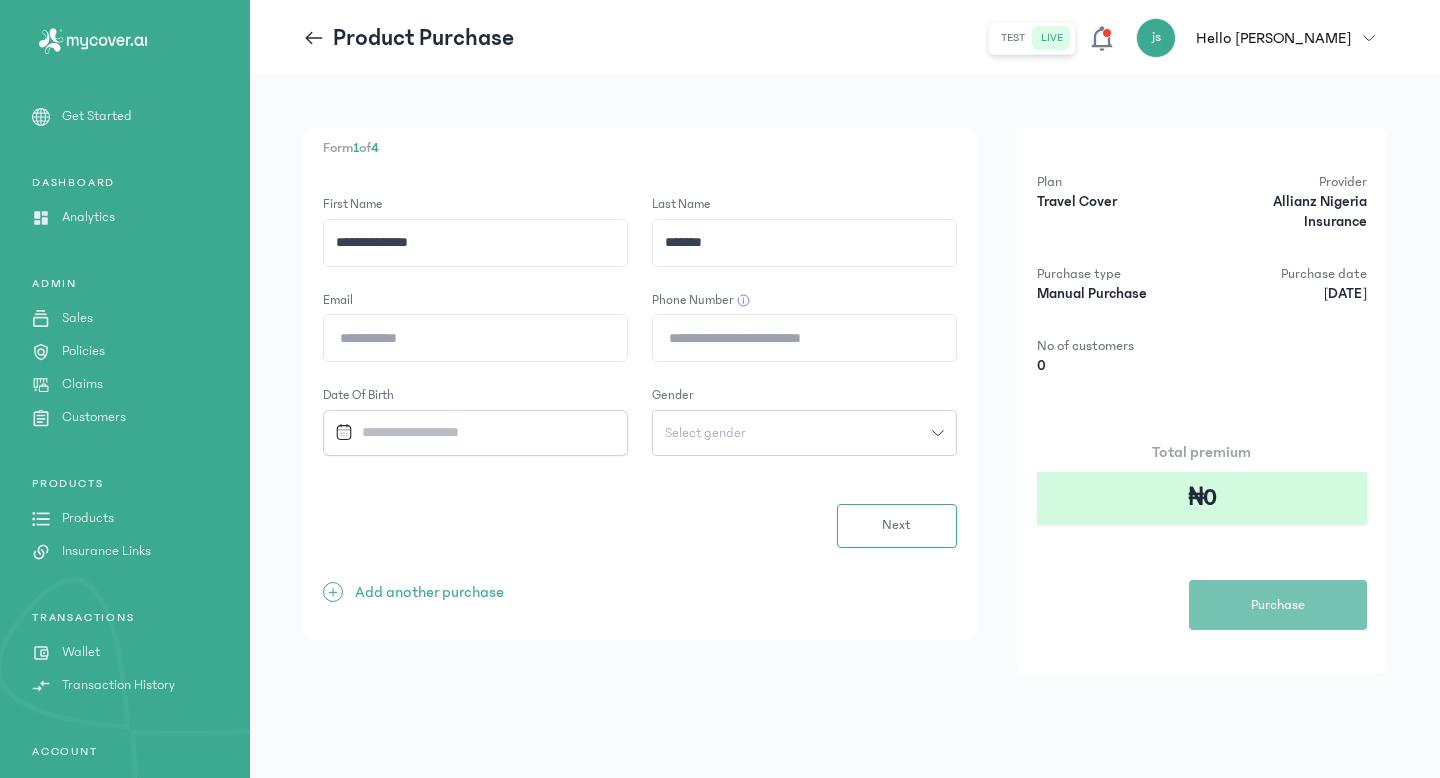 click on "Phone Number" 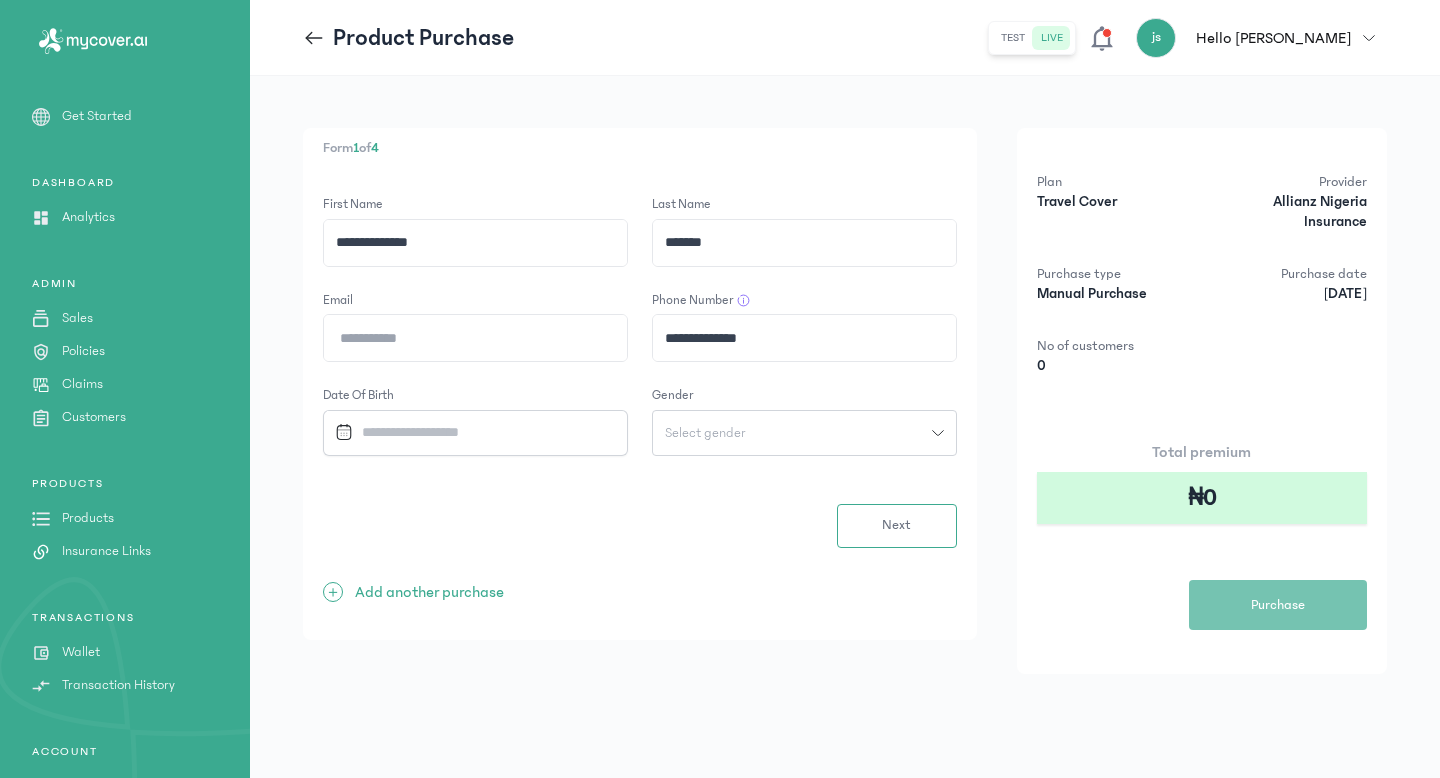 type on "**********" 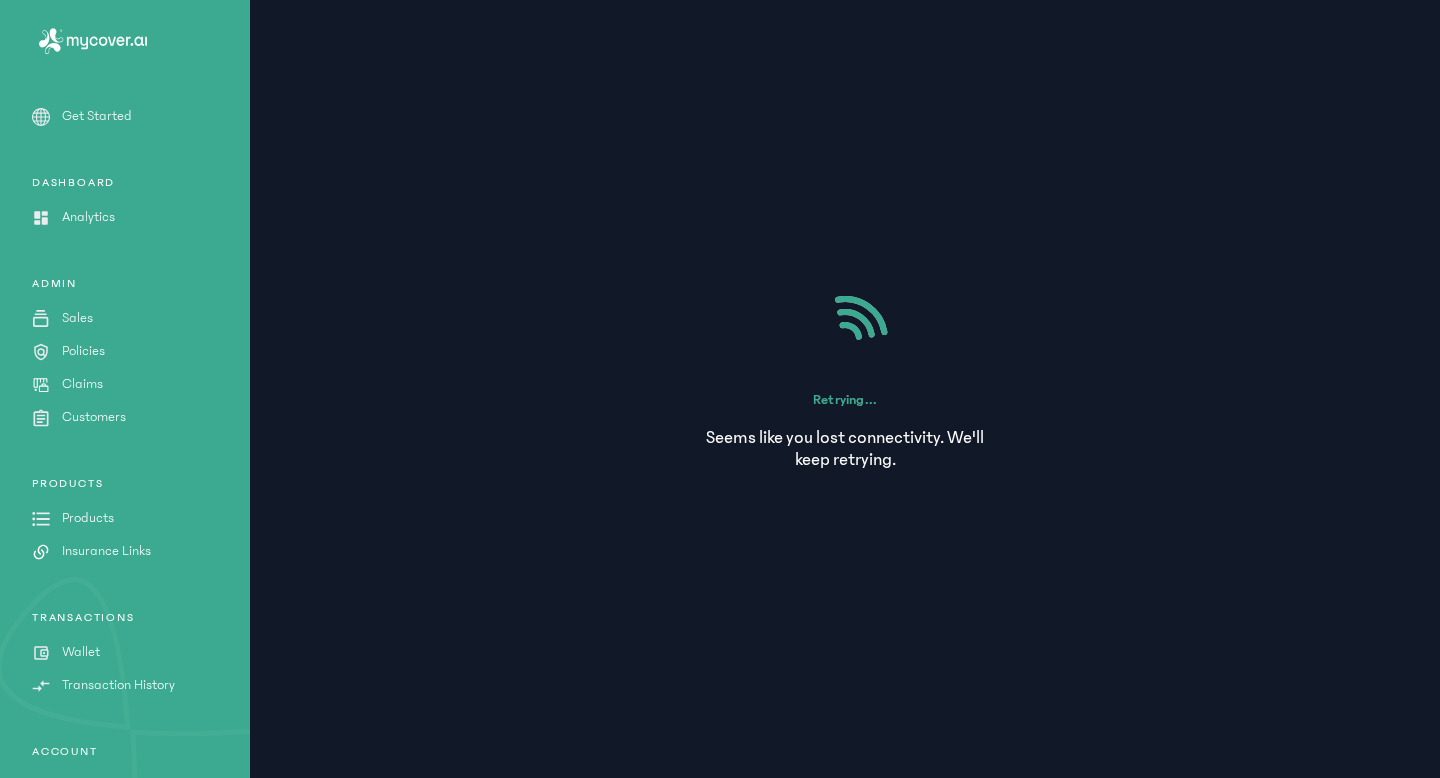 click on "Seems like you lost connectivity. We'll keep retrying." 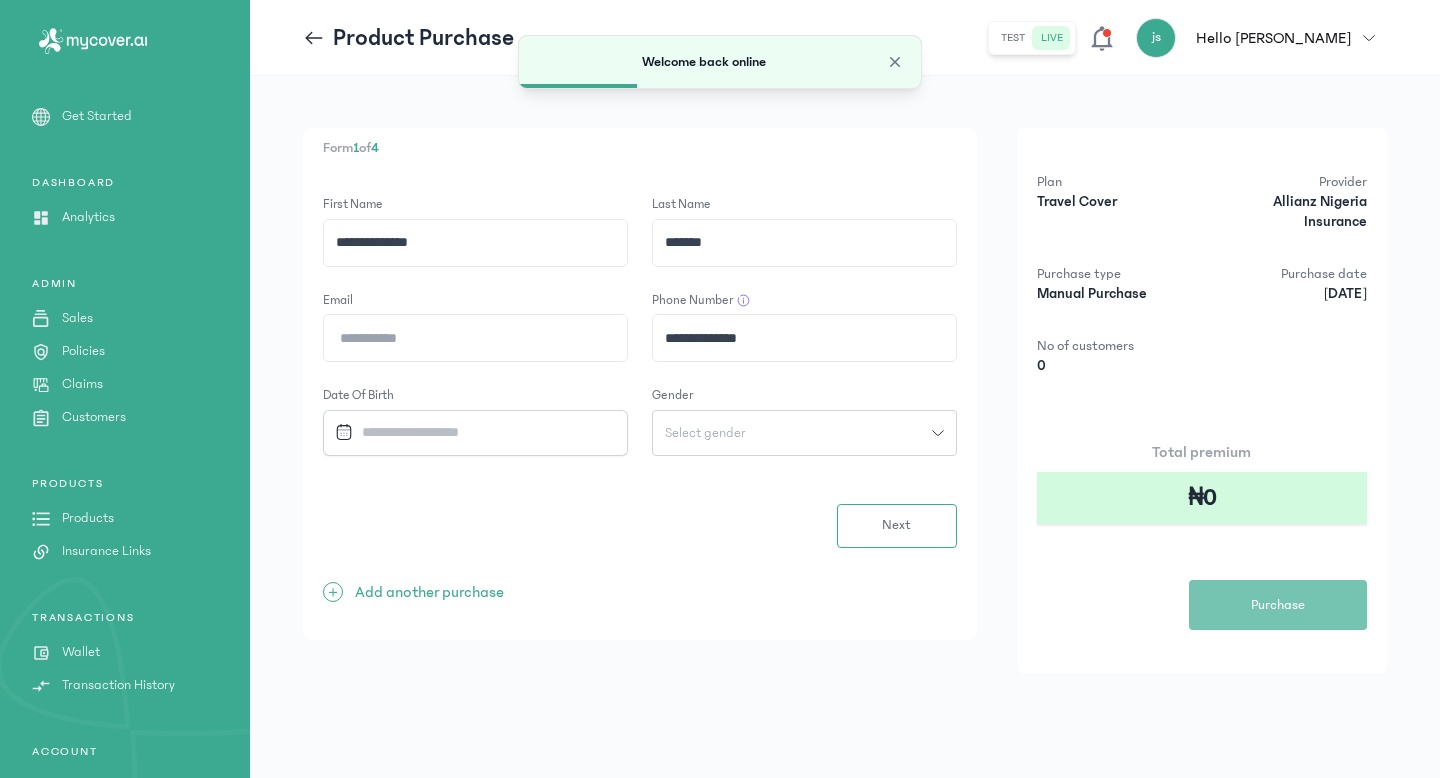 click on "Email" 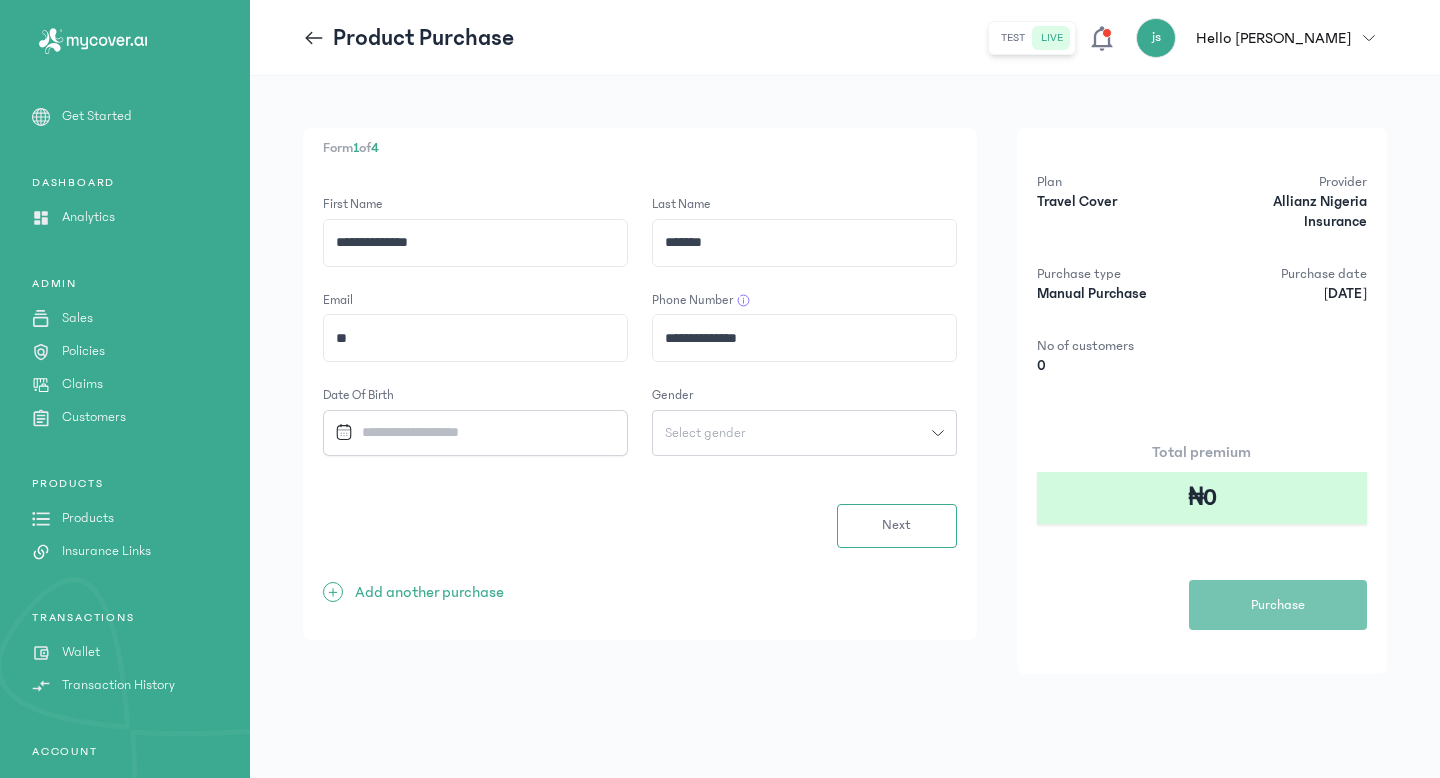 type on "*" 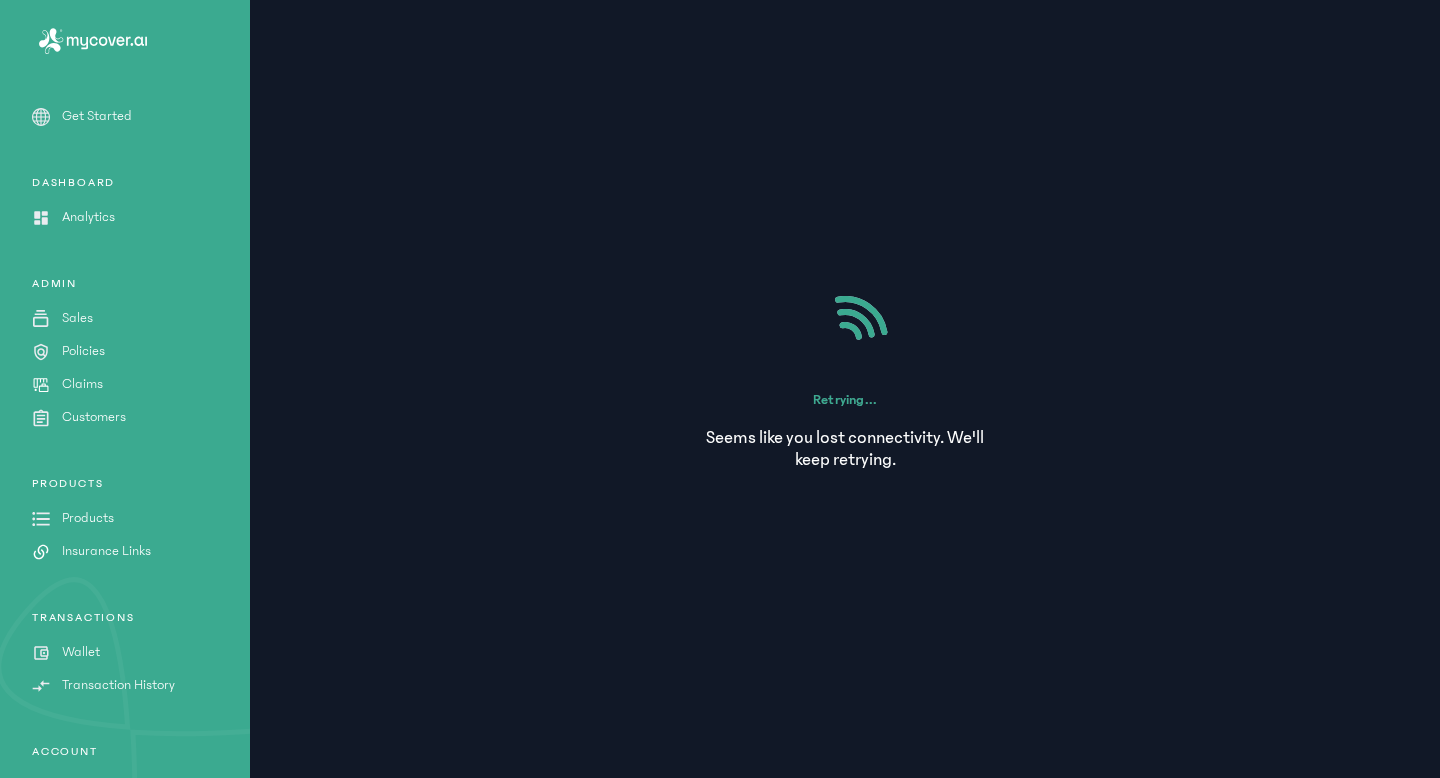 scroll, scrollTop: 0, scrollLeft: 47, axis: horizontal 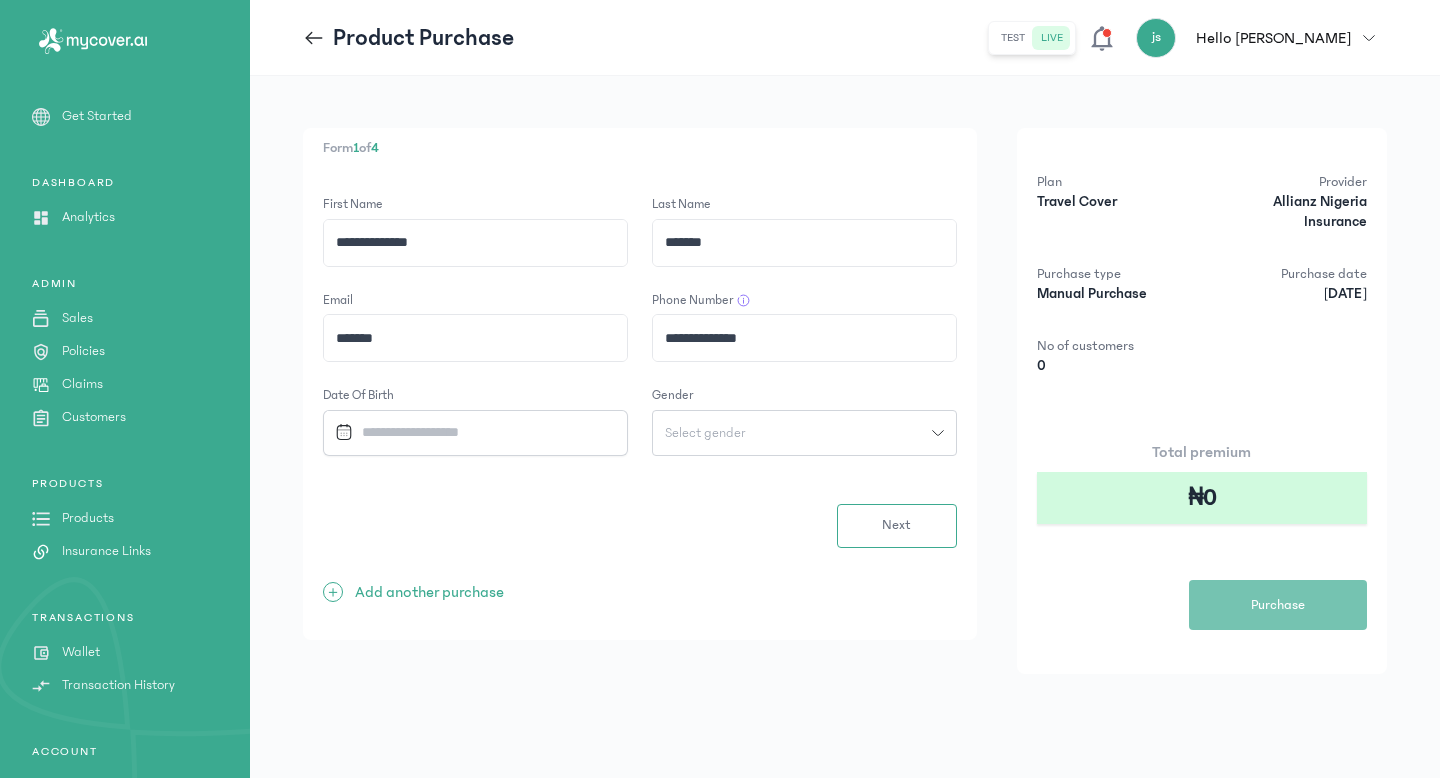 click on "Next" 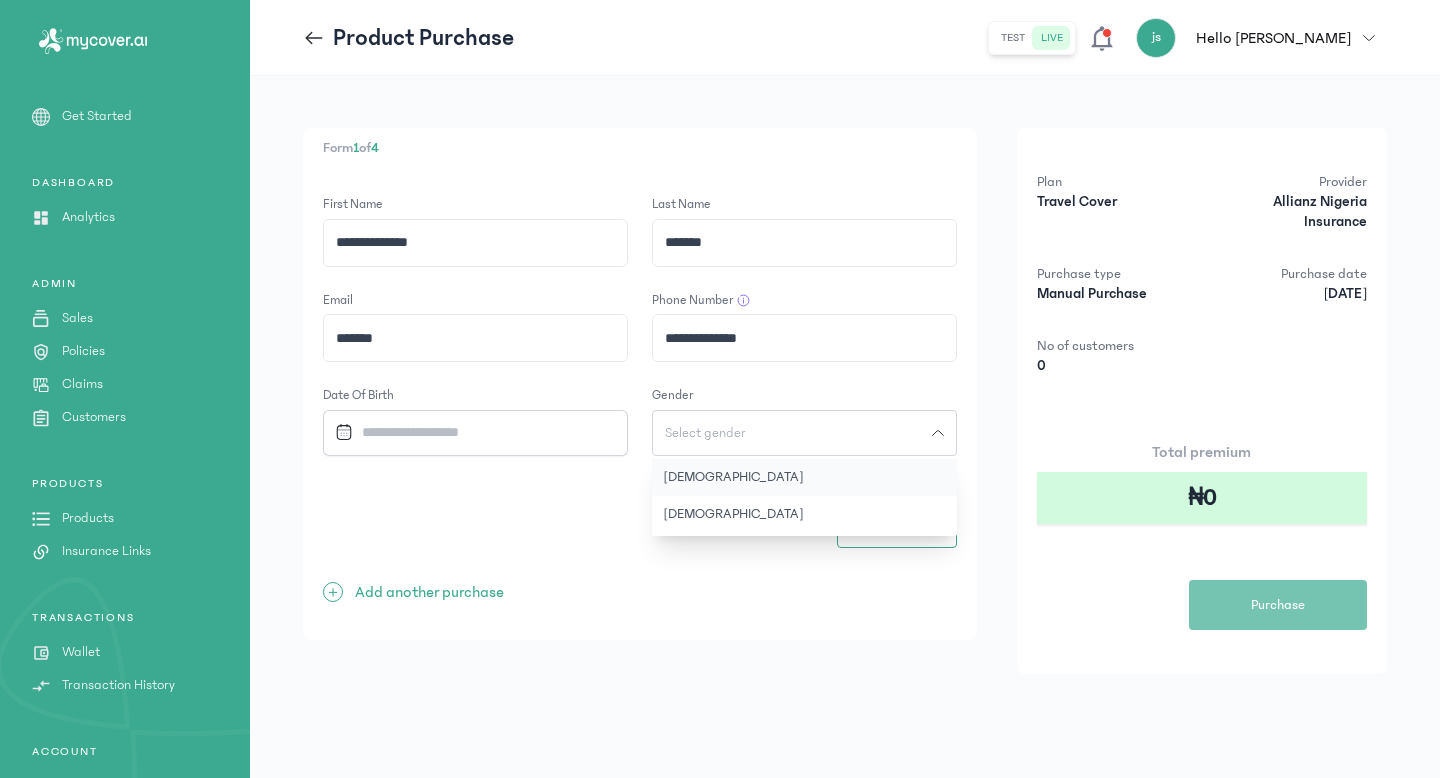 click on "[DEMOGRAPHIC_DATA]" 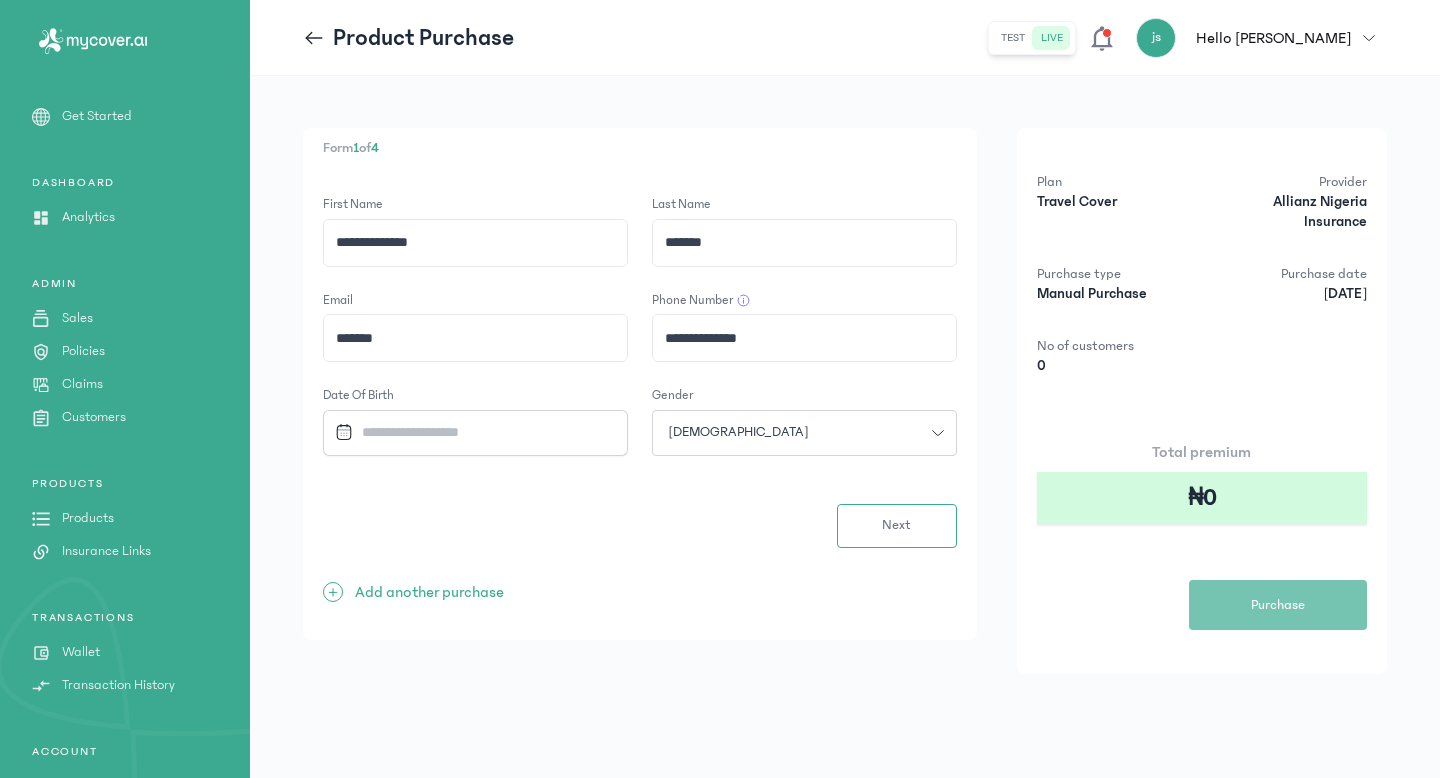 click at bounding box center (467, 432) 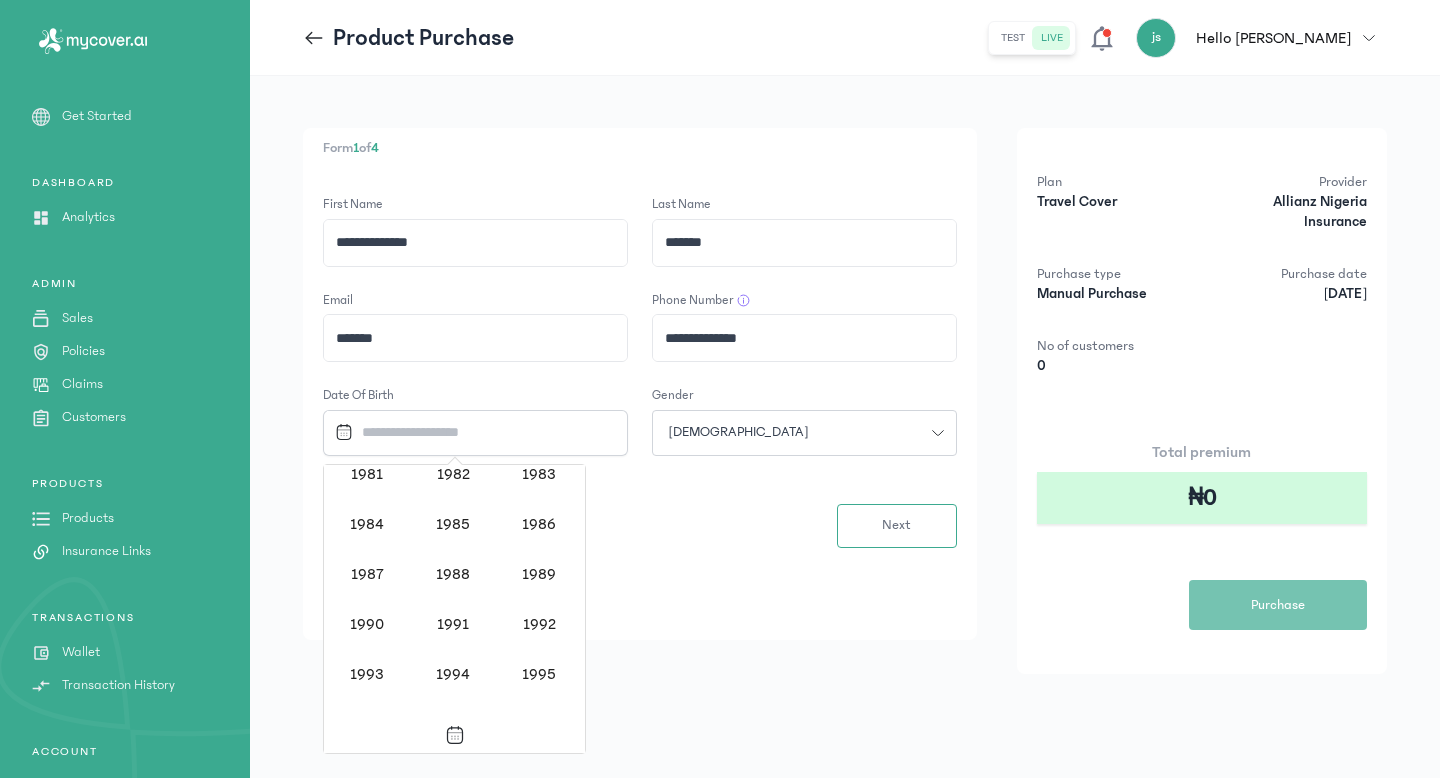 scroll, scrollTop: 1356, scrollLeft: 0, axis: vertical 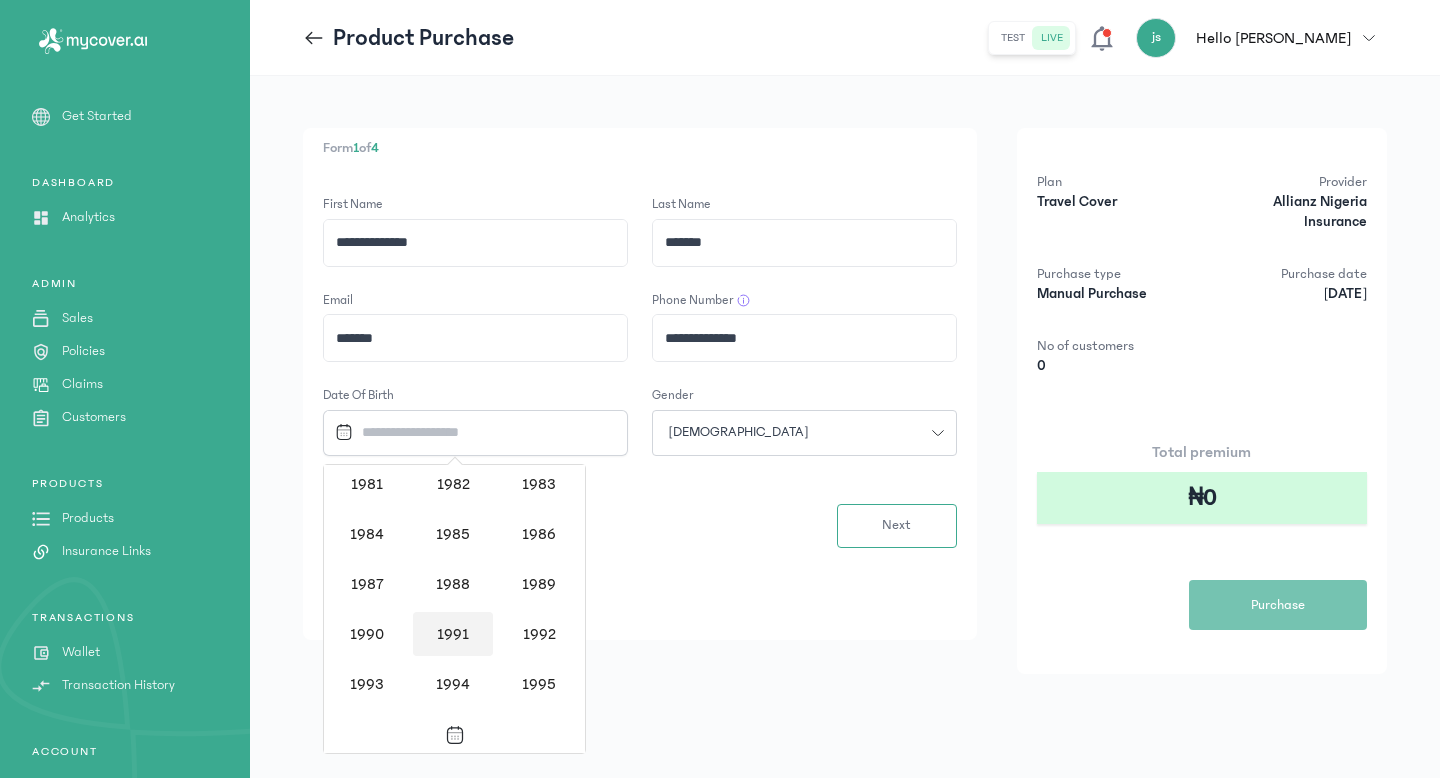 click on "1991" at bounding box center (453, 634) 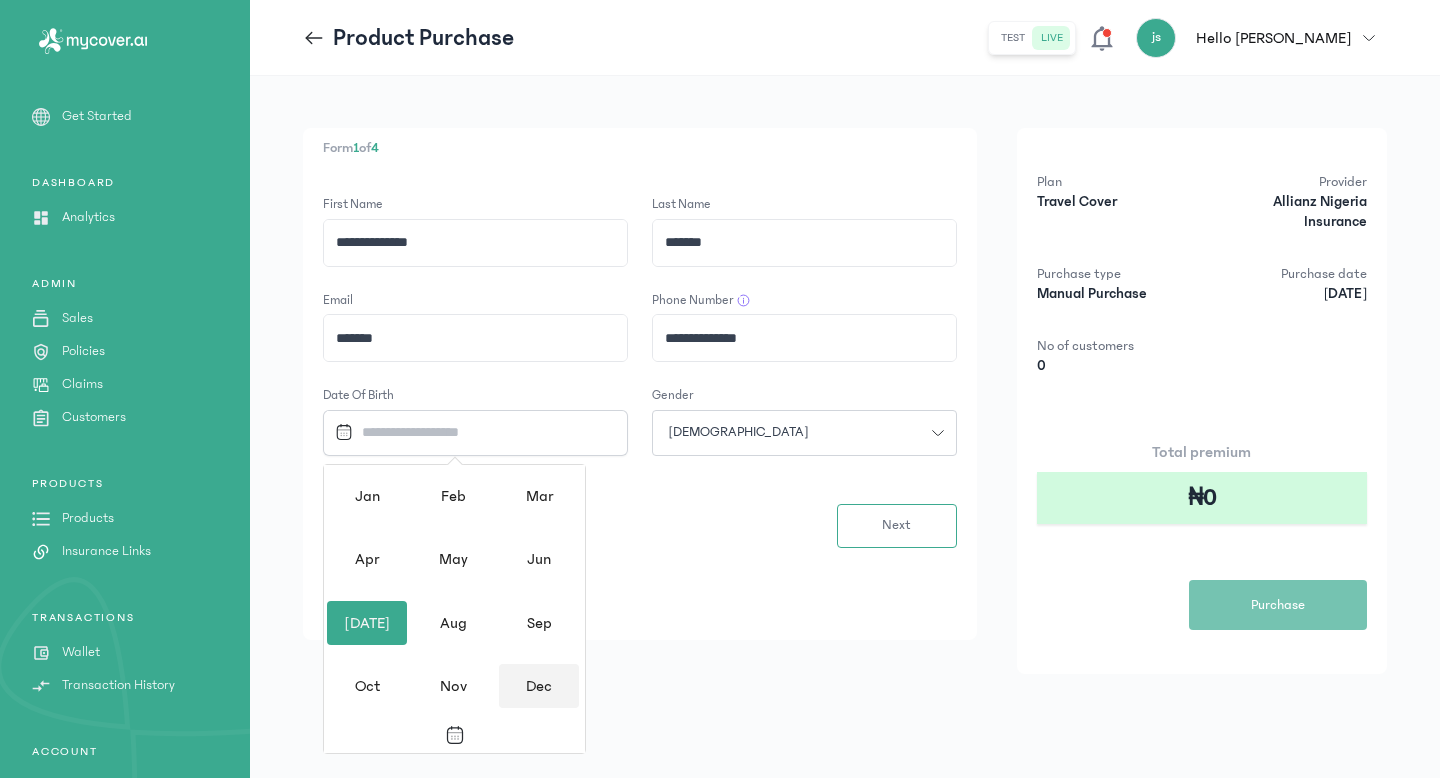 click on "Dec" at bounding box center [539, 686] 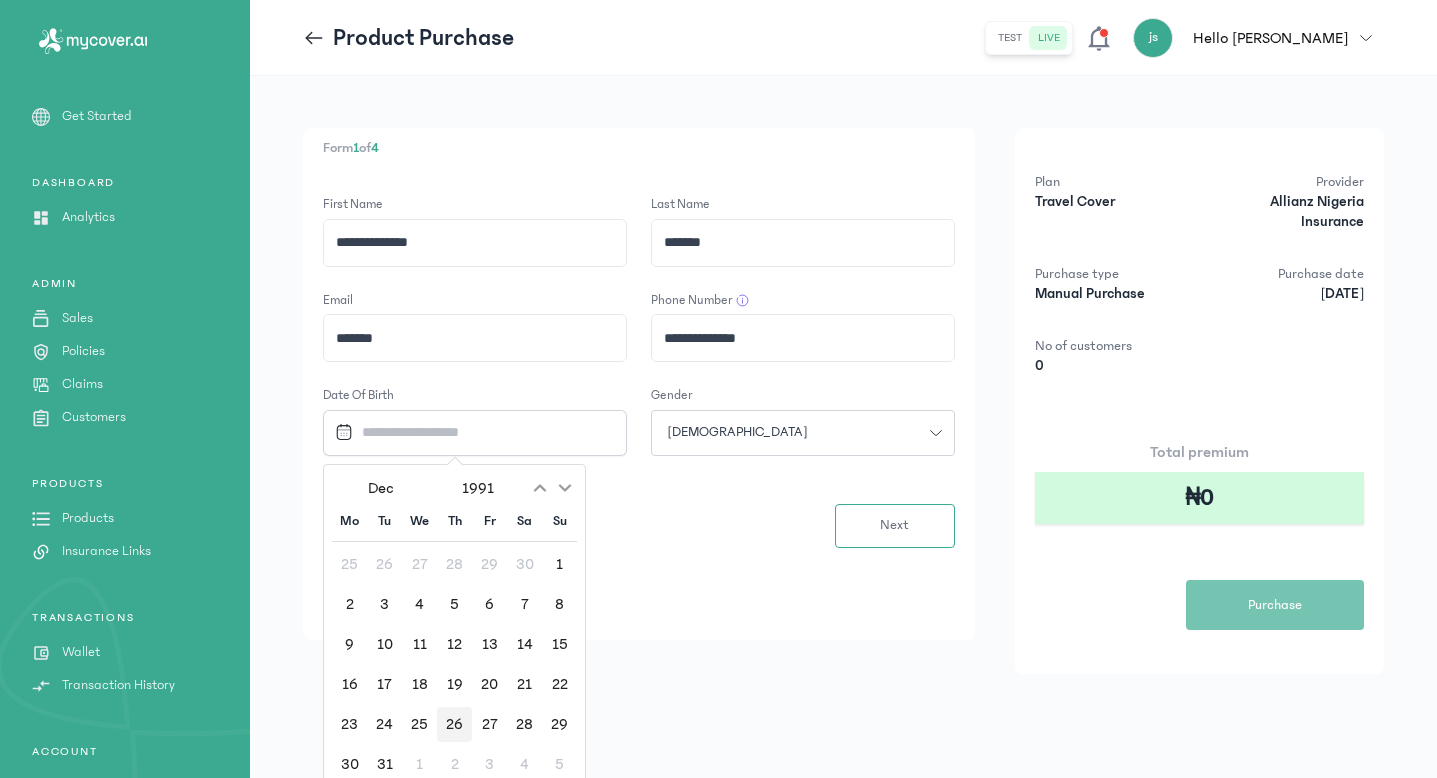 click on "26" at bounding box center (454, 724) 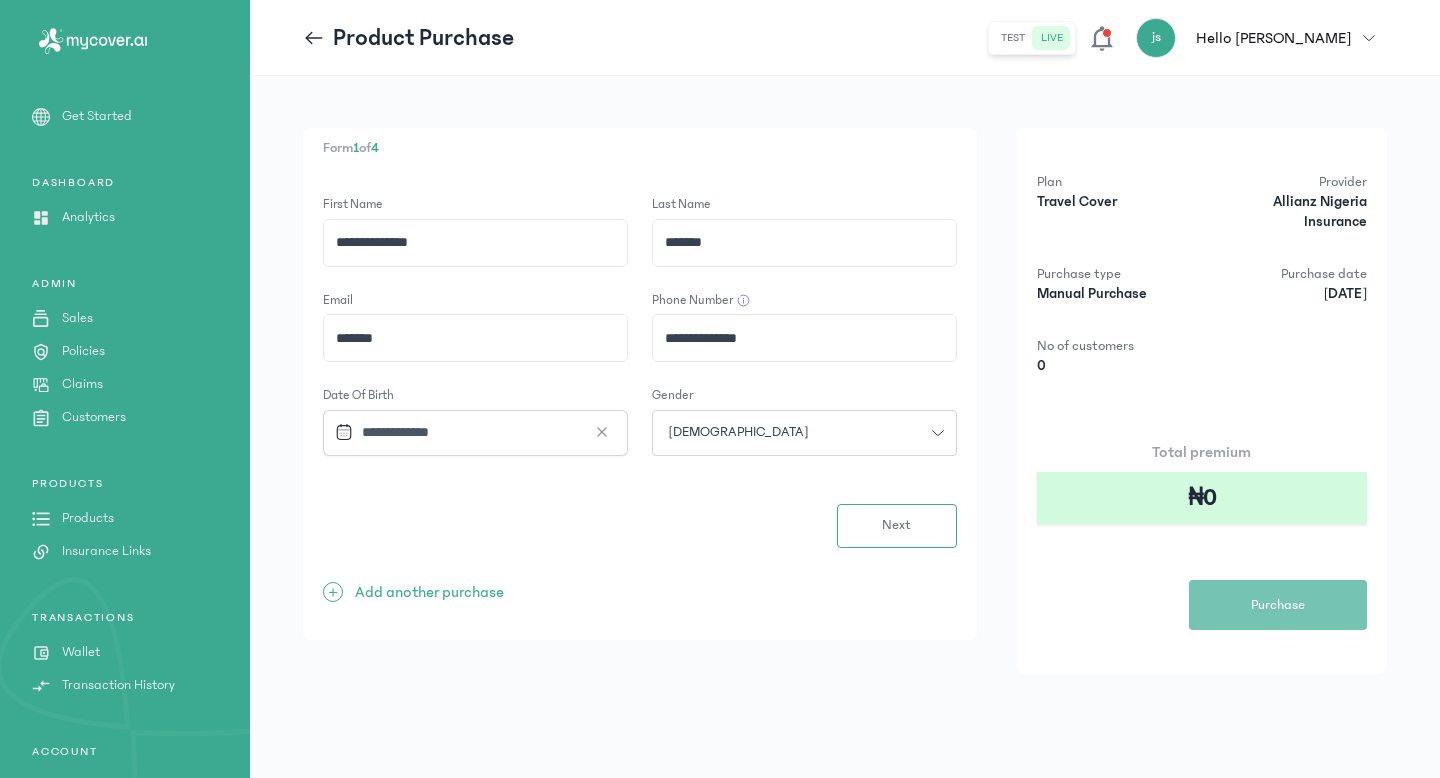 click on "*******" 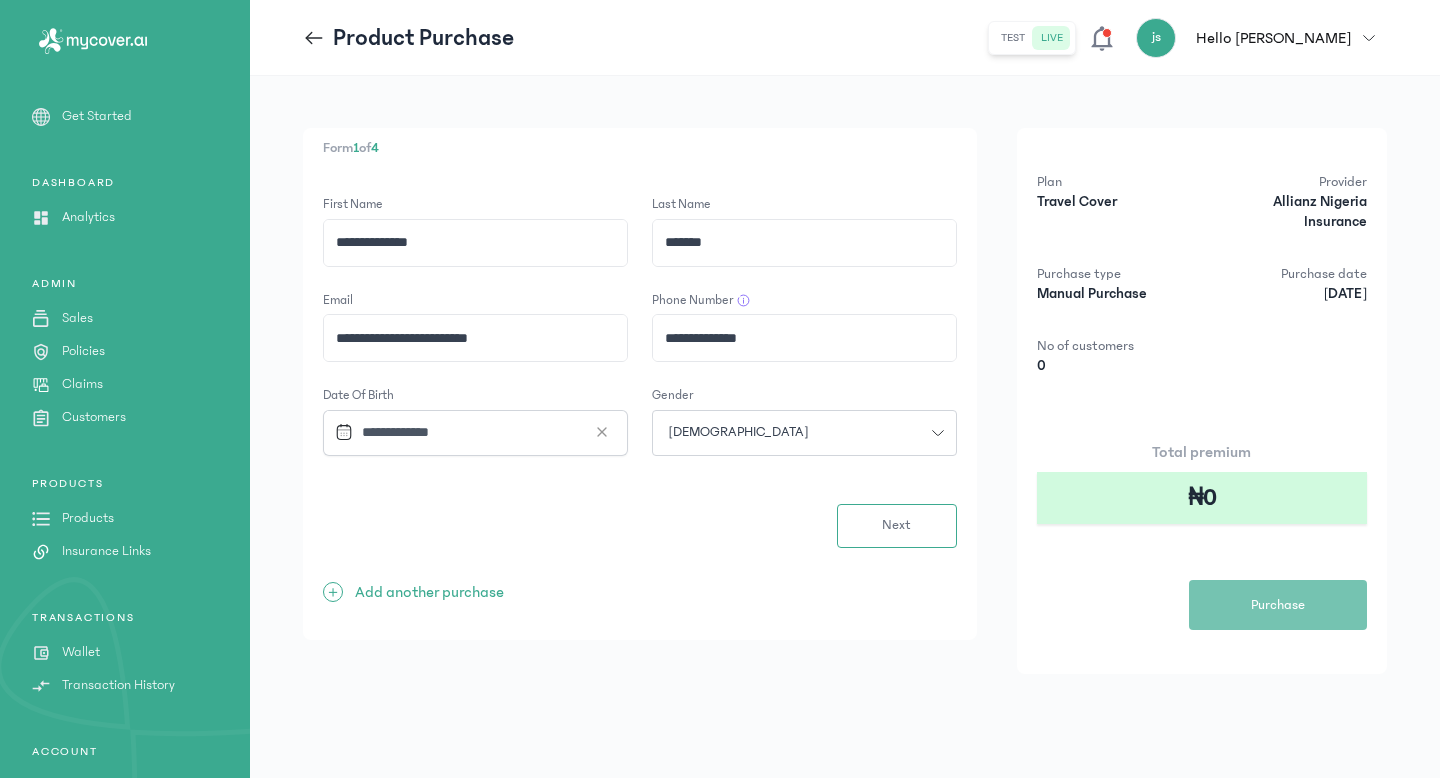 type on "**********" 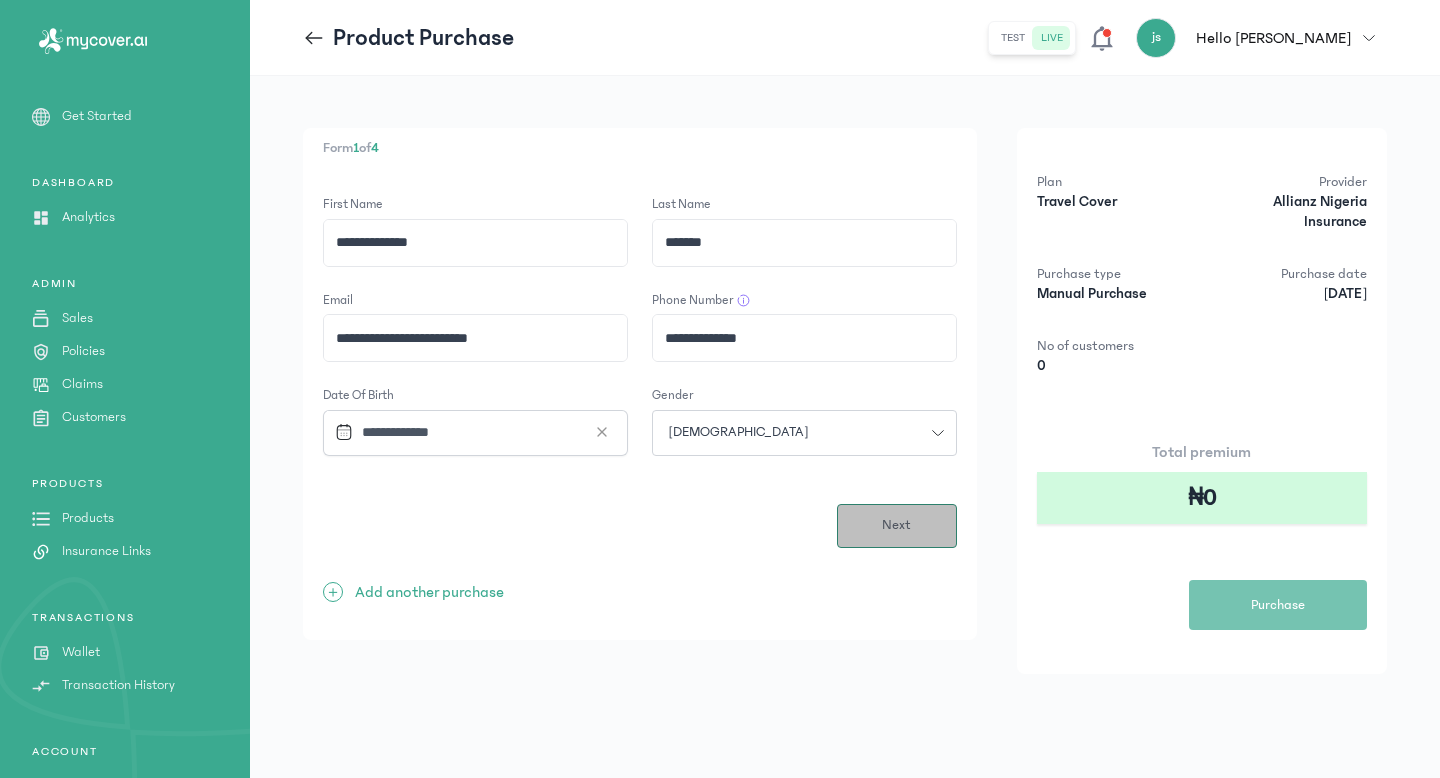 click on "Next" at bounding box center [896, 525] 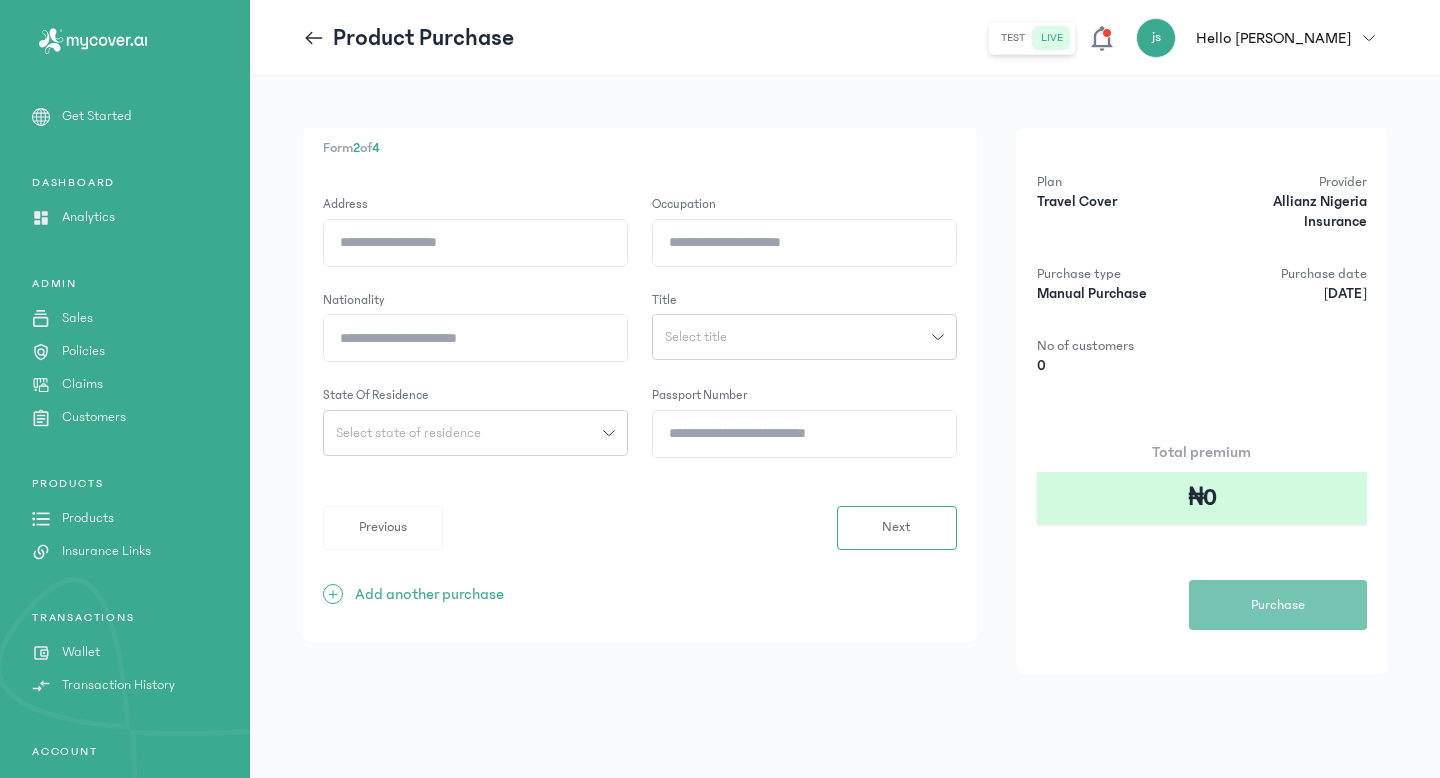 click on "Address" 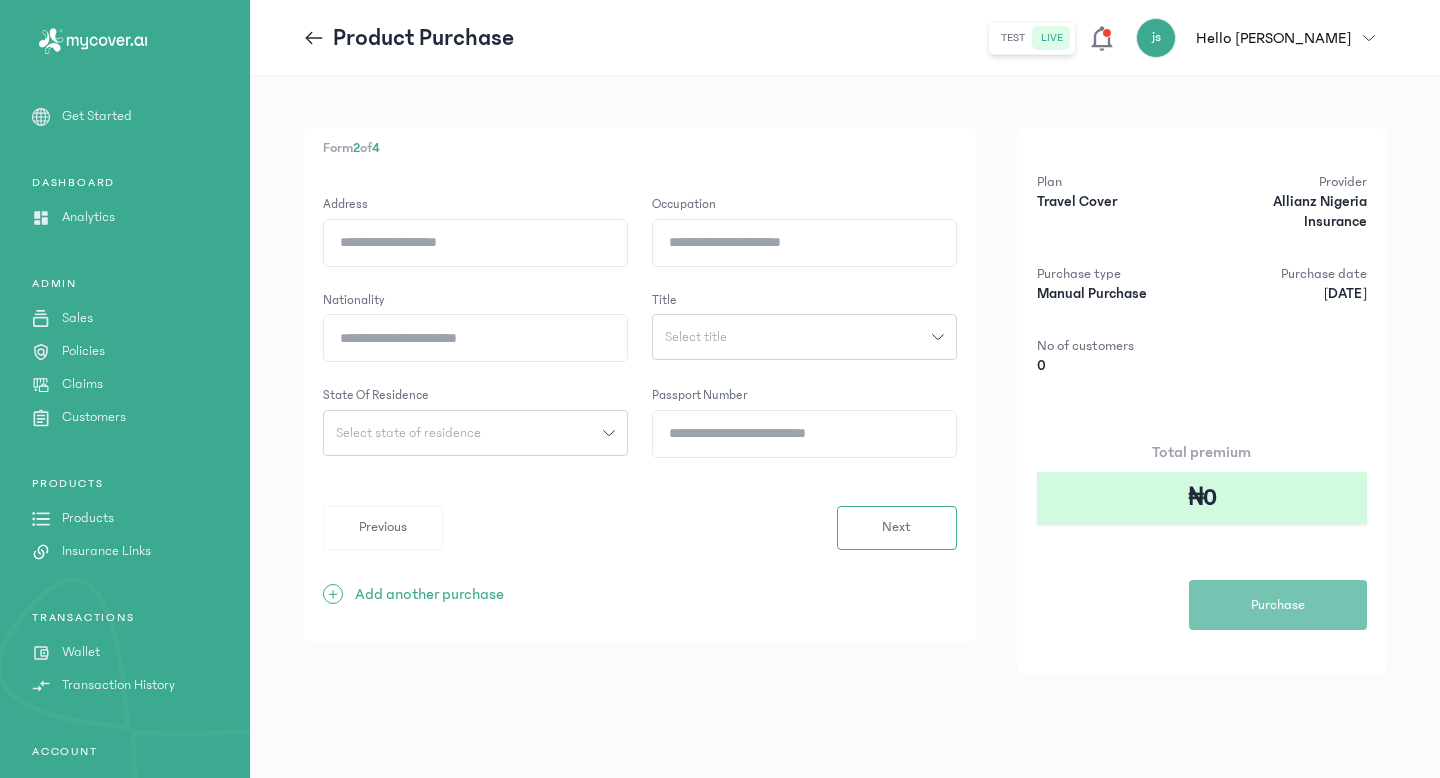 click on "Occupation" 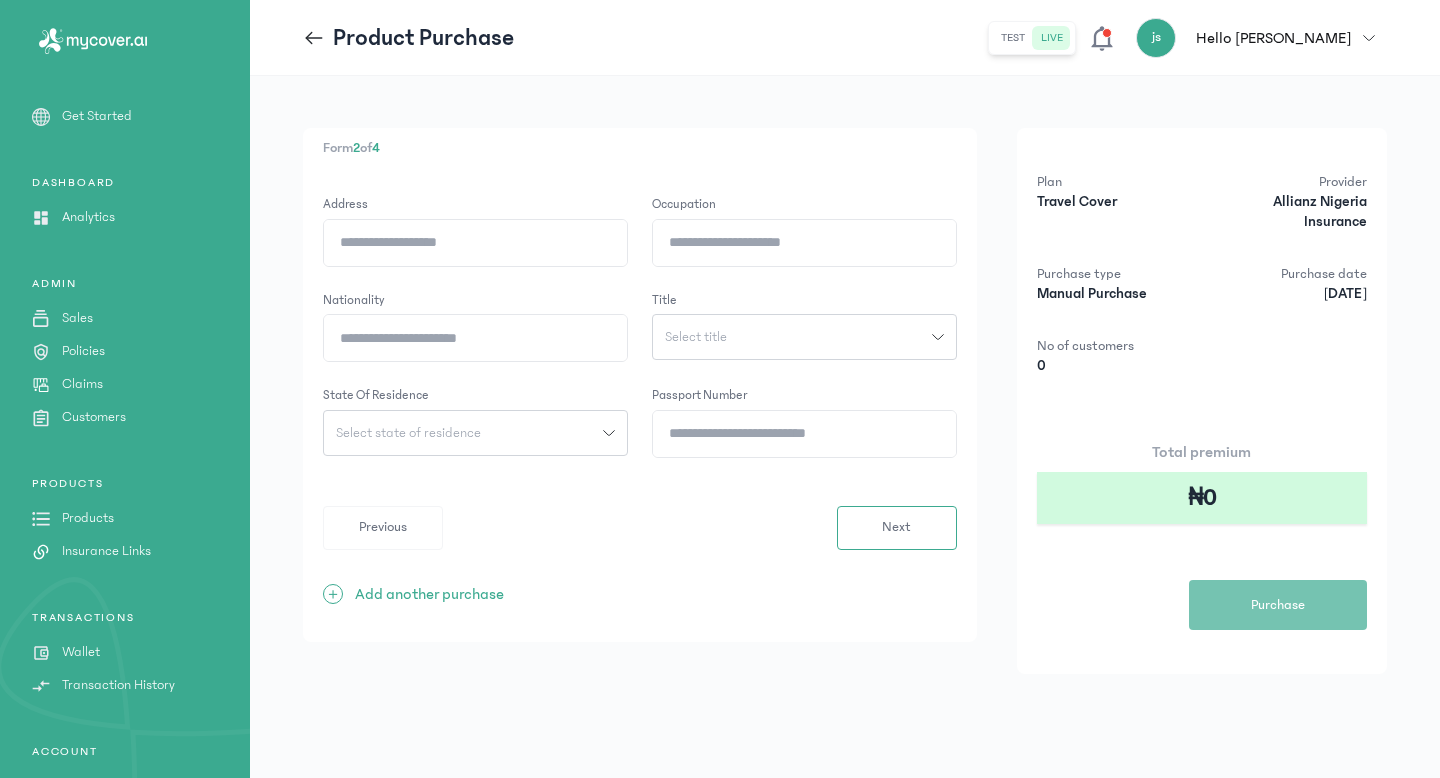 type on "**********" 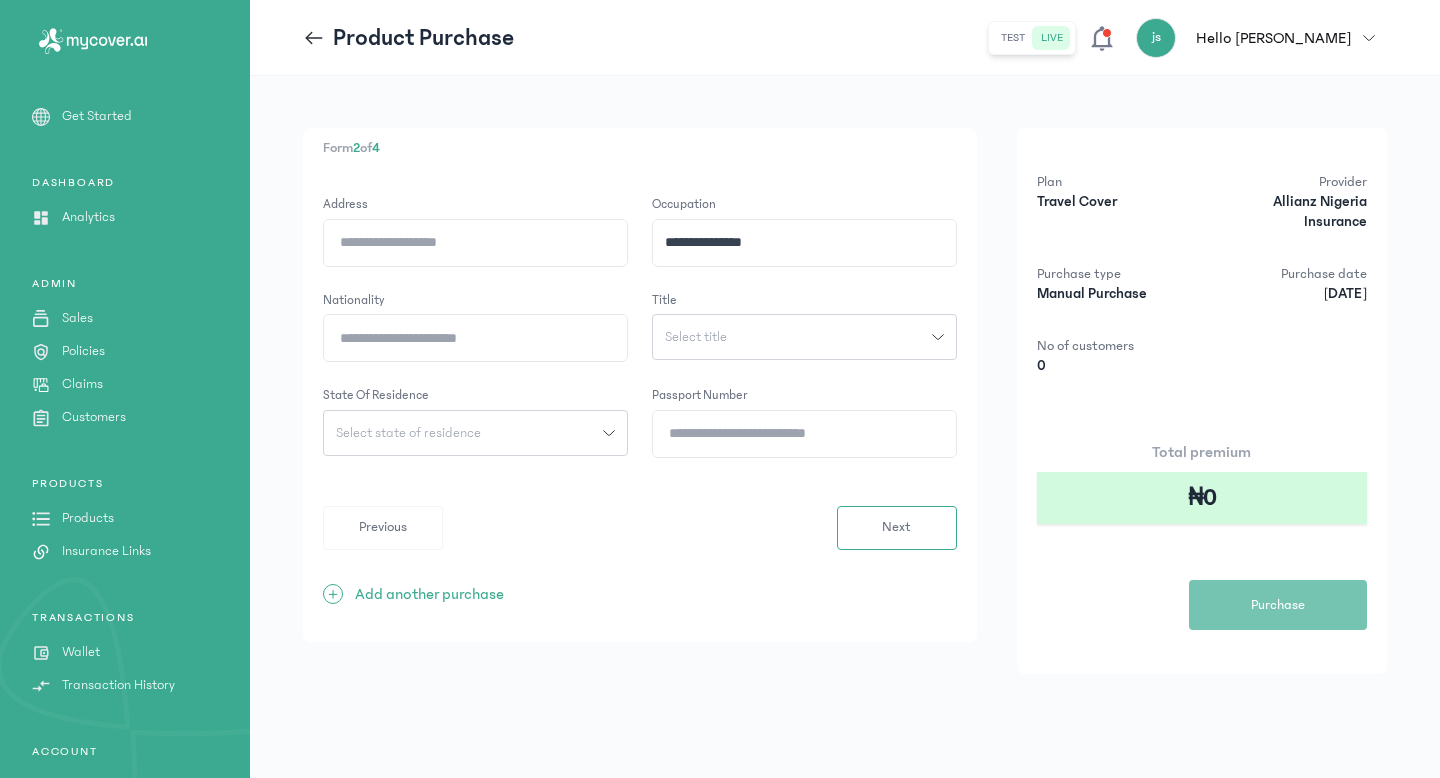 click on "Nationality" 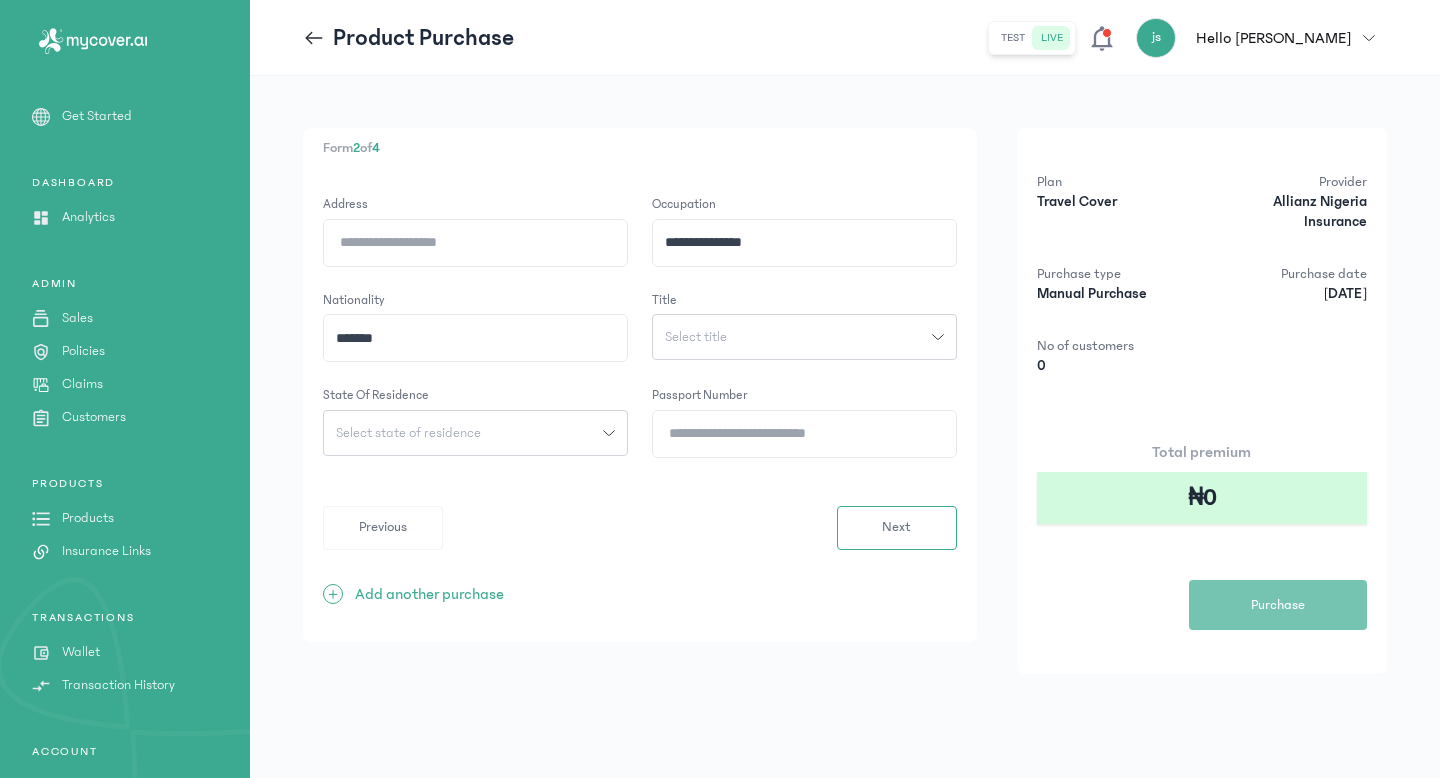 type on "*******" 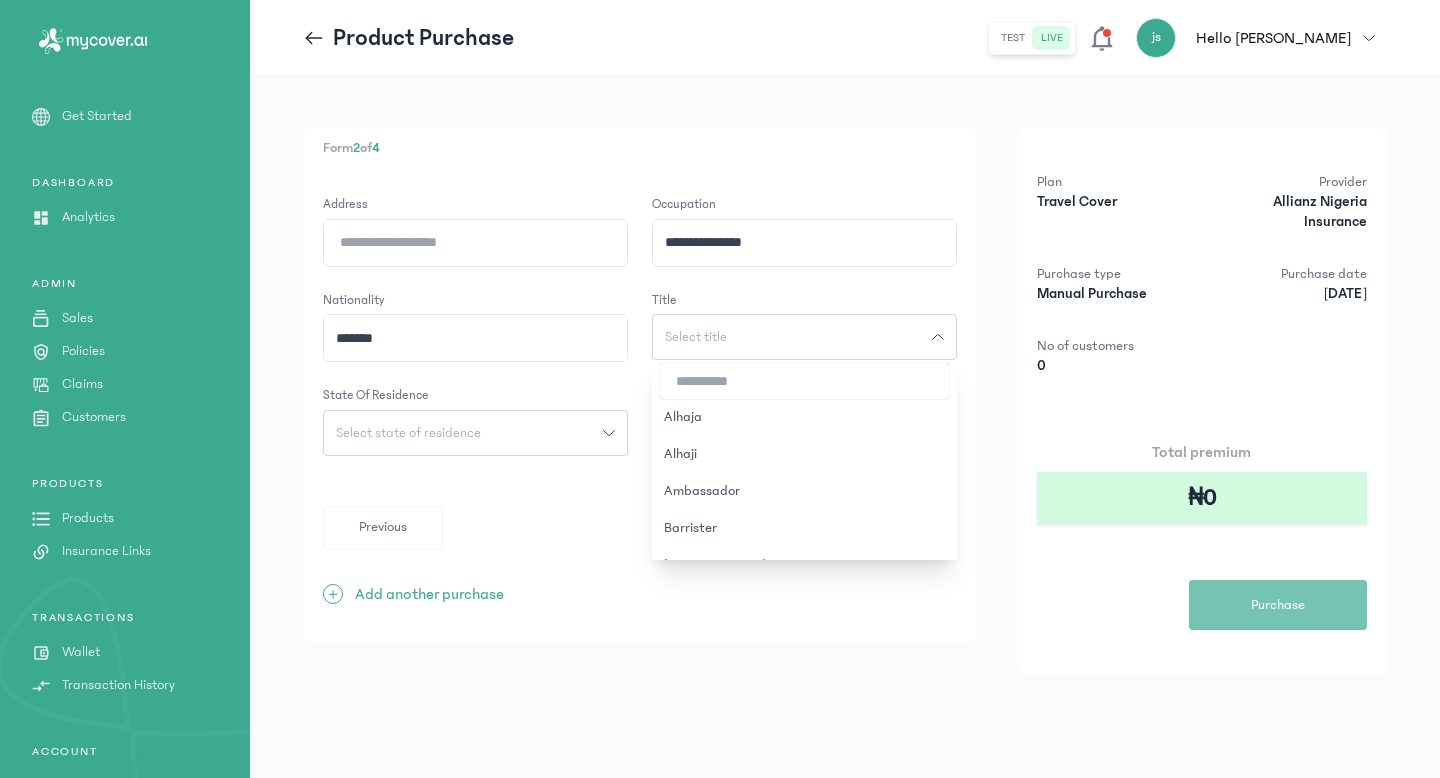 click at bounding box center [804, 381] 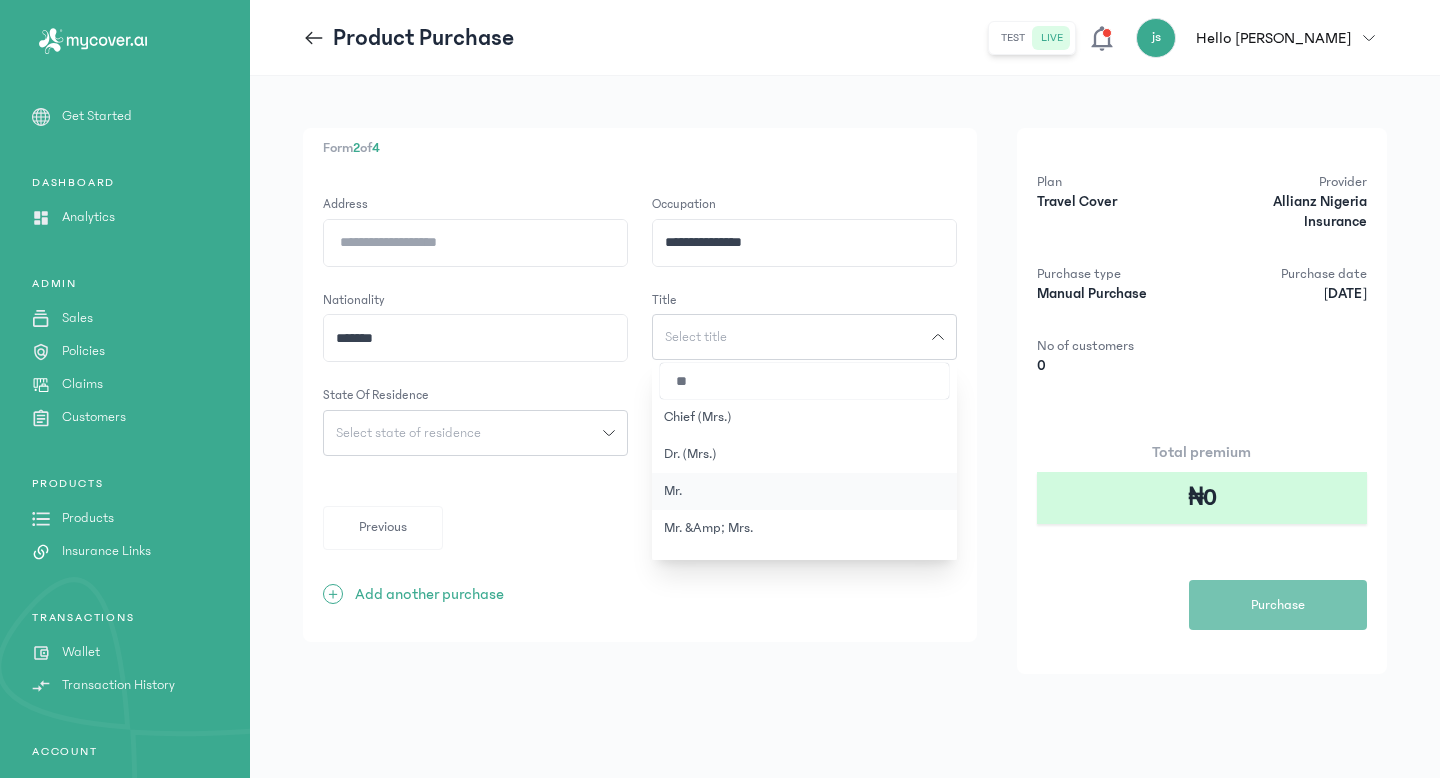 type on "**" 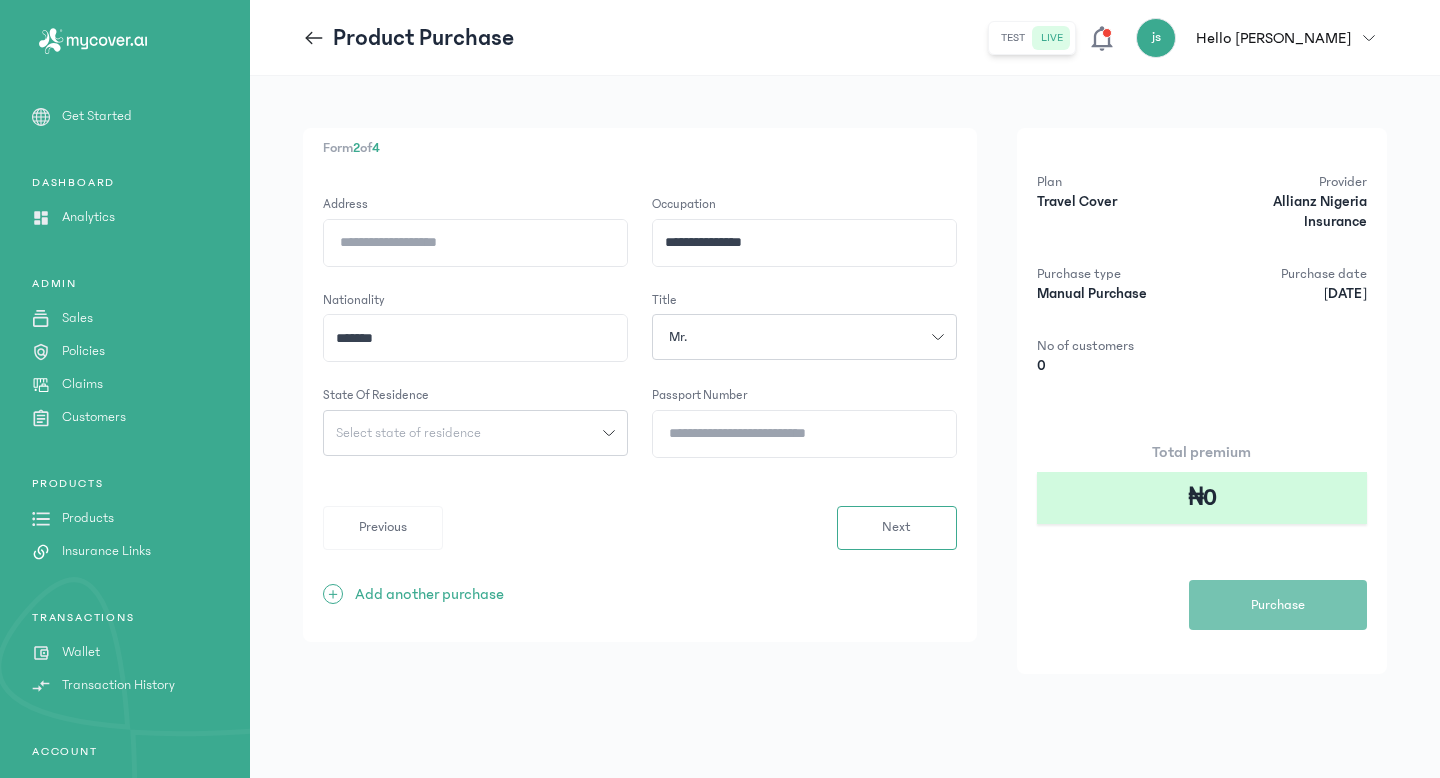 click on "Select state of residence" at bounding box center [463, 433] 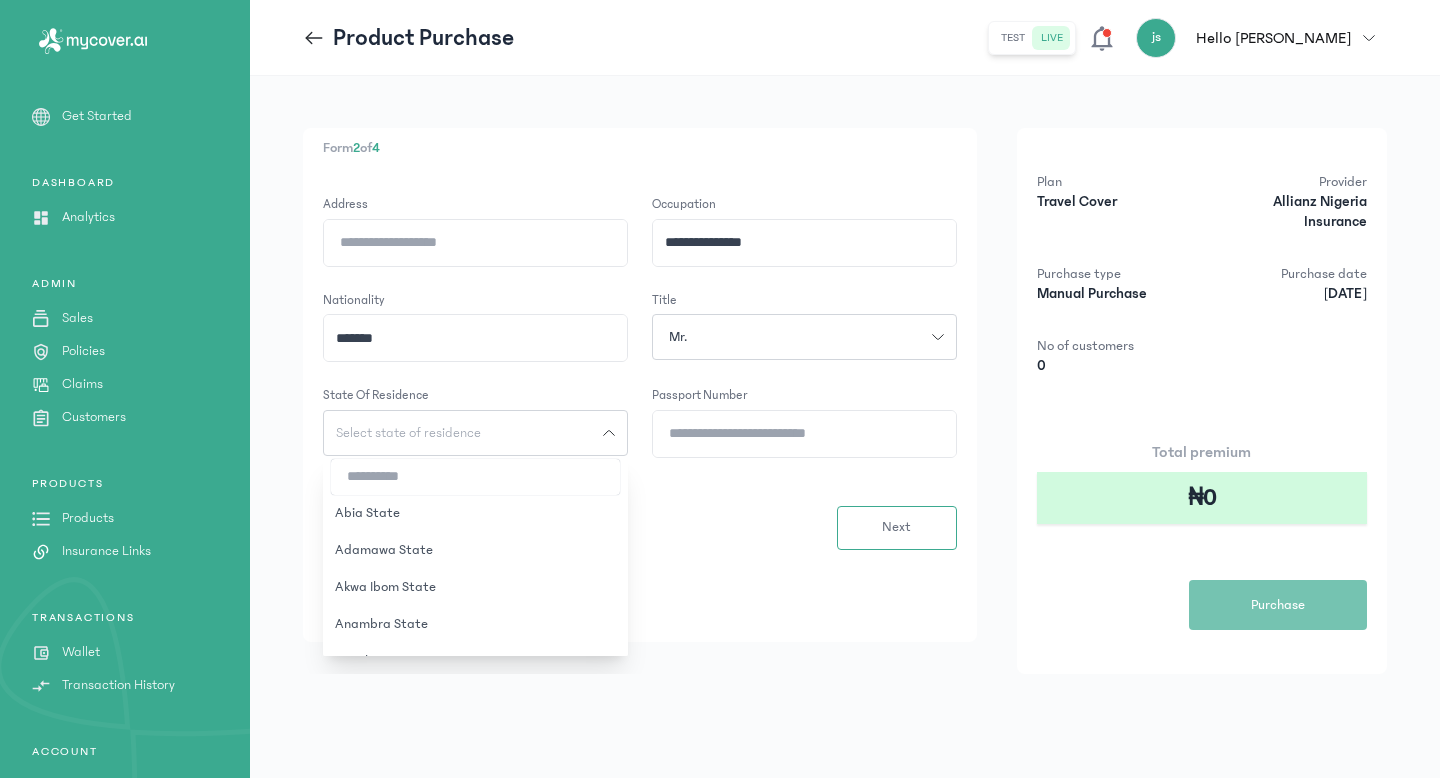 click at bounding box center (475, 477) 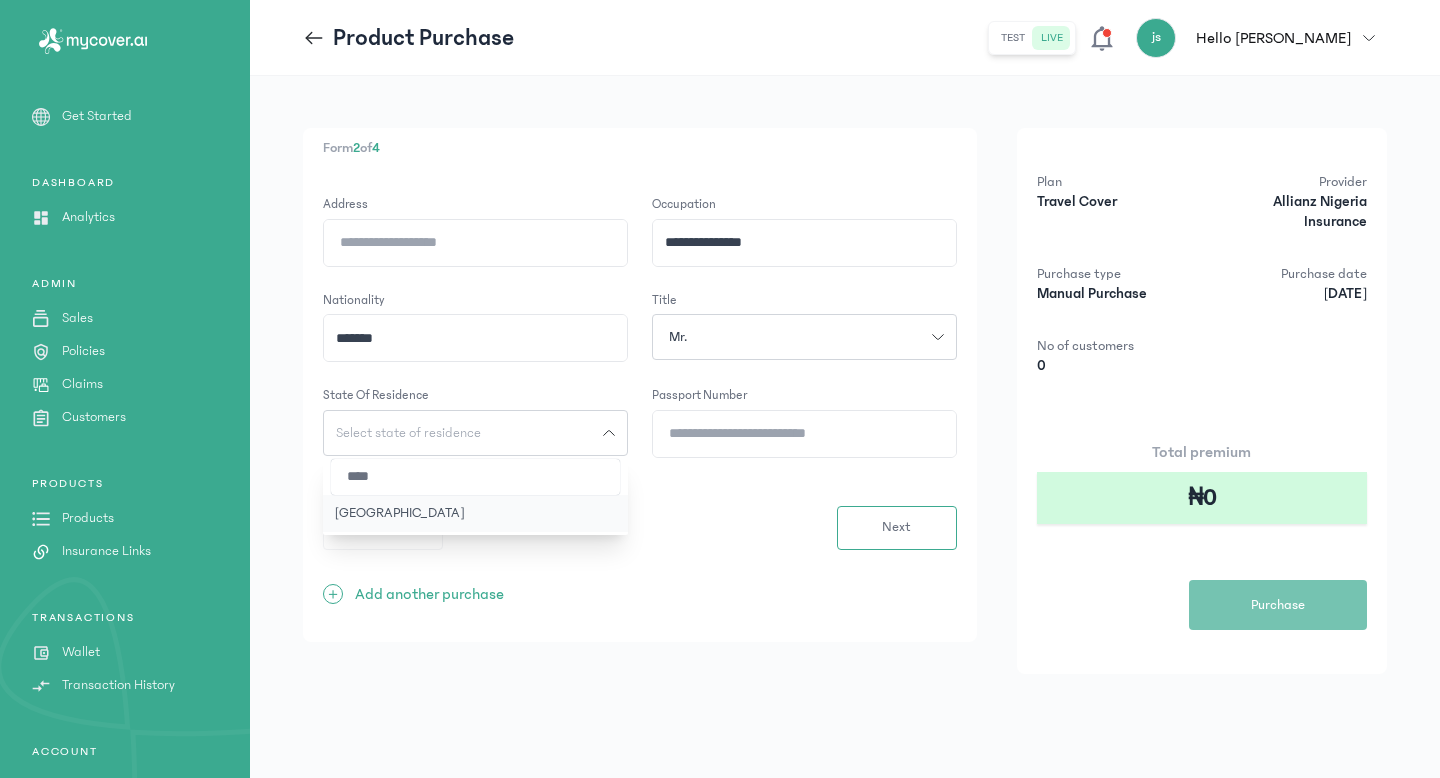 type on "****" 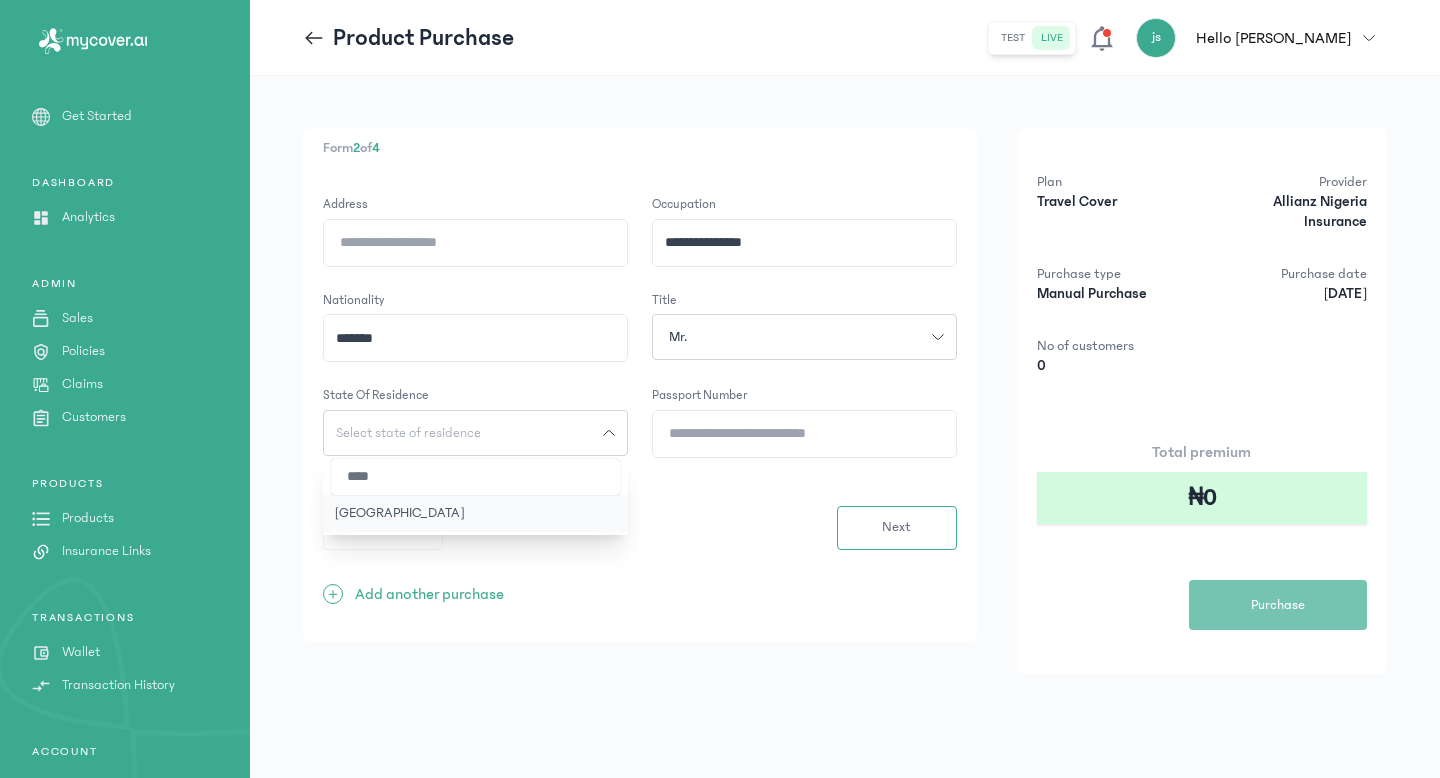 click on "[GEOGRAPHIC_DATA]" 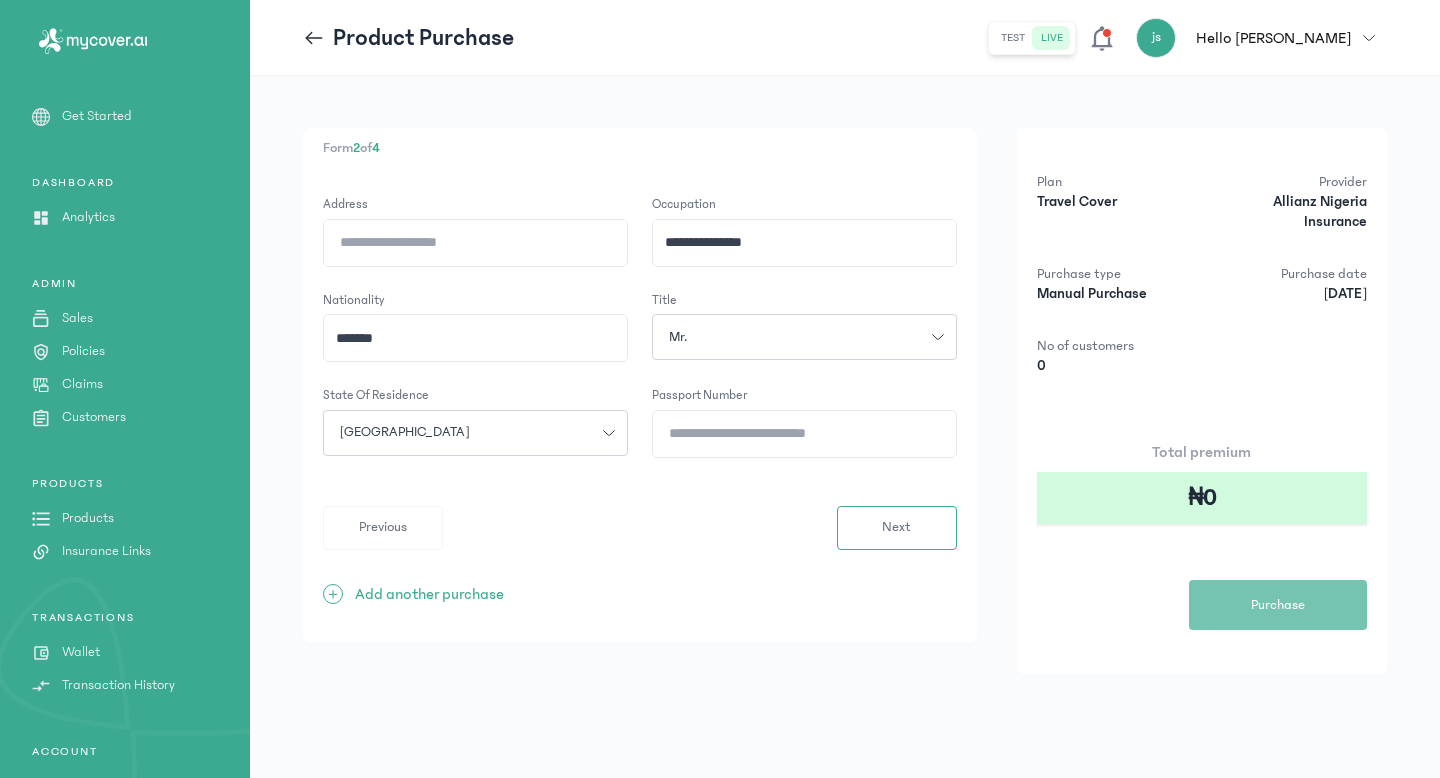 click on "Passport Number" 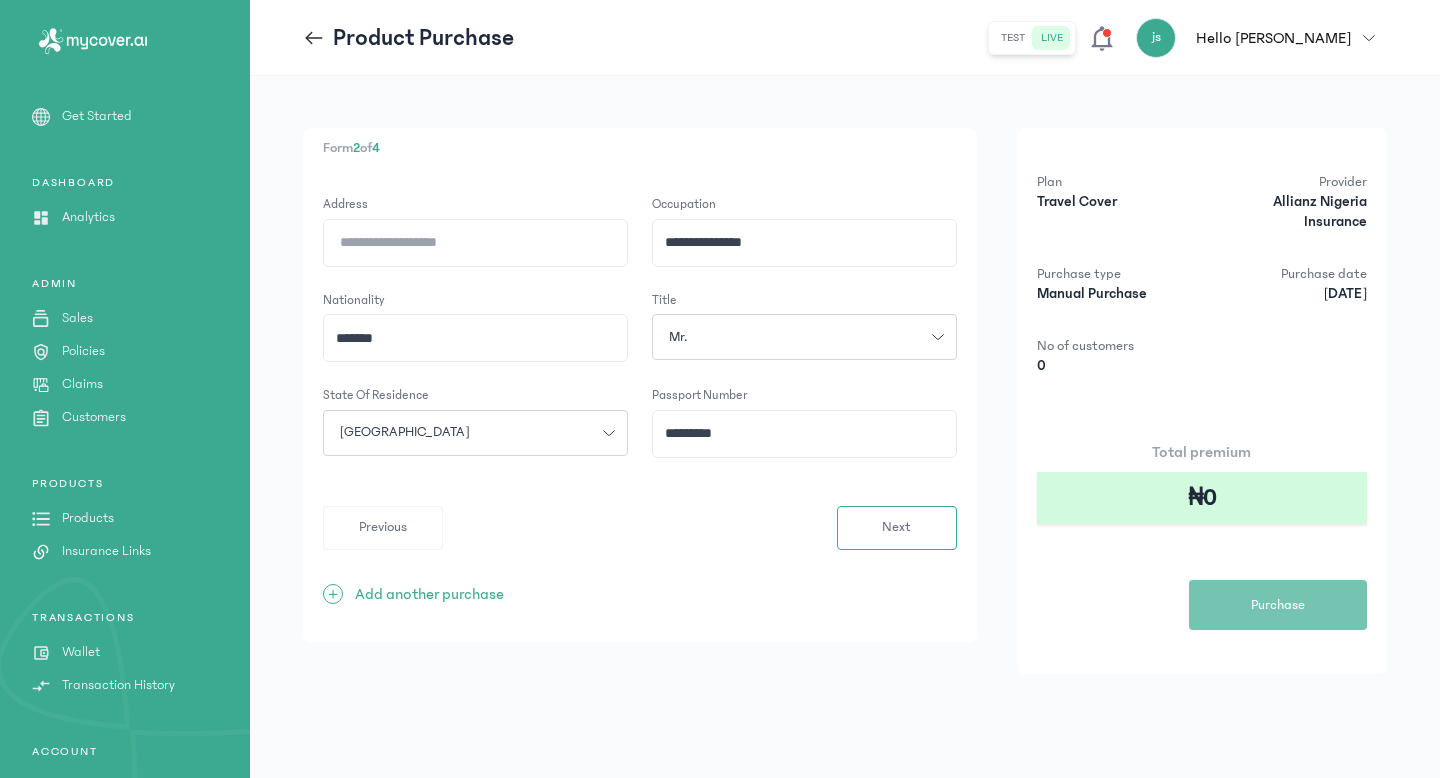 type on "*********" 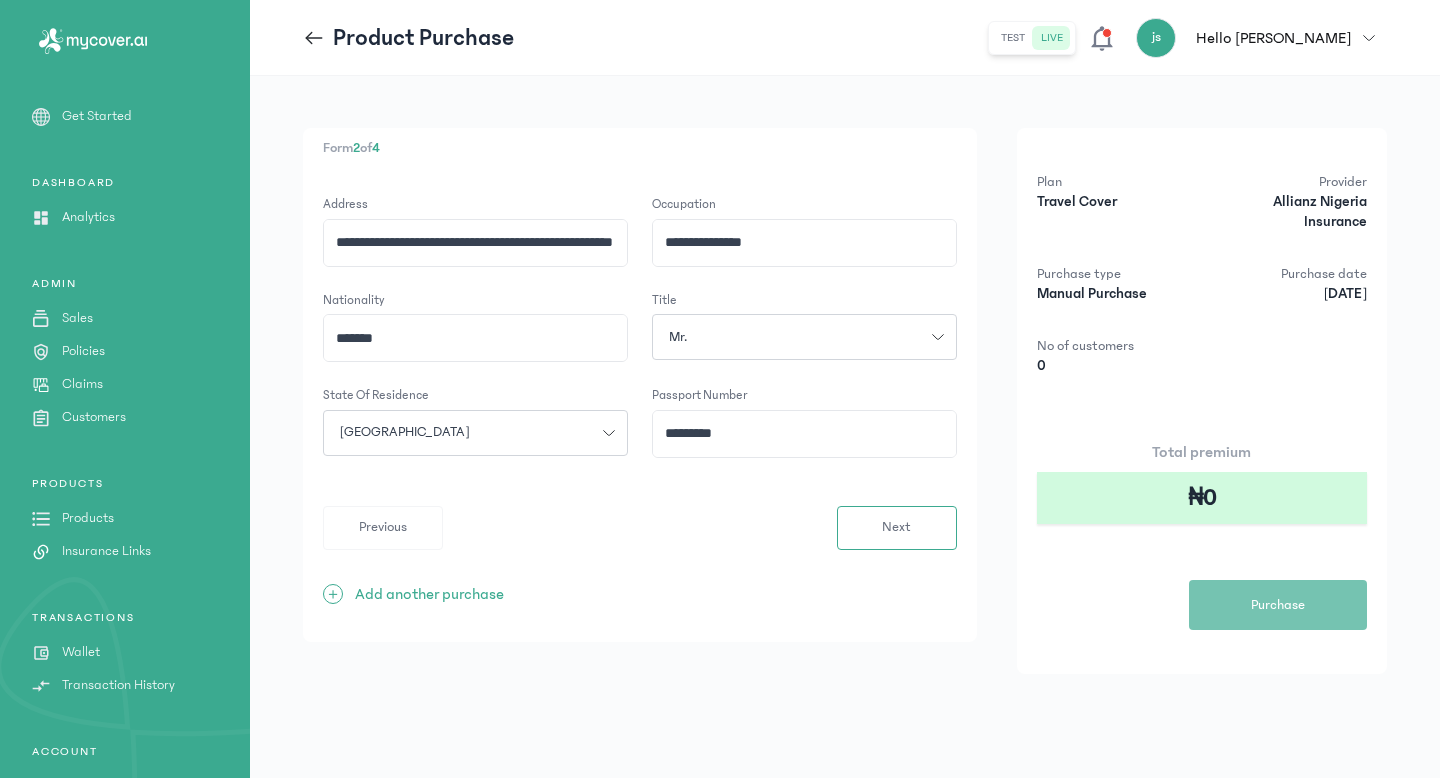 scroll, scrollTop: 0, scrollLeft: 55, axis: horizontal 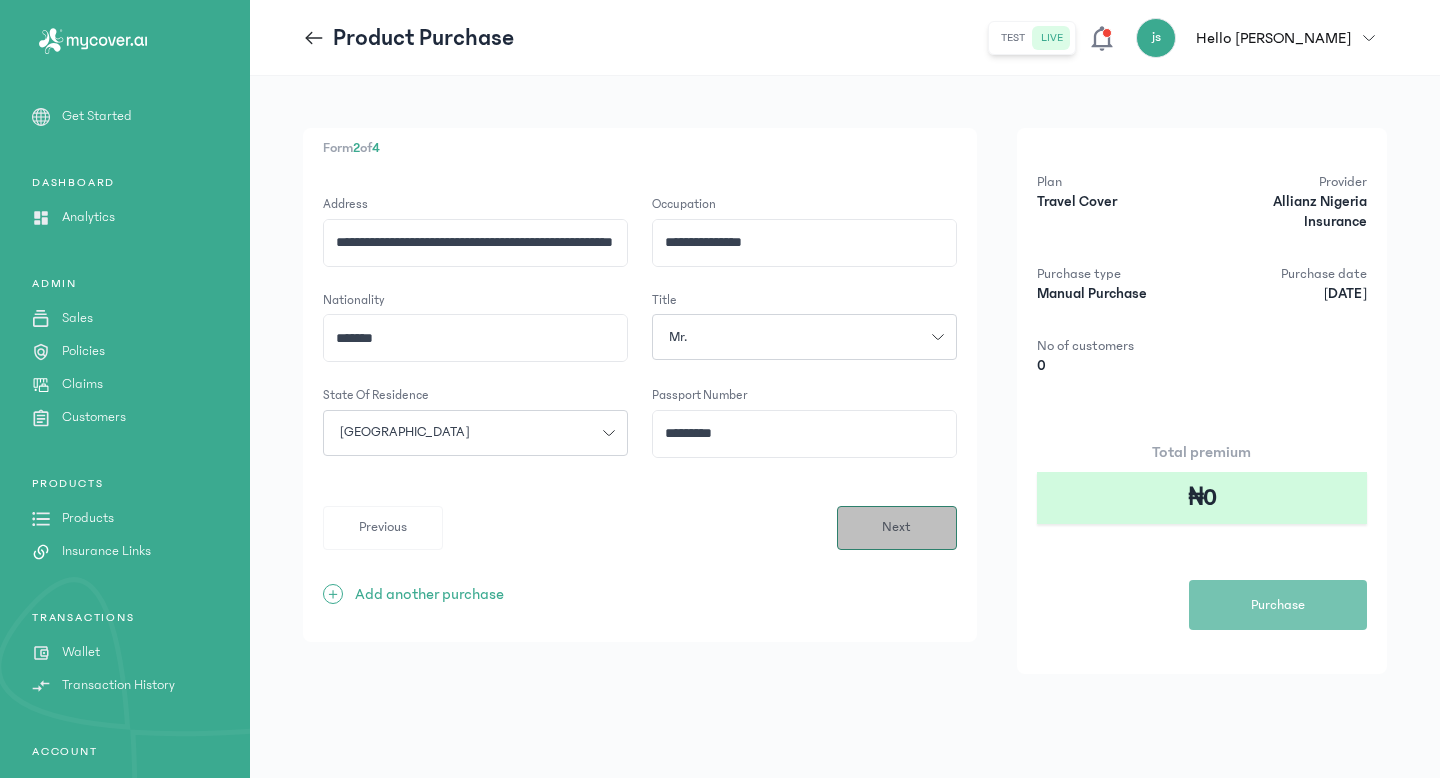 click on "Next" at bounding box center [897, 528] 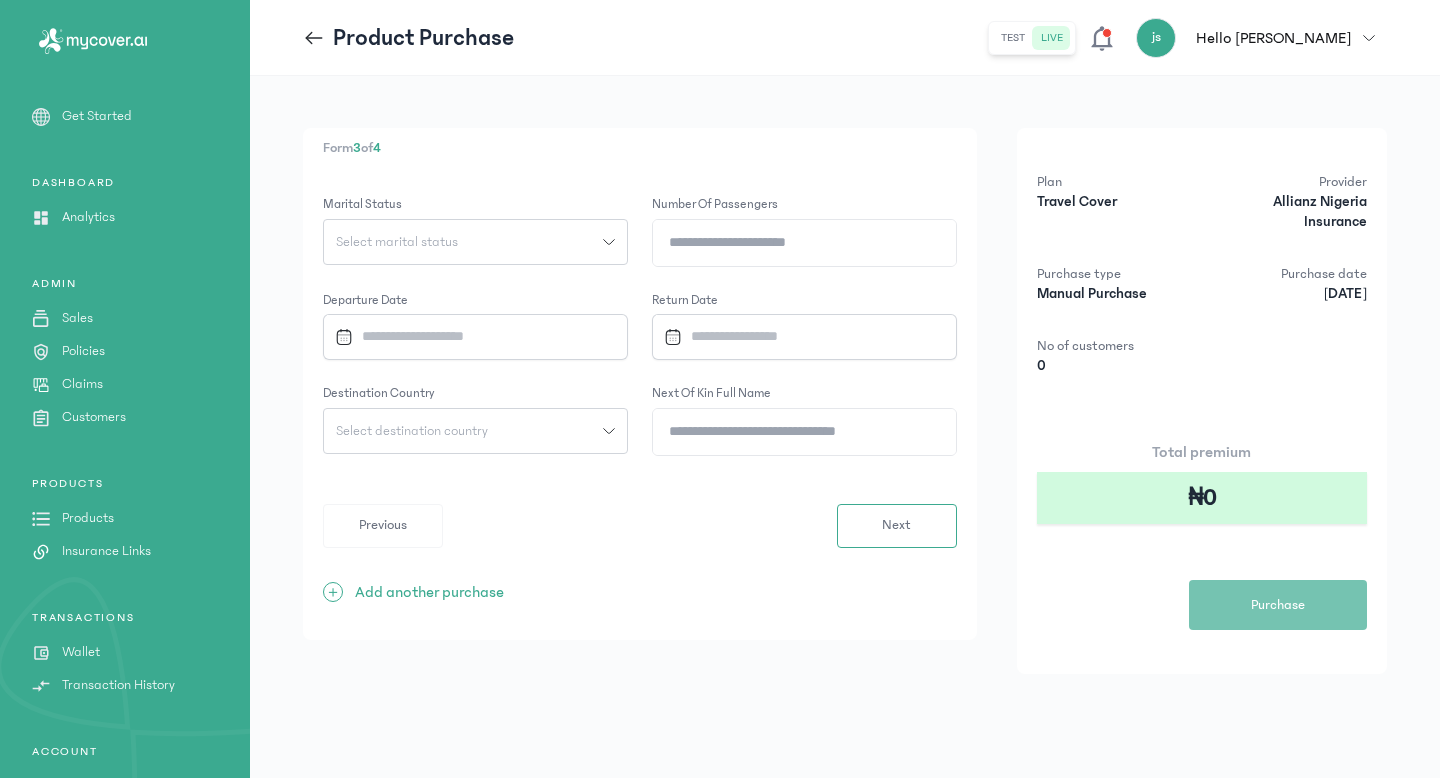 click on "Select marital status" 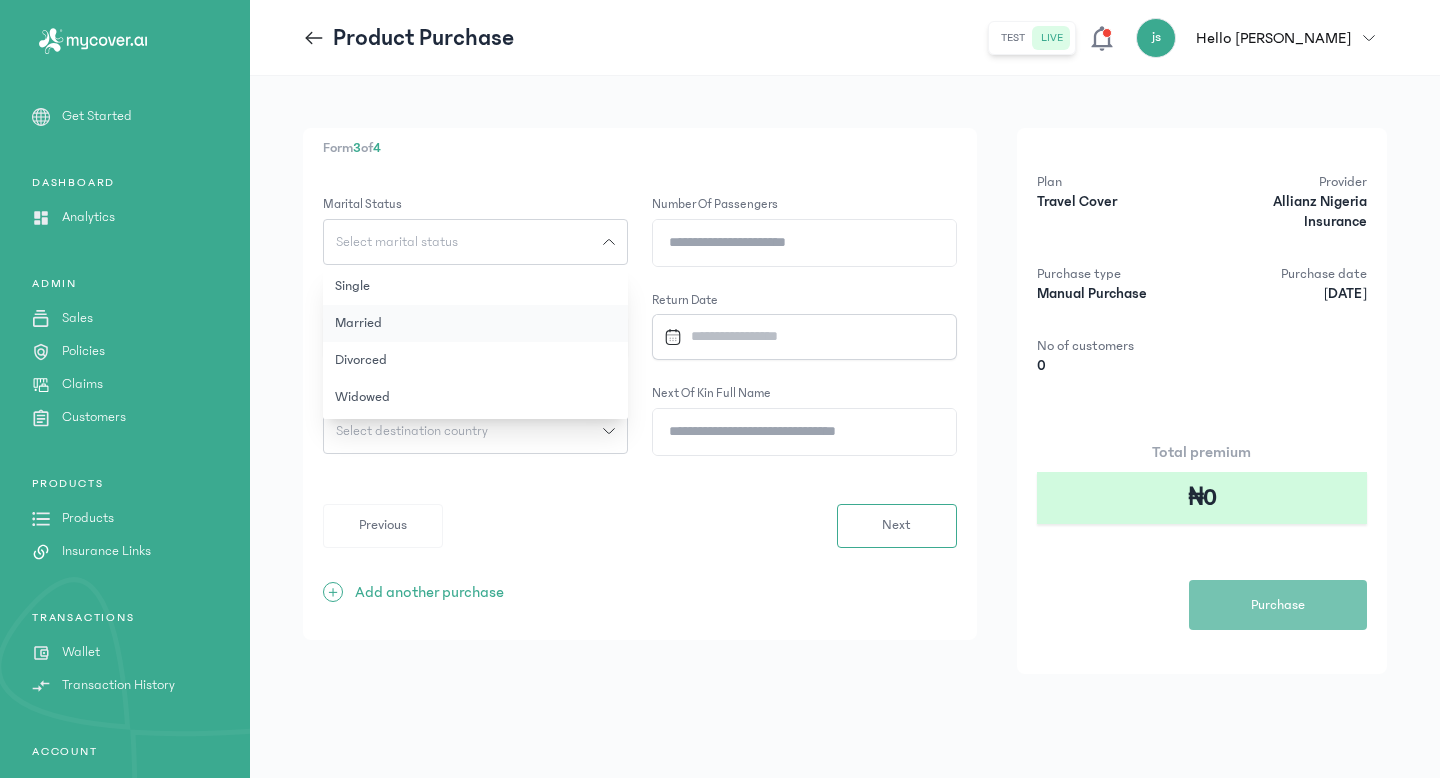 click on "Married" 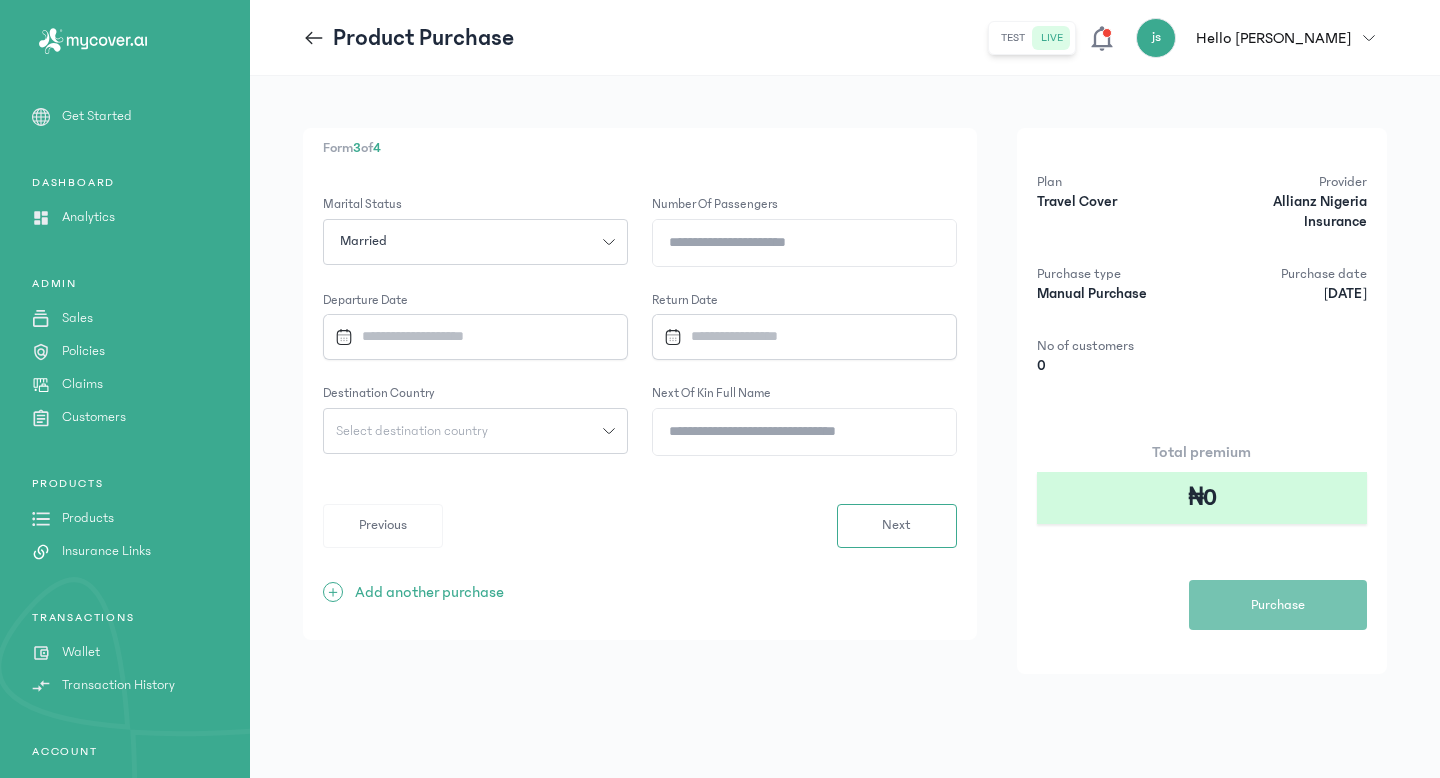 click on "Number of Passengers" 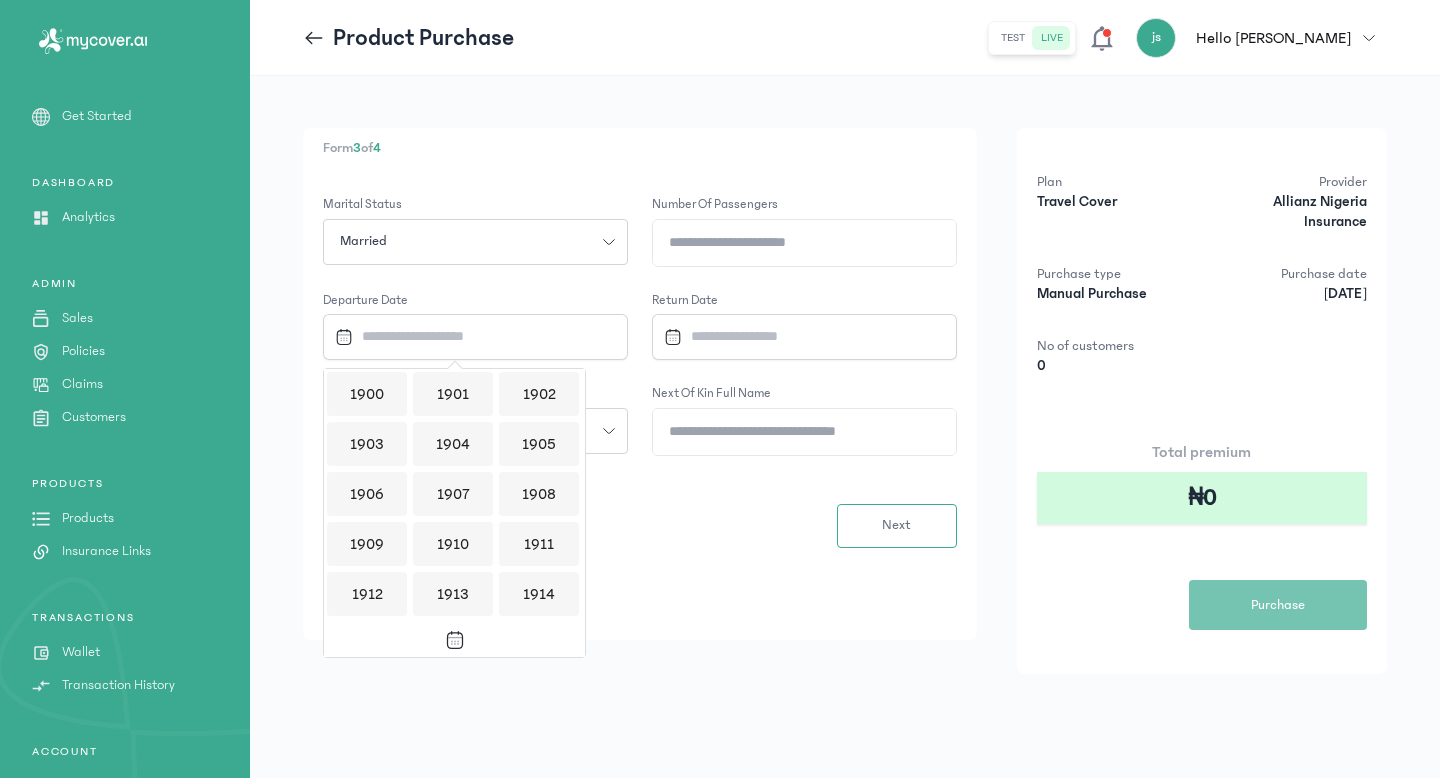 scroll, scrollTop: 1938, scrollLeft: 0, axis: vertical 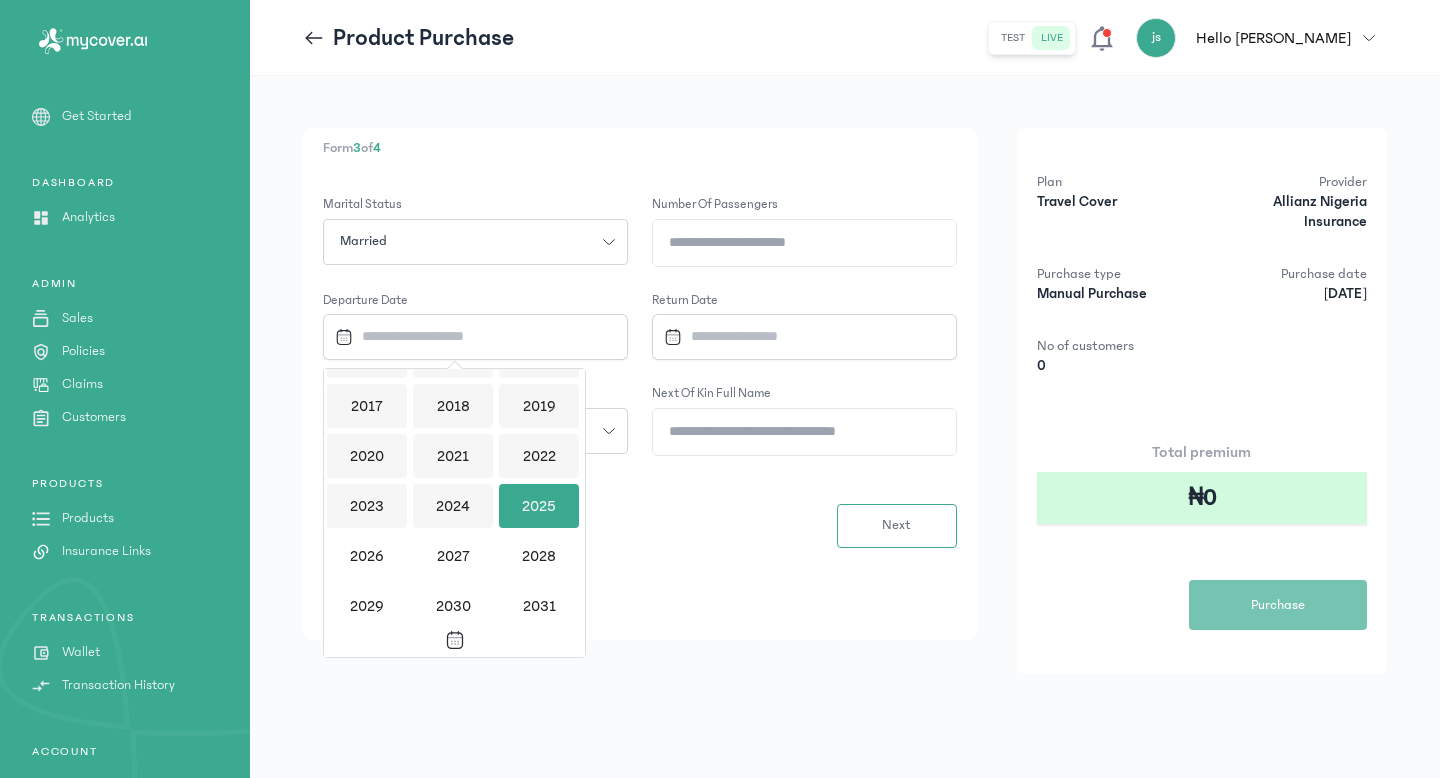 click at bounding box center [796, 336] 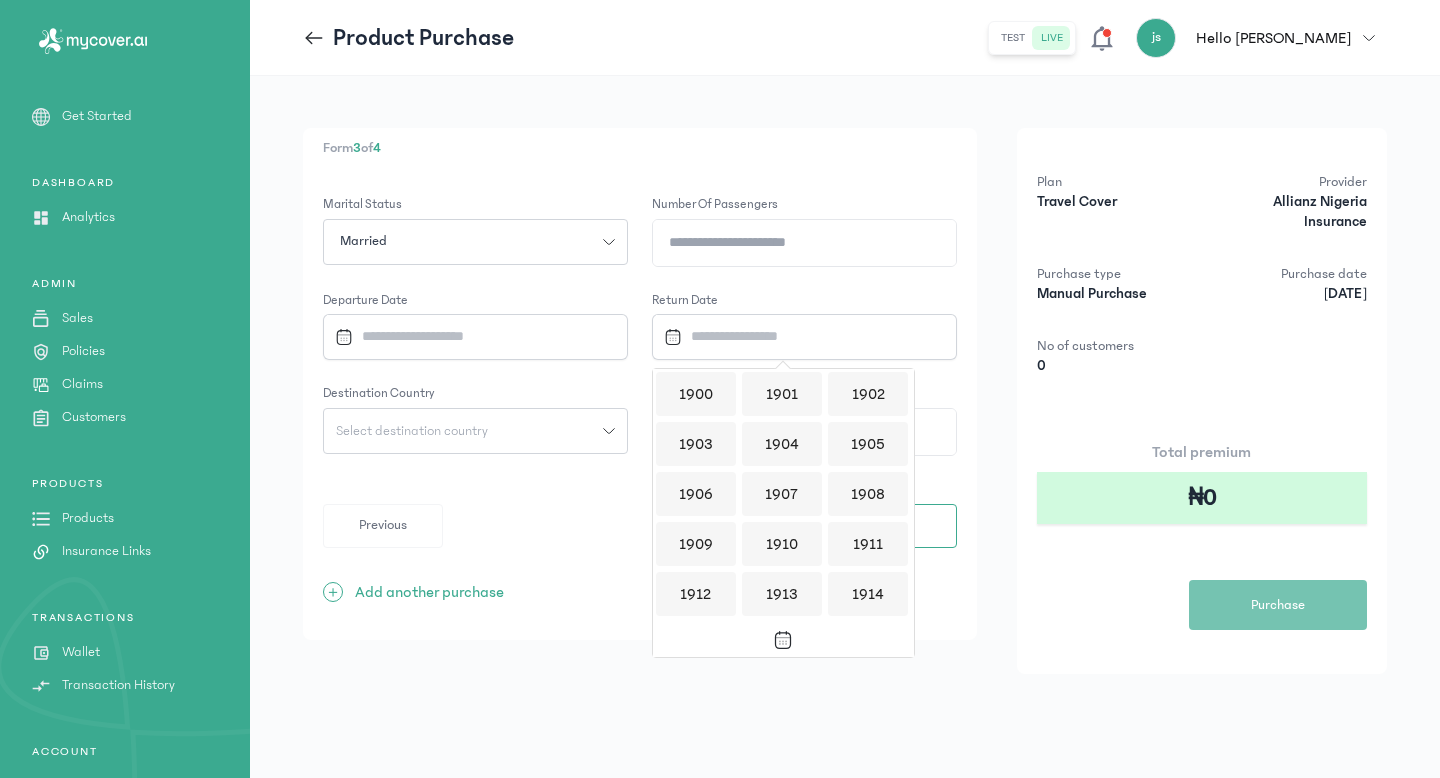 scroll, scrollTop: 1938, scrollLeft: 0, axis: vertical 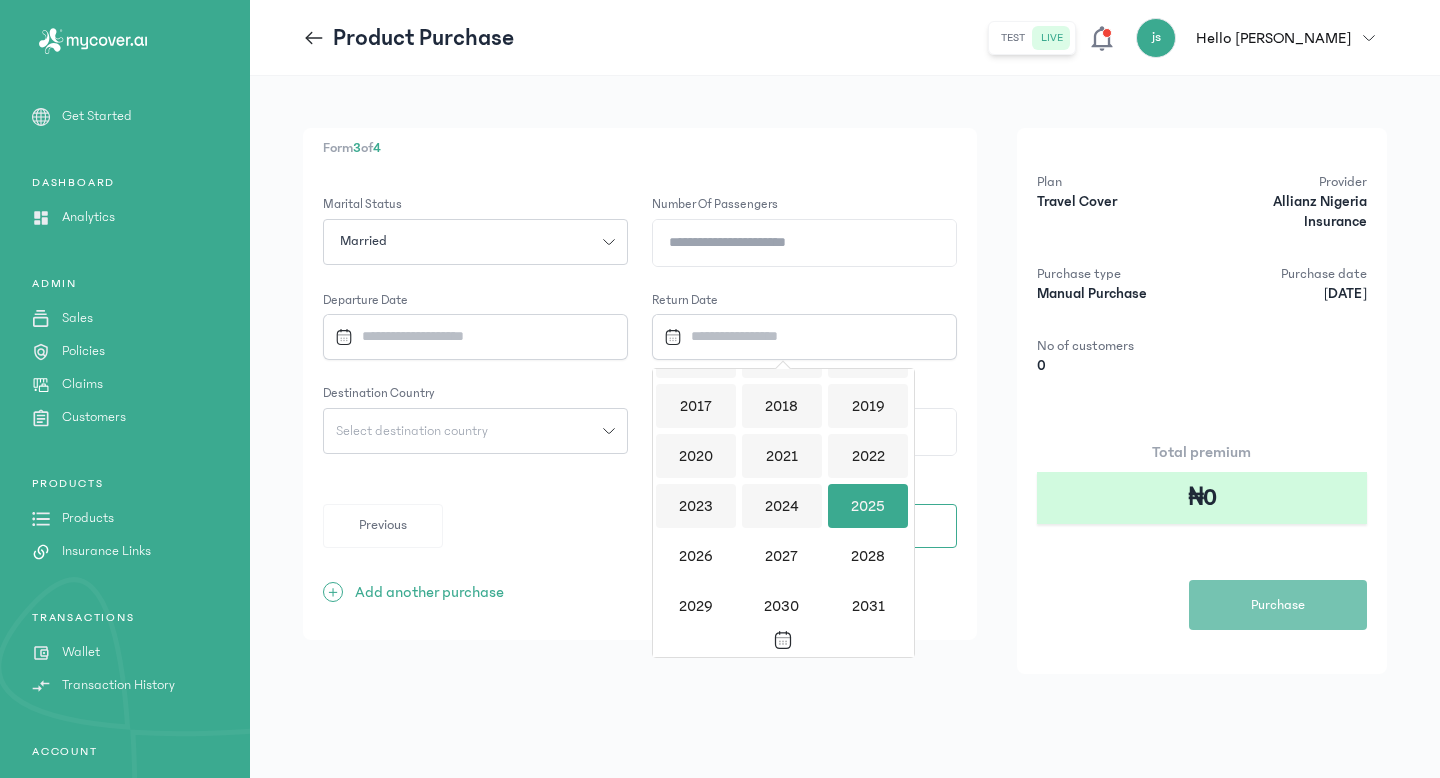 click on "2025" at bounding box center [868, 506] 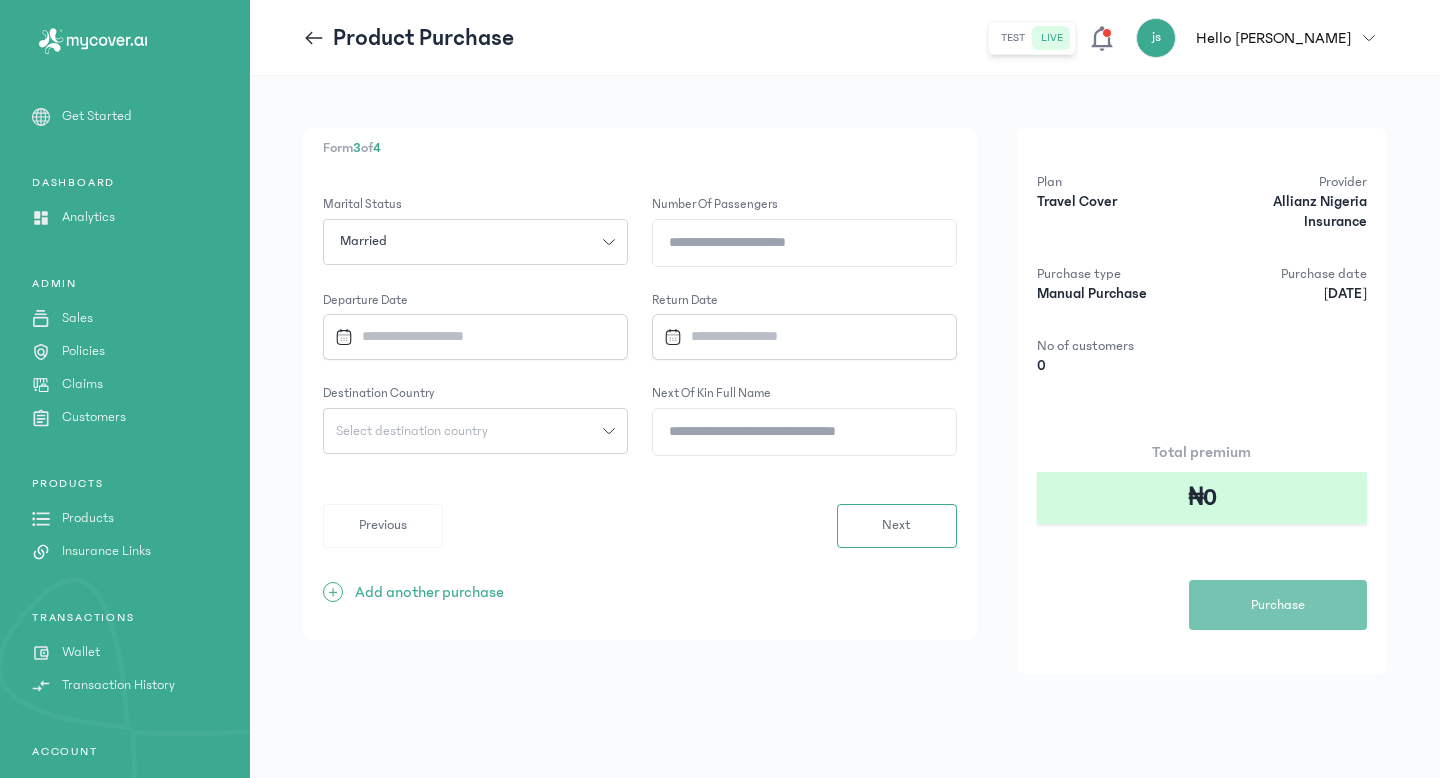 click on "Marital Status  [DEMOGRAPHIC_DATA]
Number of Passengers * Departure Date
Return Date
Destination Country Select destination country
Next of kin full name  Previous  Next" 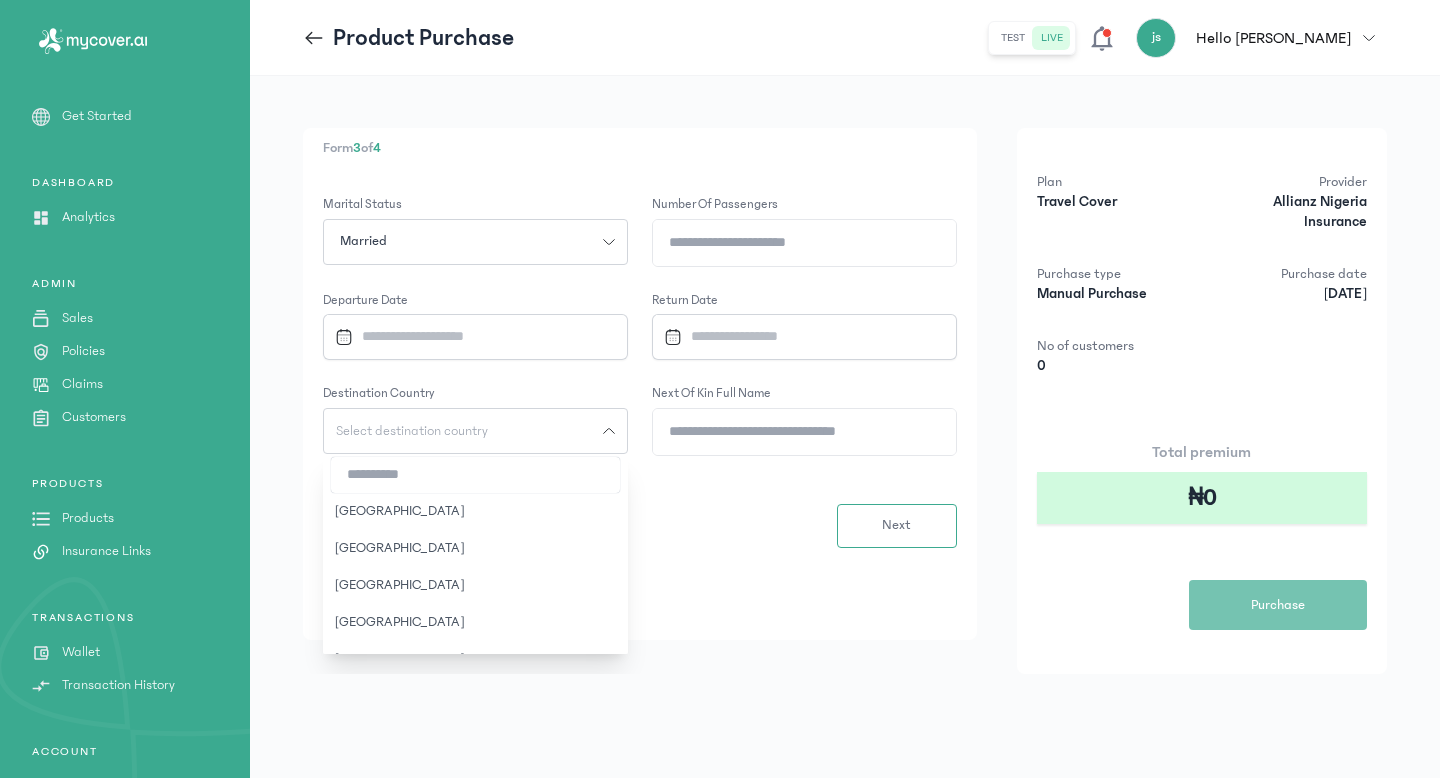click at bounding box center (475, 475) 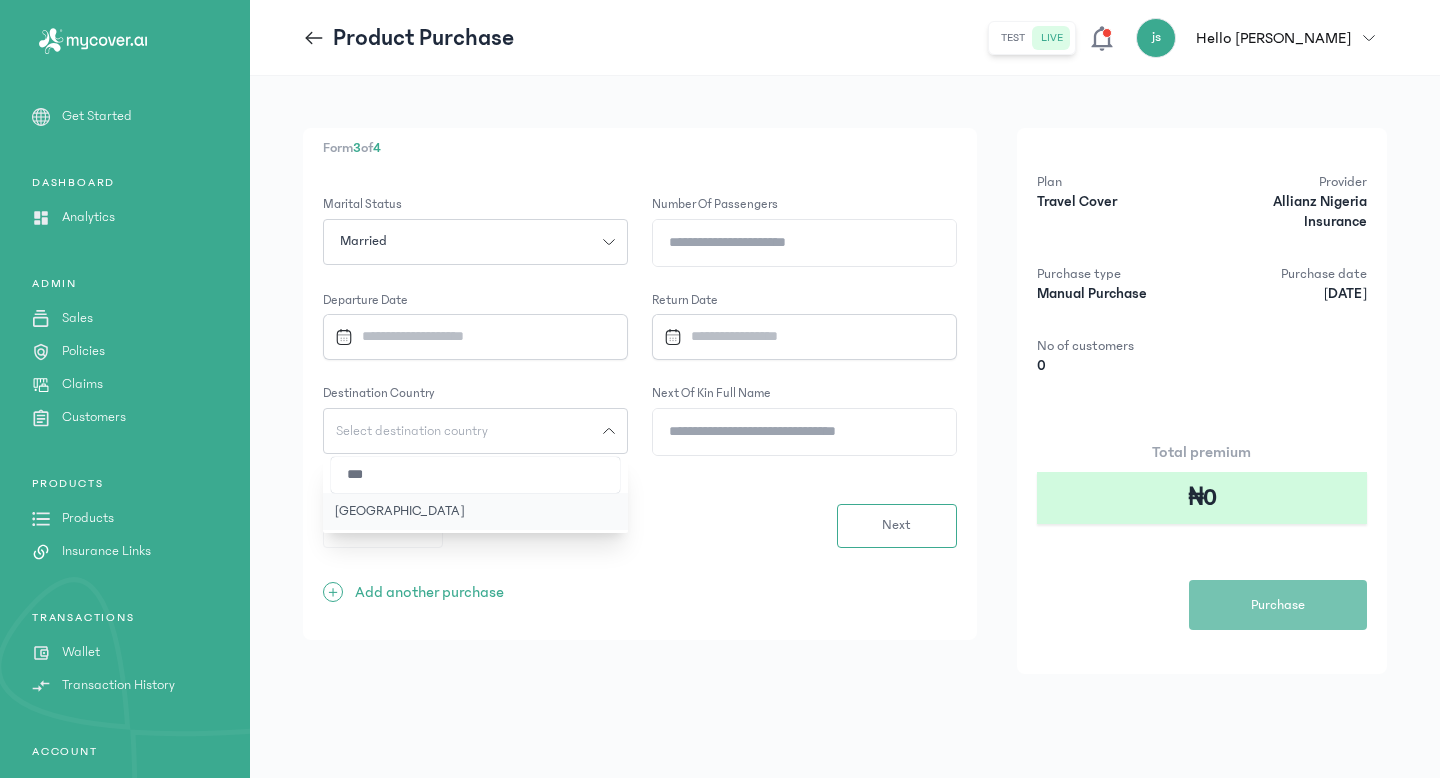 type on "***" 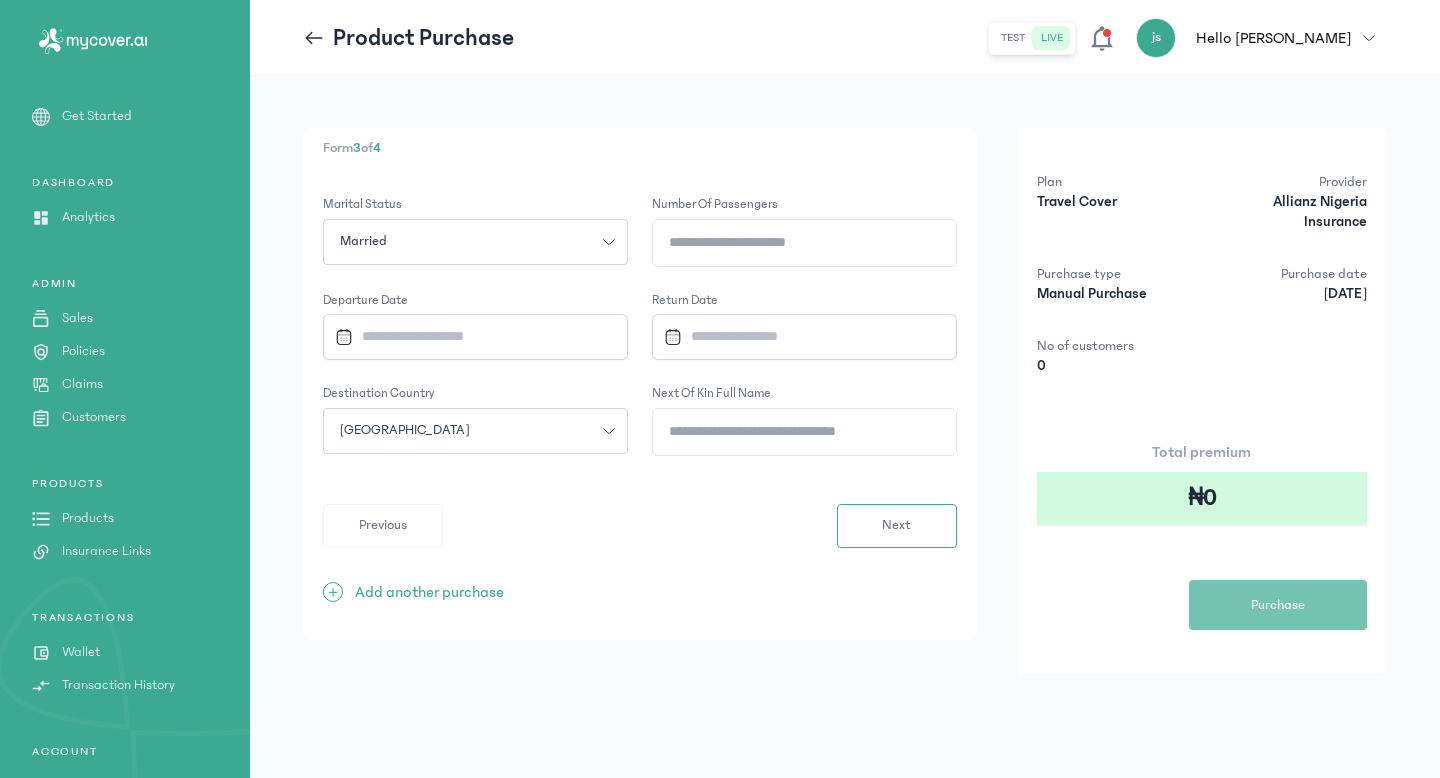 click on "Next of kin full name" 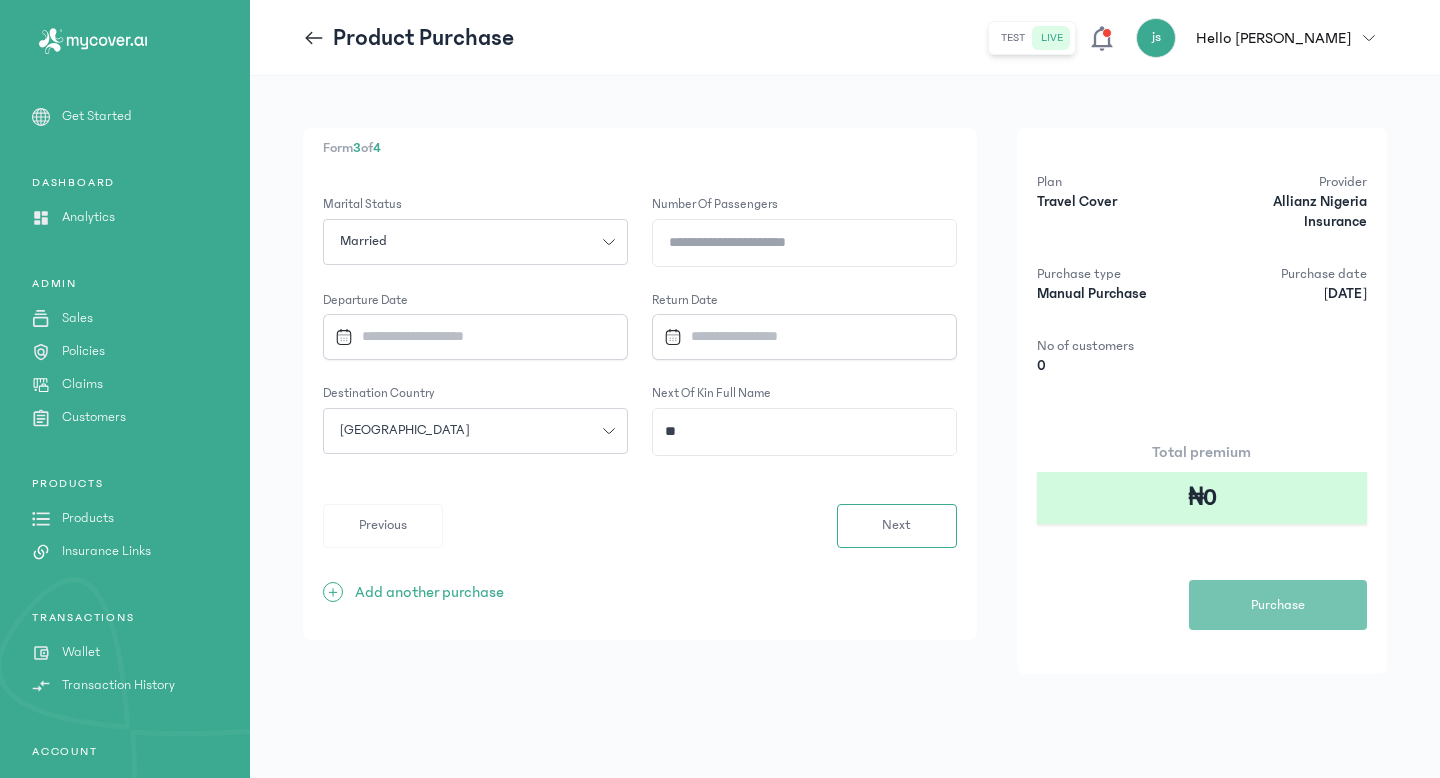type on "*" 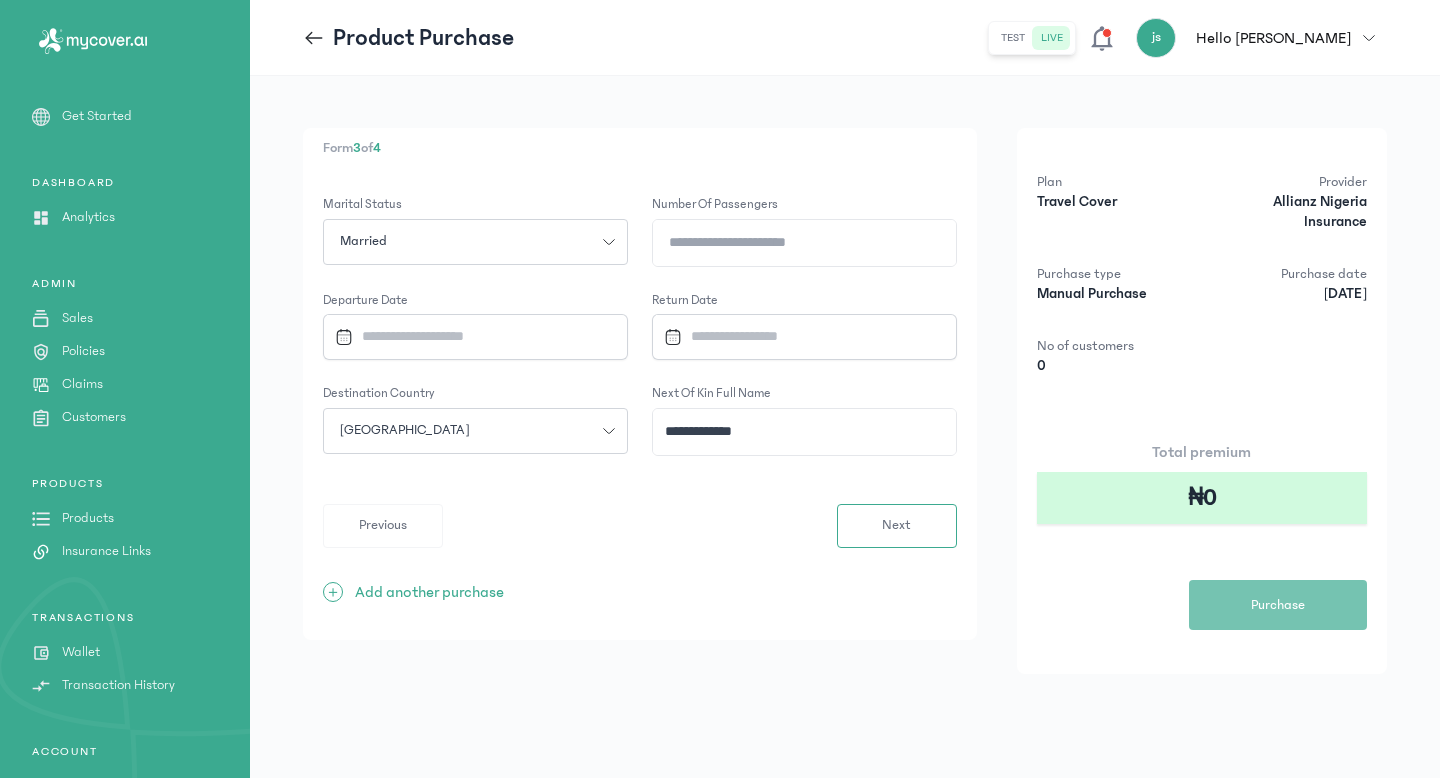 type on "**********" 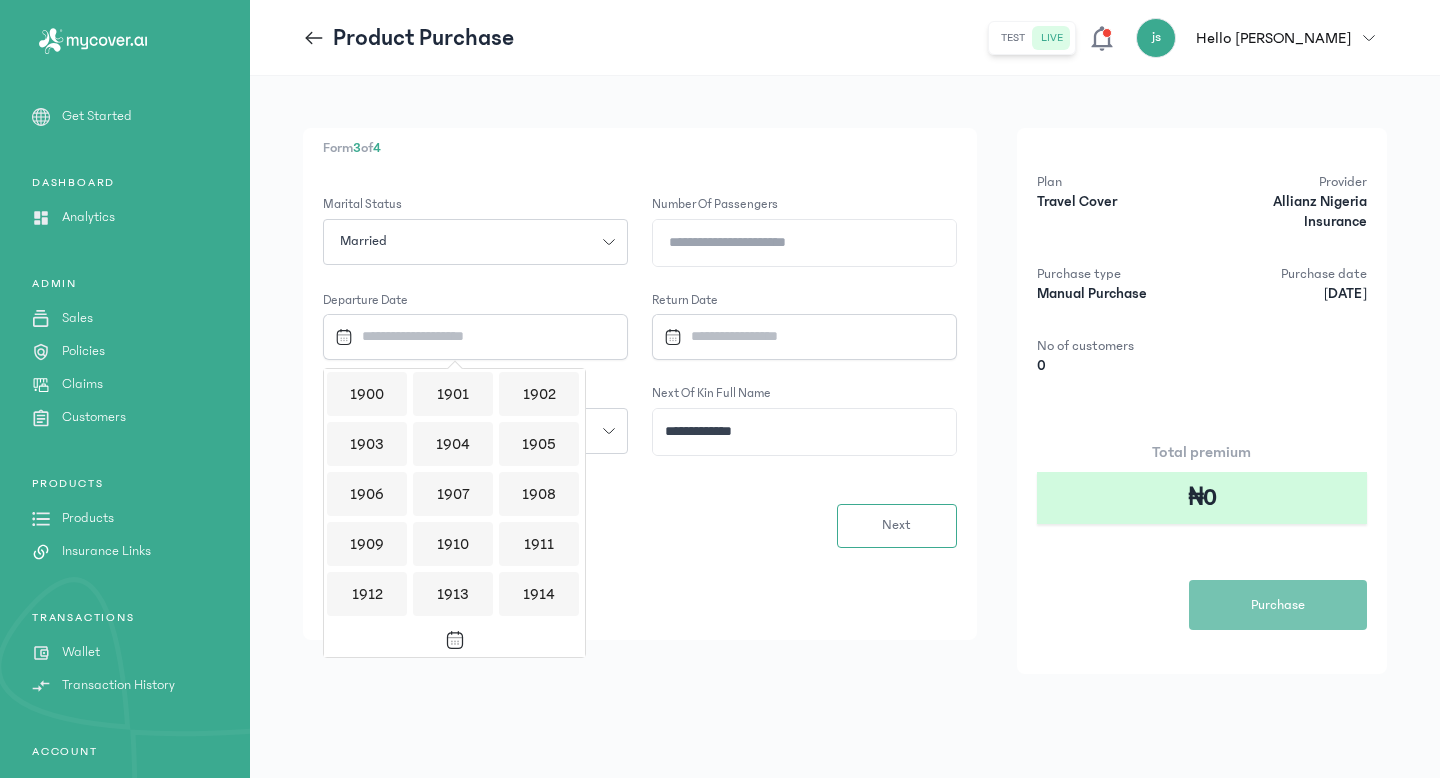 scroll, scrollTop: 1938, scrollLeft: 0, axis: vertical 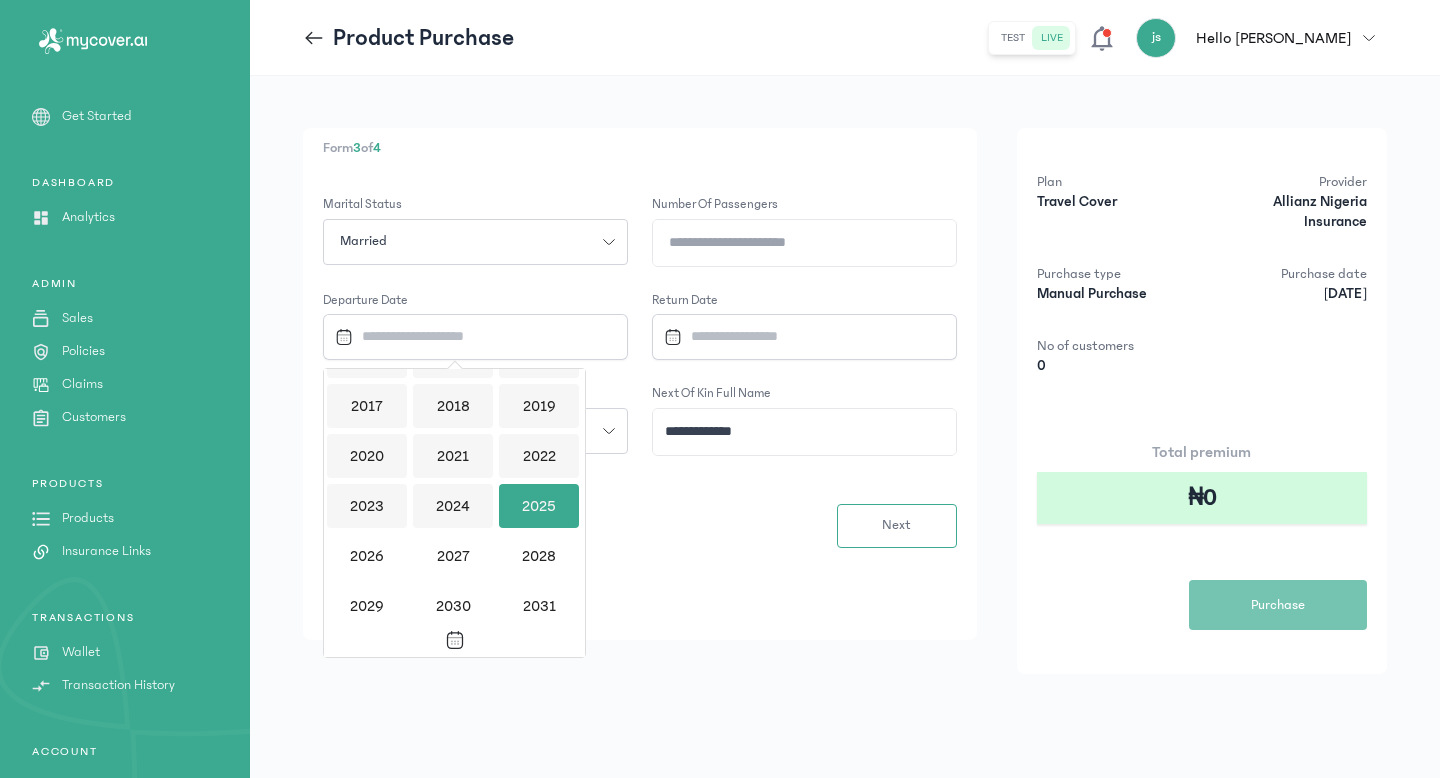 click on "2025" at bounding box center (539, 506) 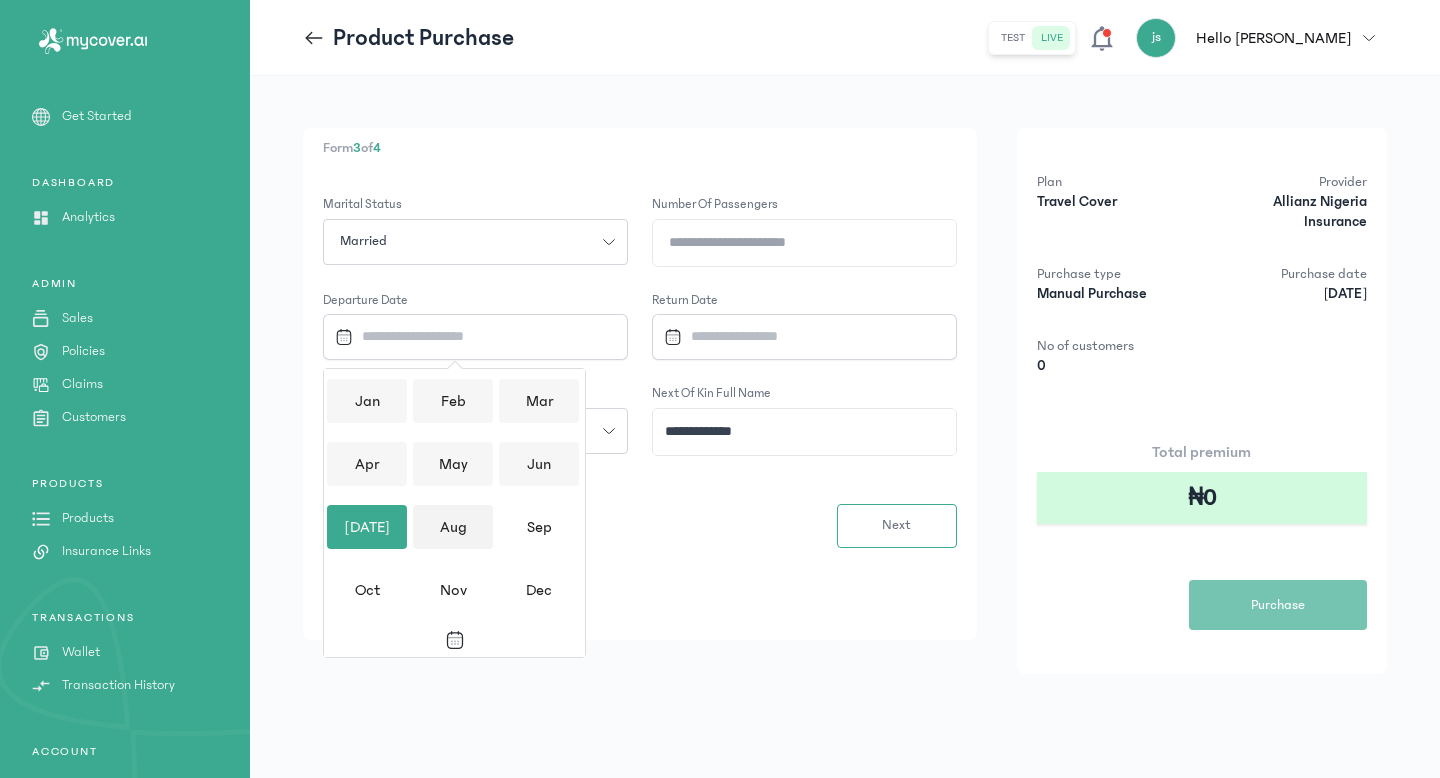 click on "Aug" at bounding box center (453, 527) 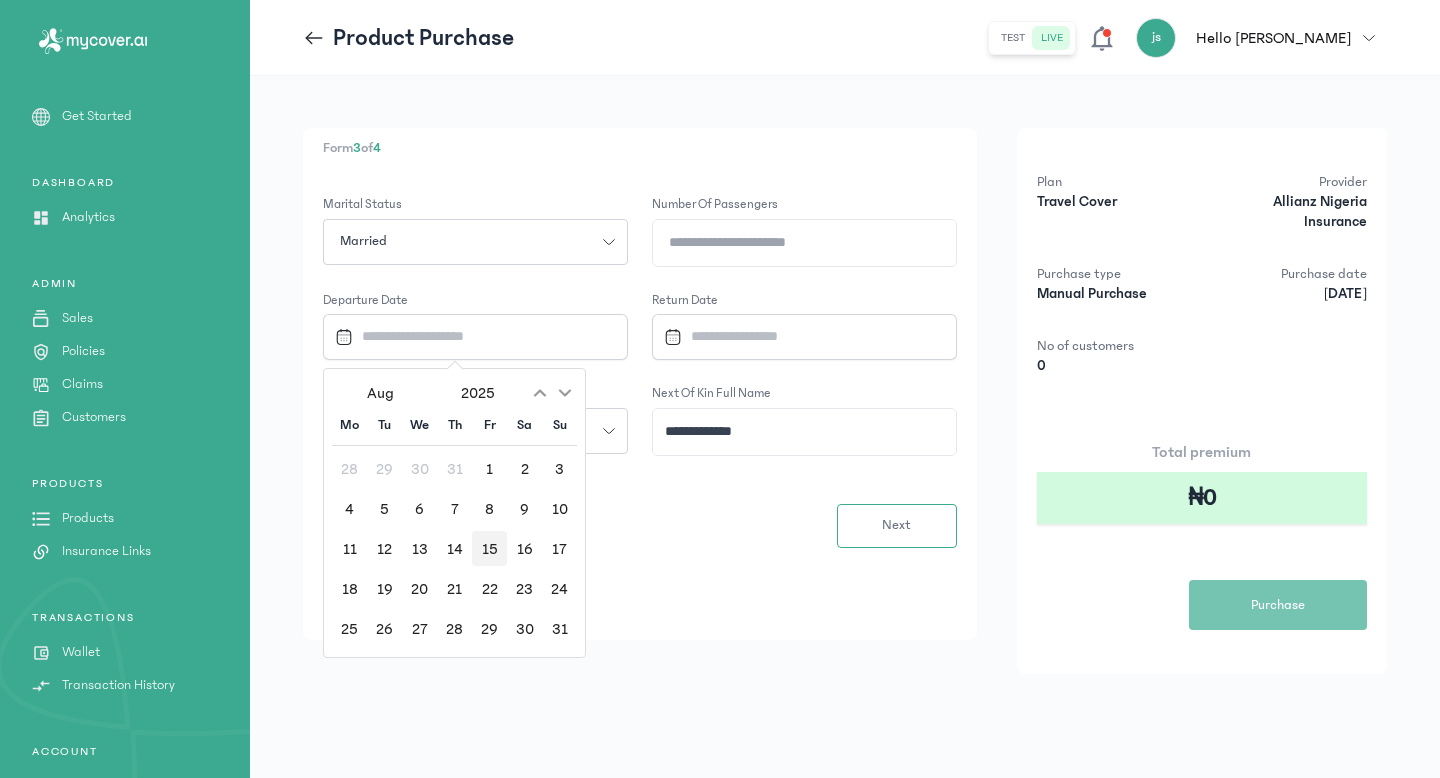 click on "15" at bounding box center [489, 548] 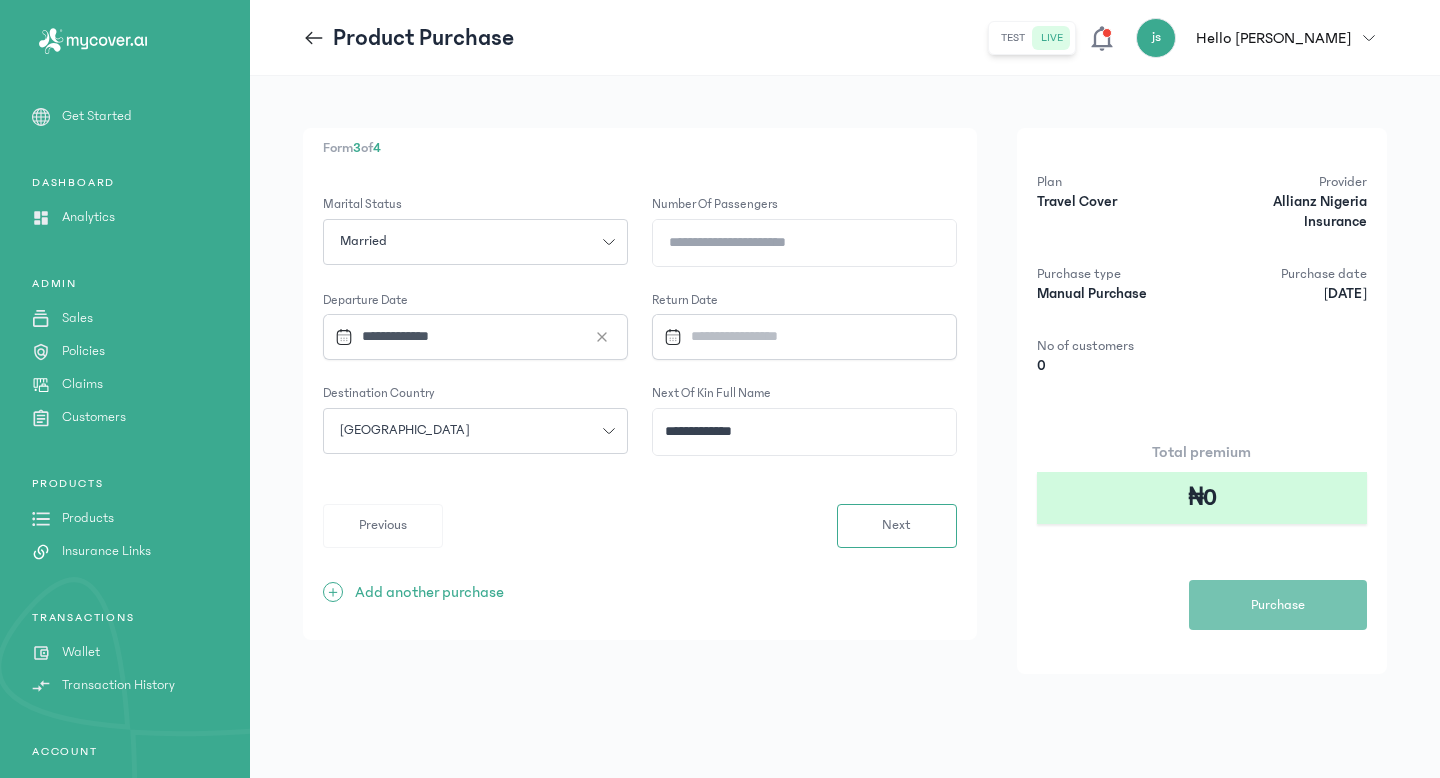 click at bounding box center (796, 336) 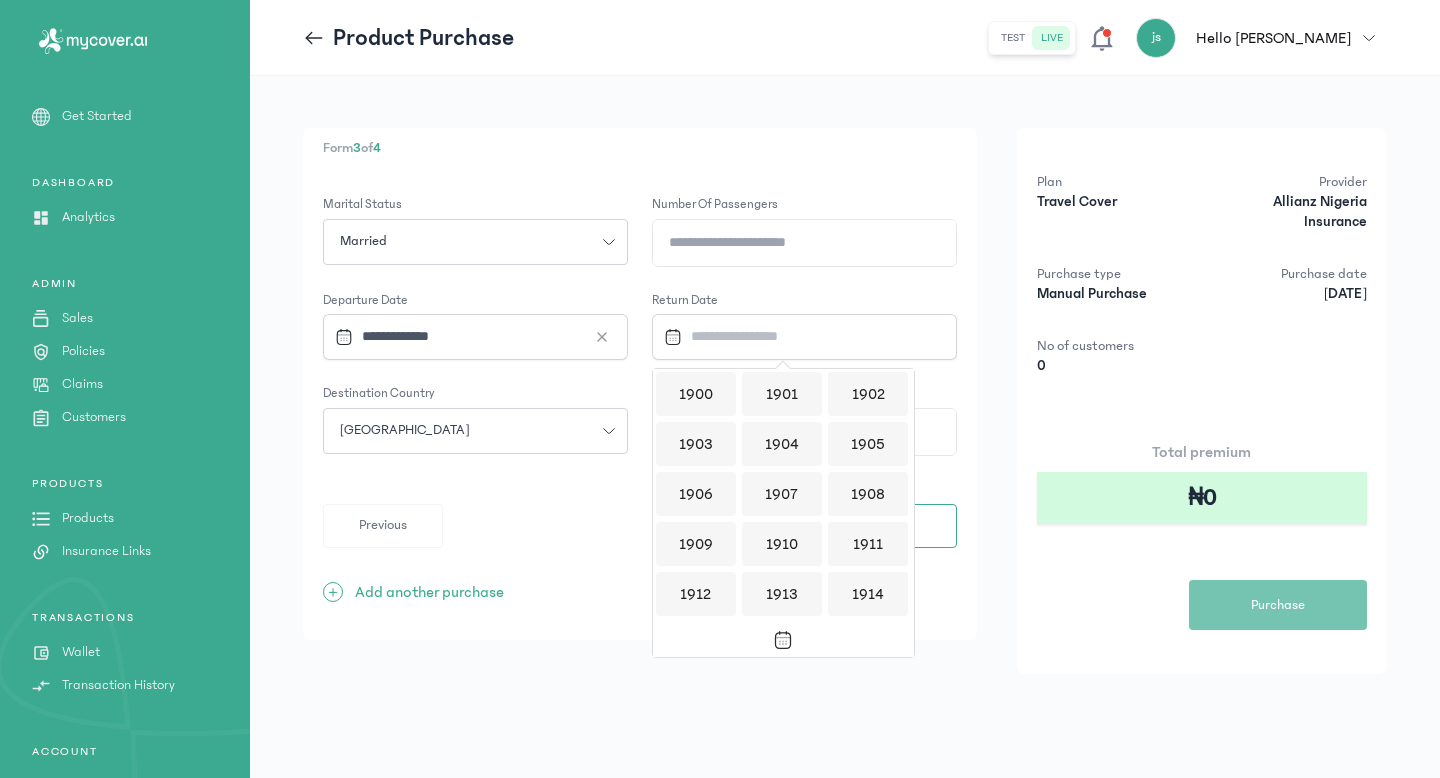scroll, scrollTop: 1938, scrollLeft: 0, axis: vertical 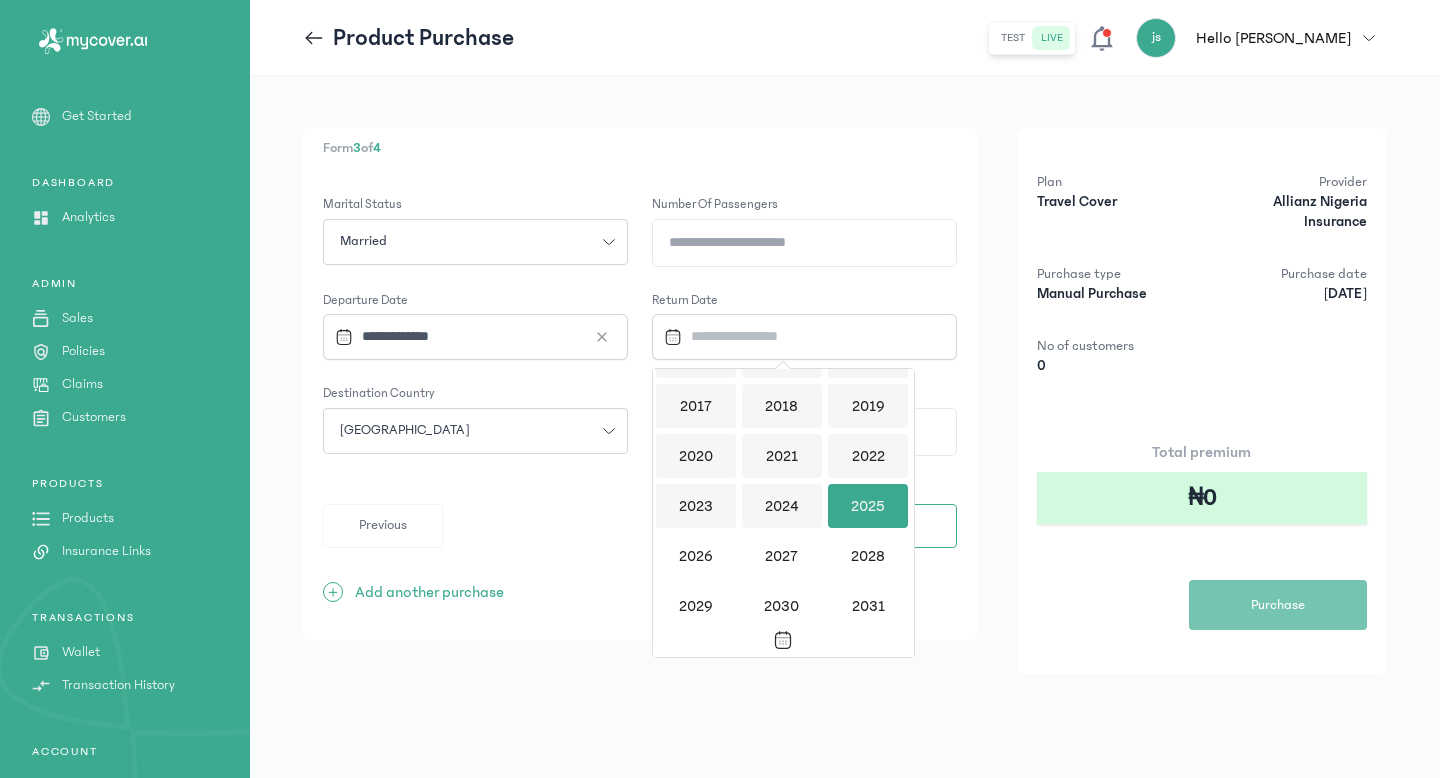 click on "2025" at bounding box center [868, 506] 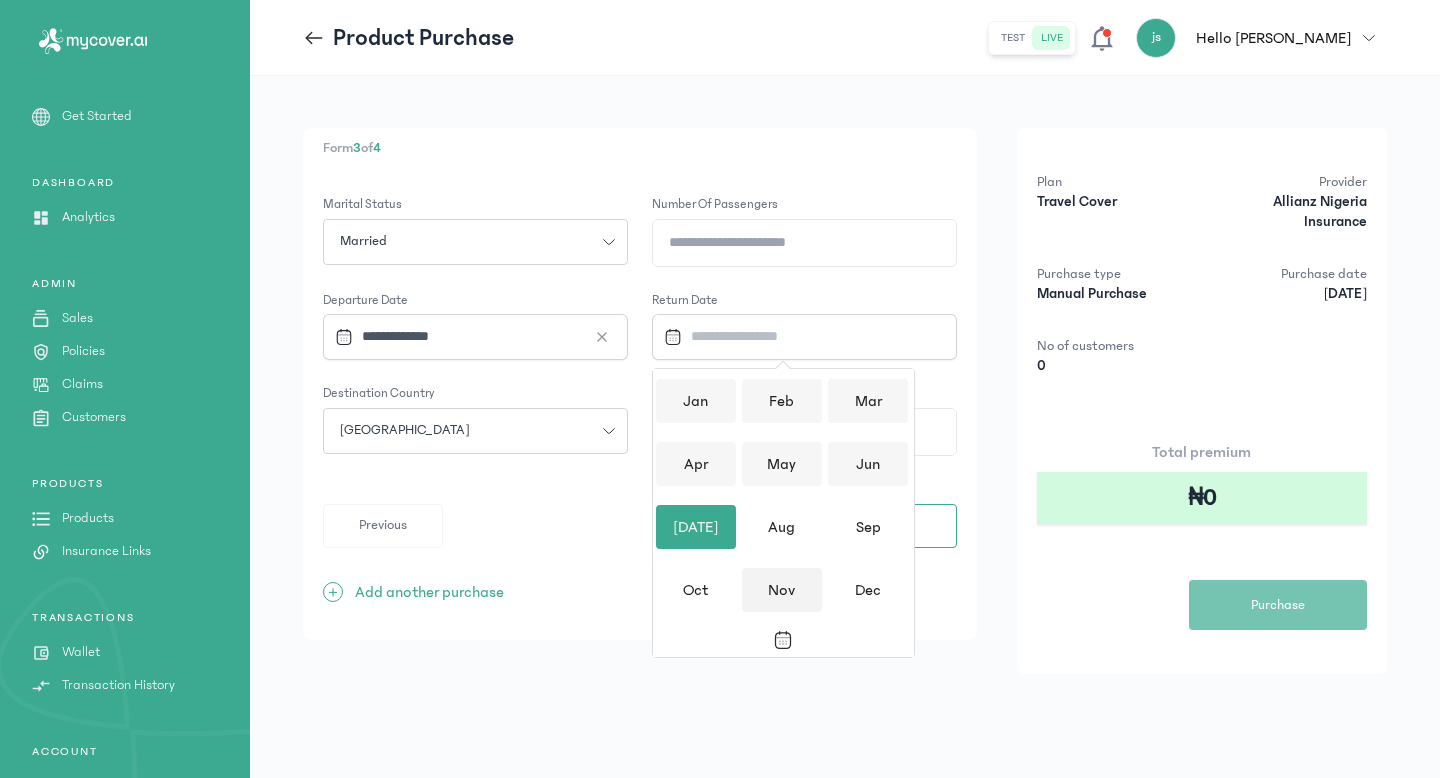 click on "Nov" at bounding box center [782, 590] 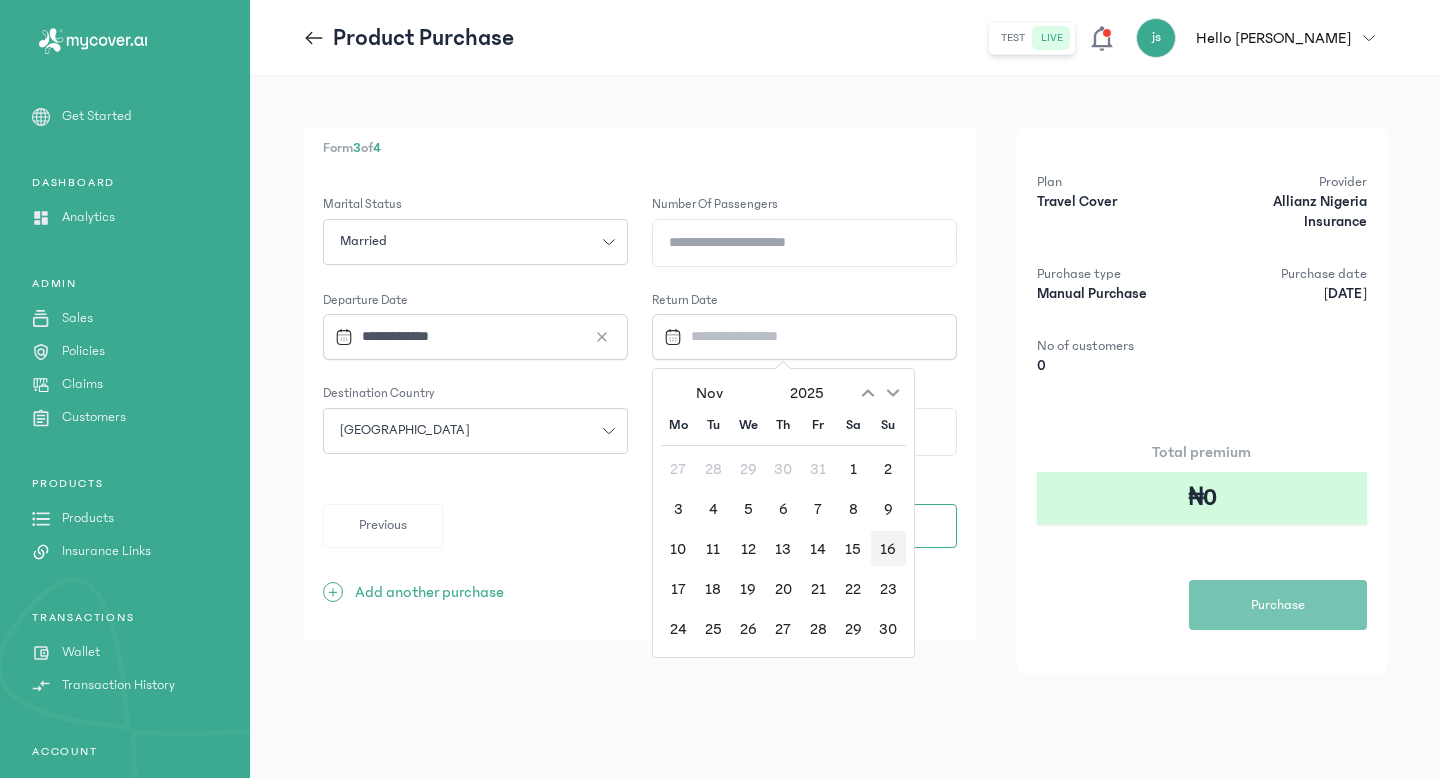 click on "16" at bounding box center [888, 548] 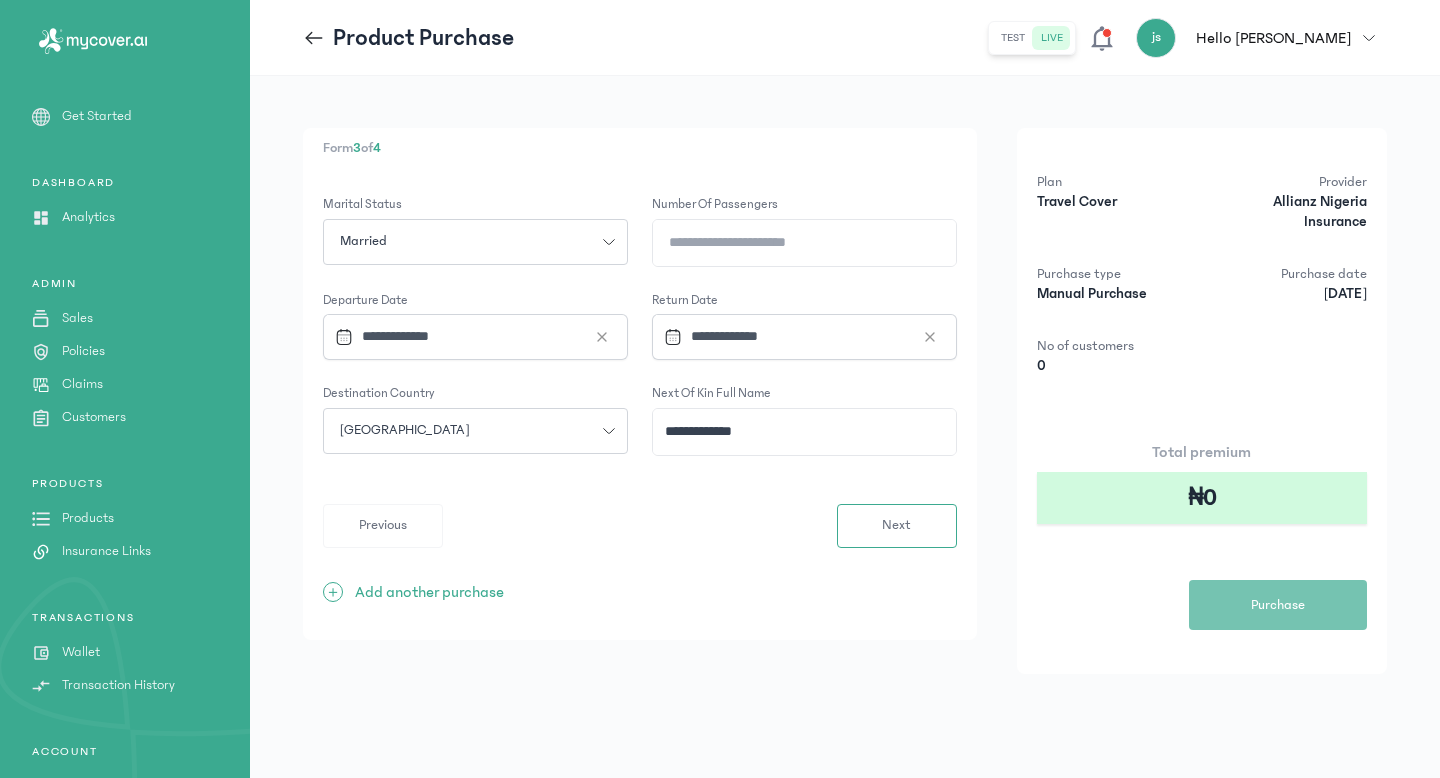 click on "**********" 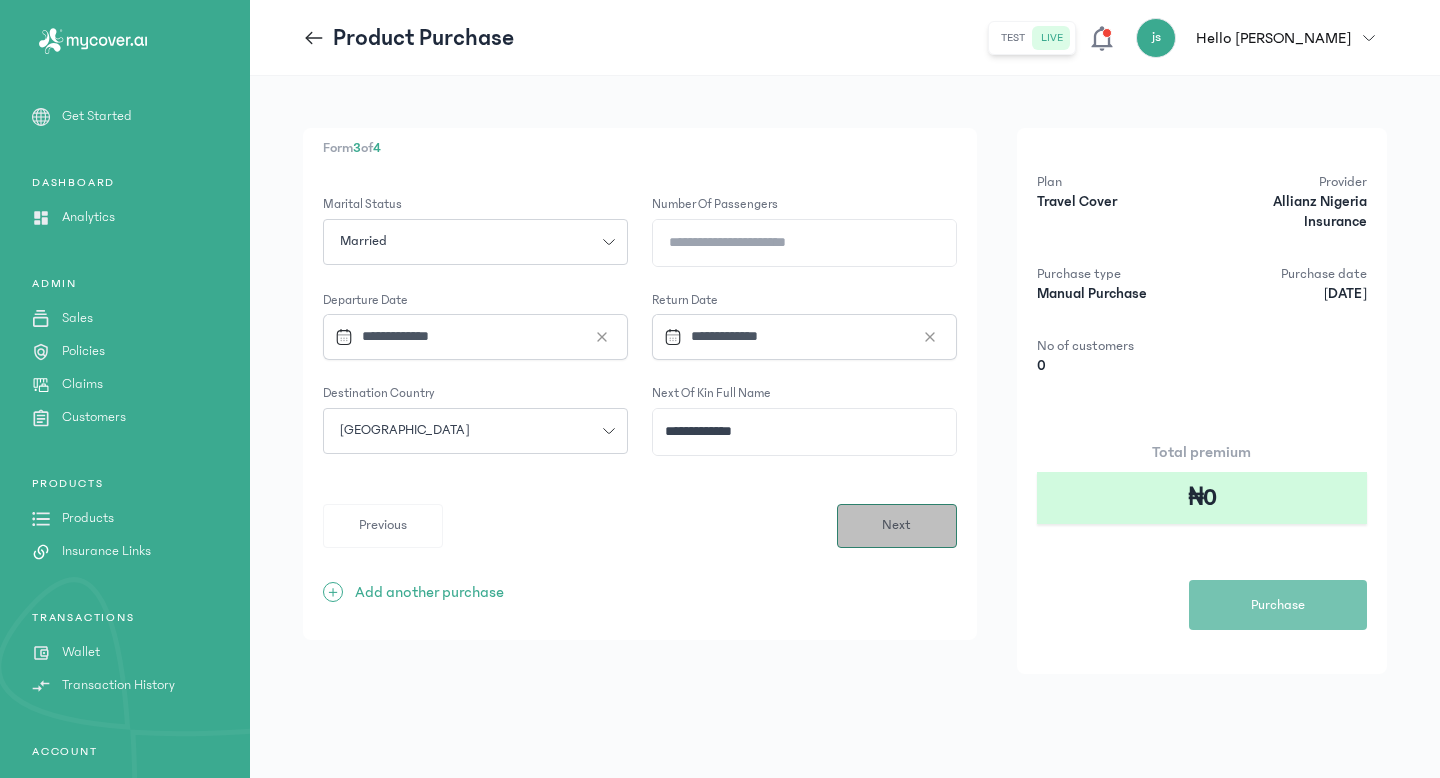 click on "Next" at bounding box center [897, 526] 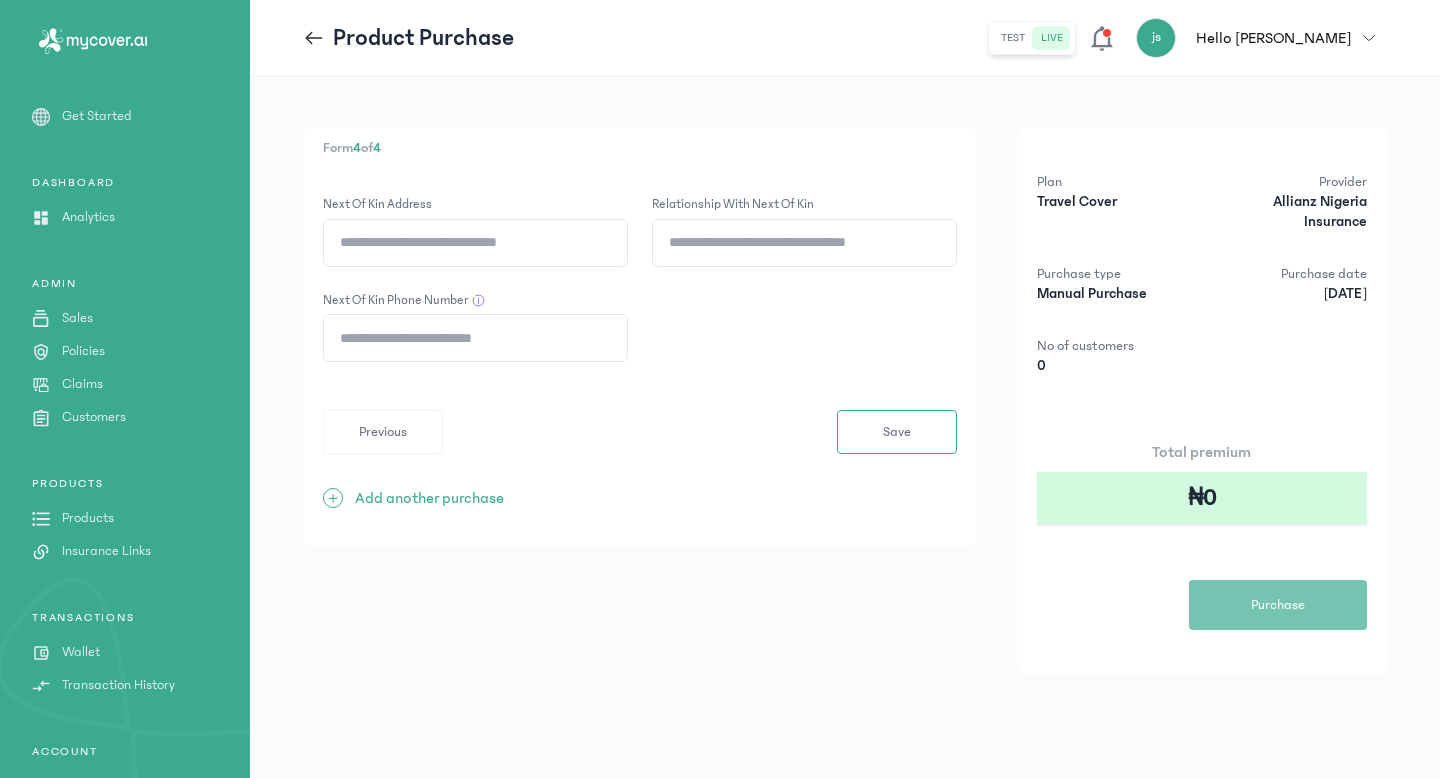 click on "Next of kin address" 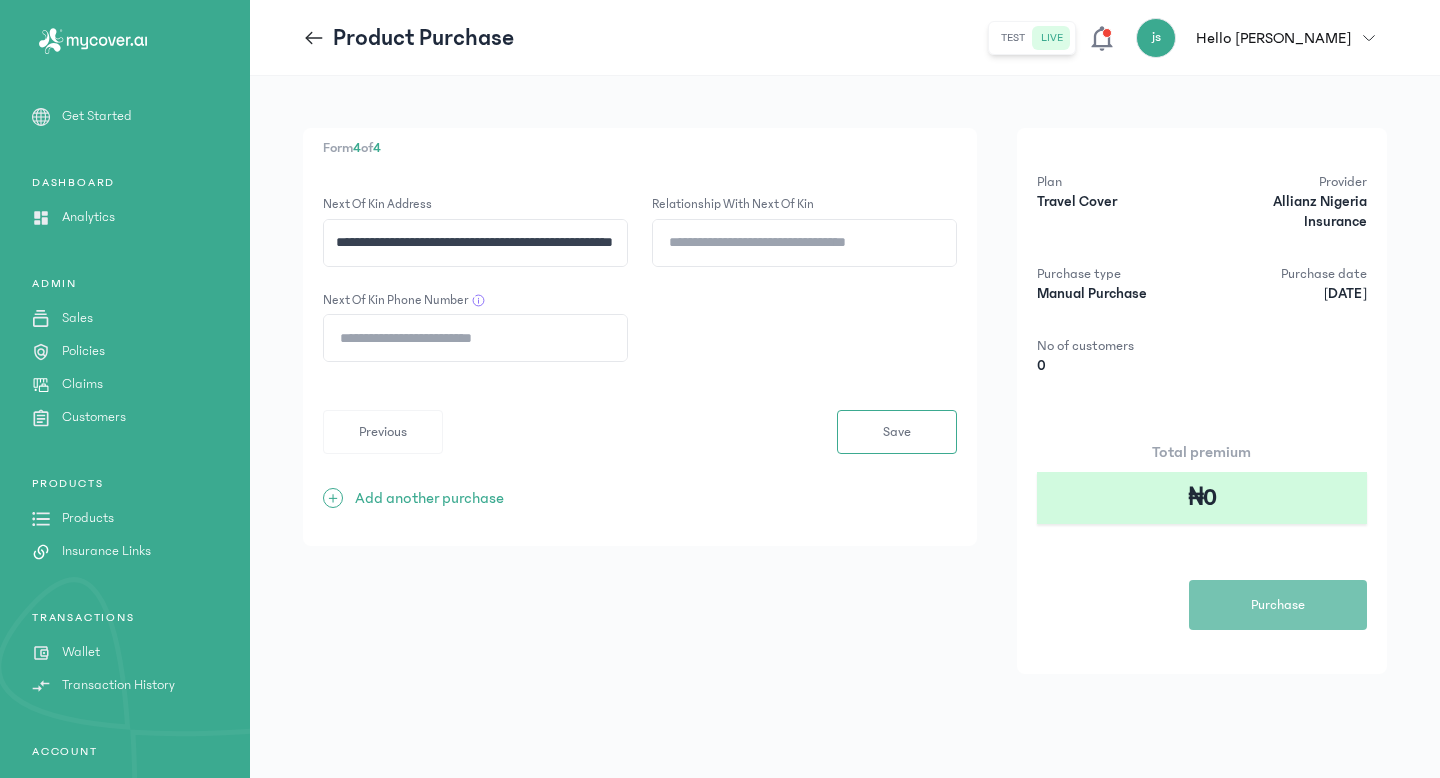 scroll, scrollTop: 0, scrollLeft: 55, axis: horizontal 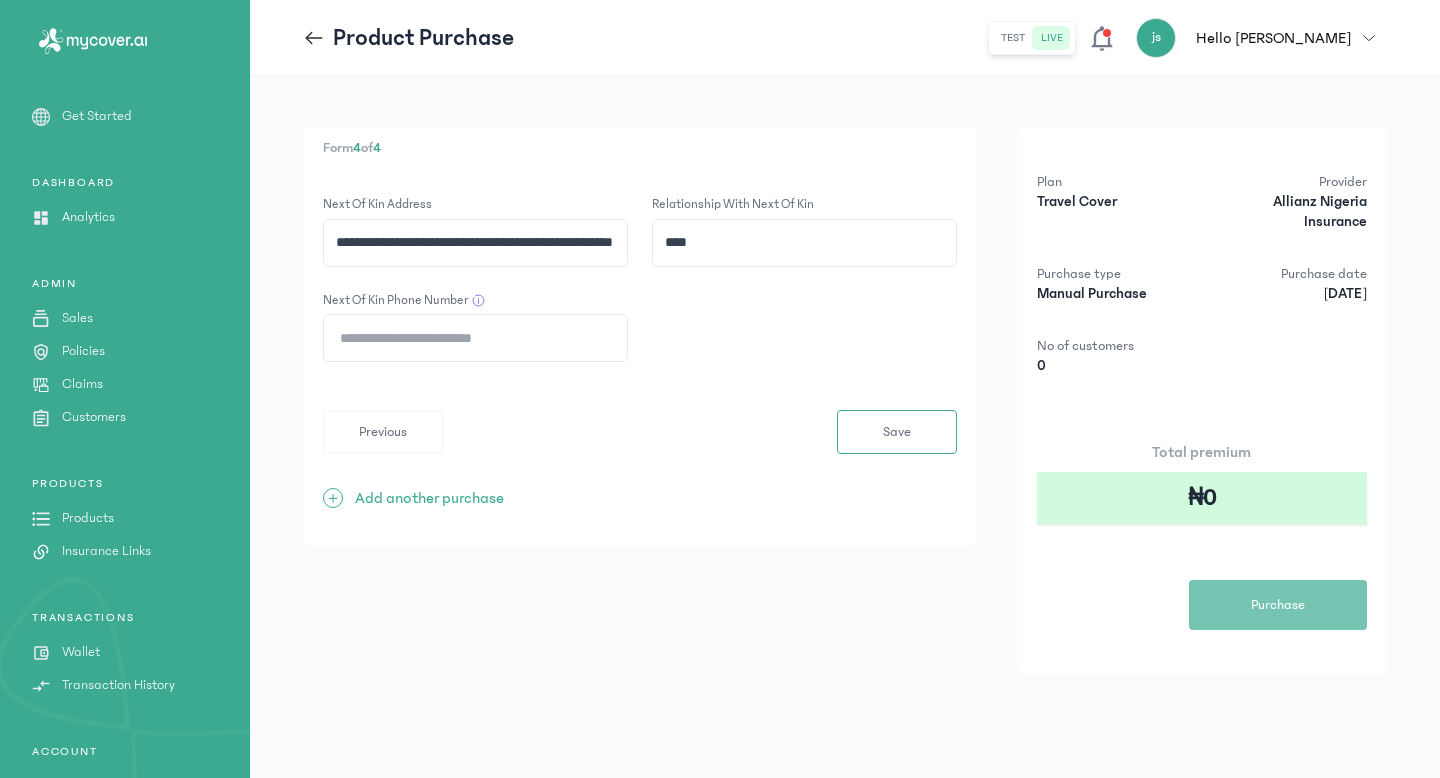 type on "****" 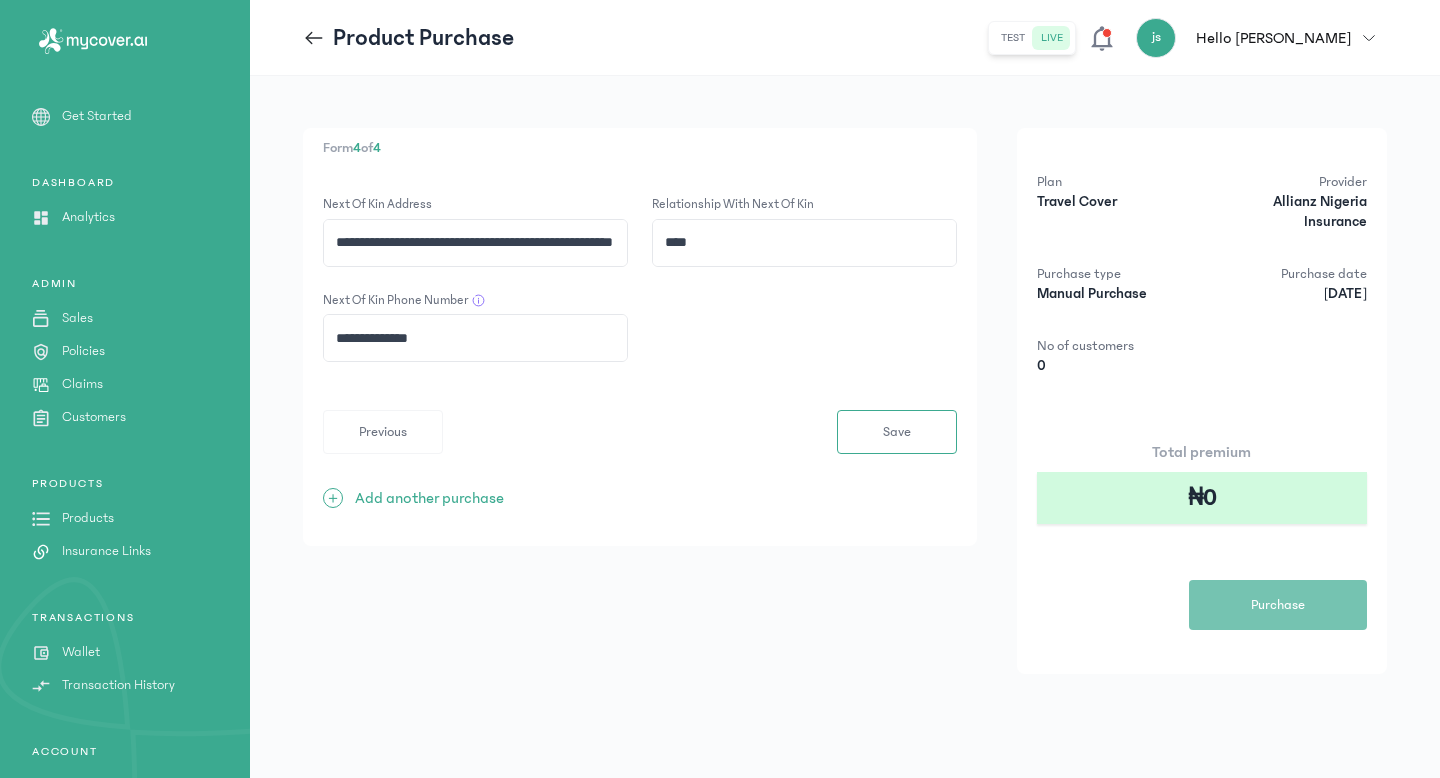 drag, startPoint x: 370, startPoint y: 339, endPoint x: 526, endPoint y: 341, distance: 156.01282 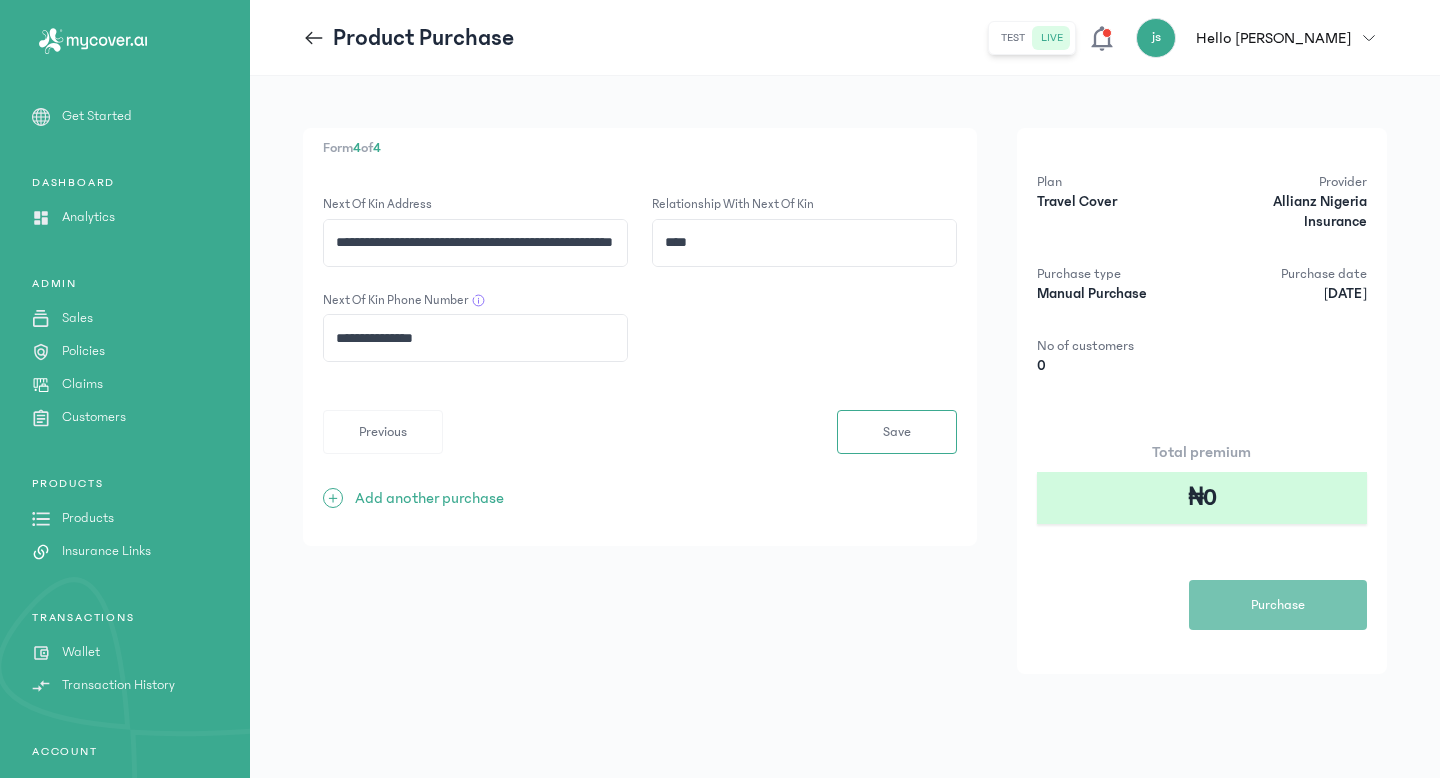 click on "**********" 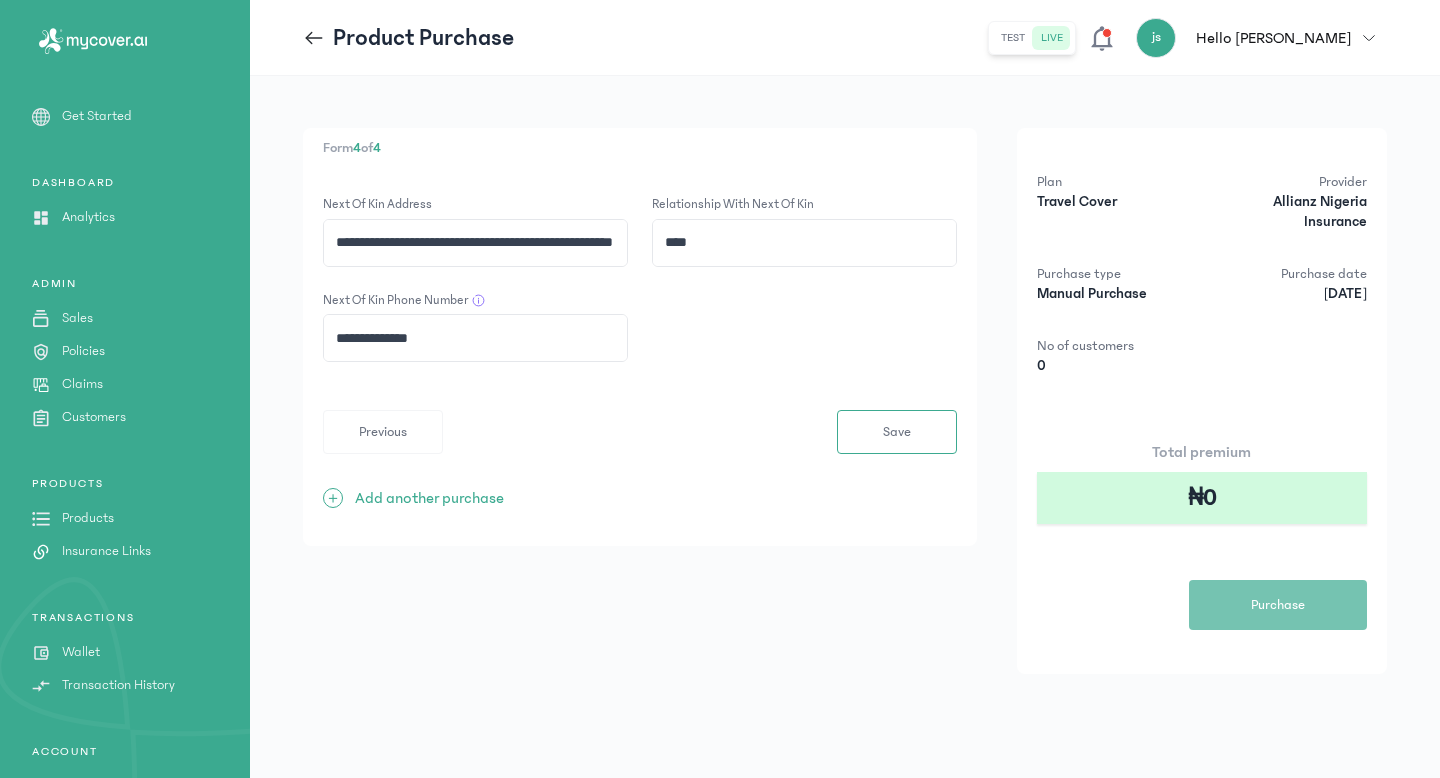 type on "**********" 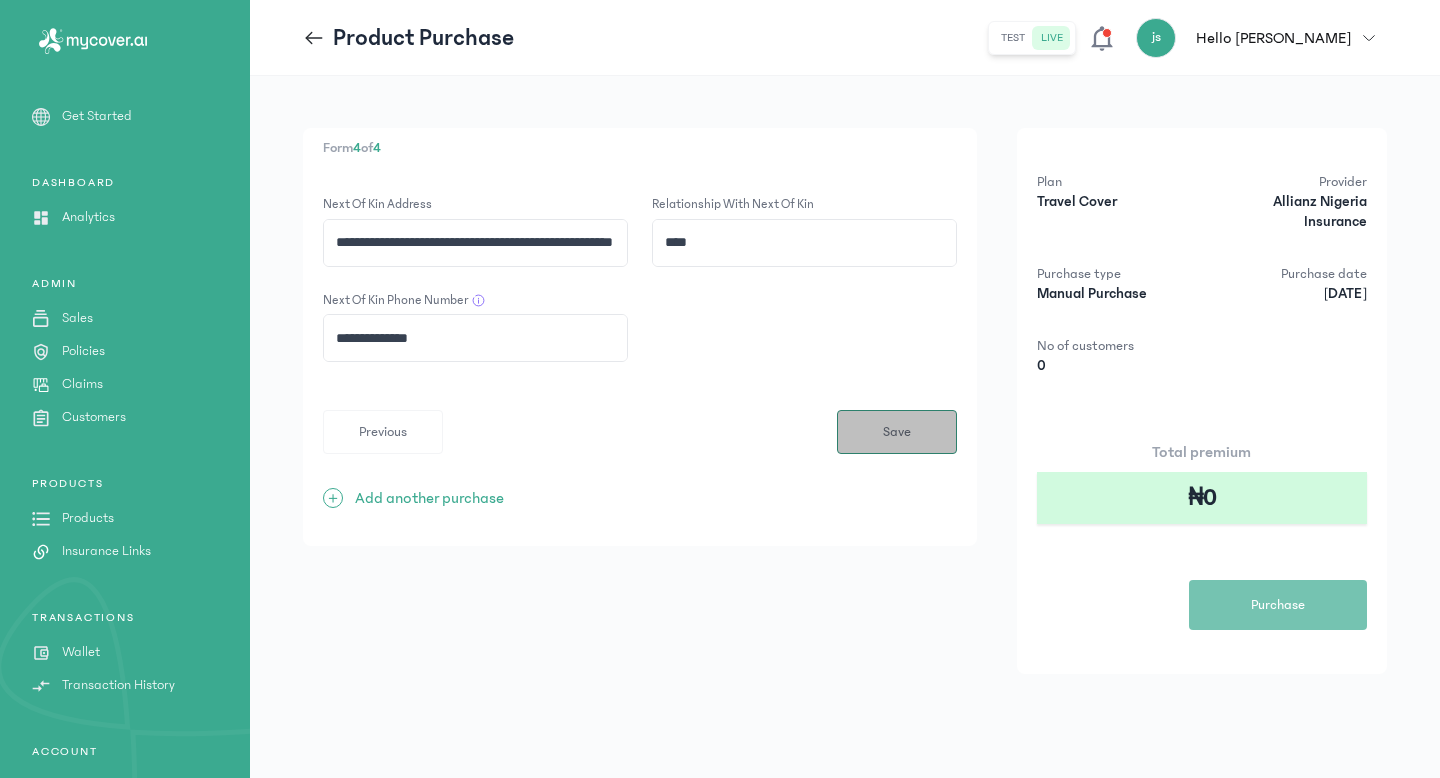 click on "Save" at bounding box center [897, 432] 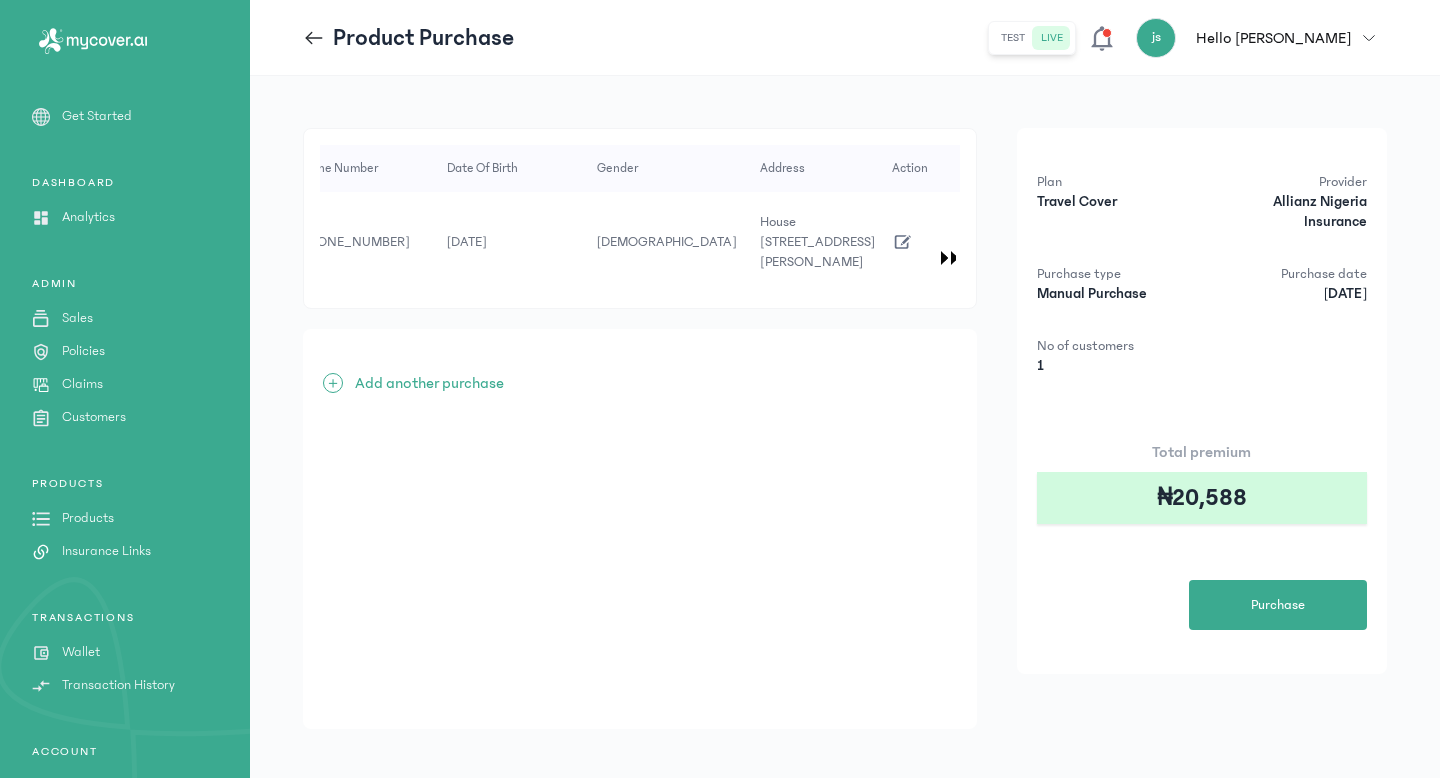 scroll, scrollTop: 0, scrollLeft: 508, axis: horizontal 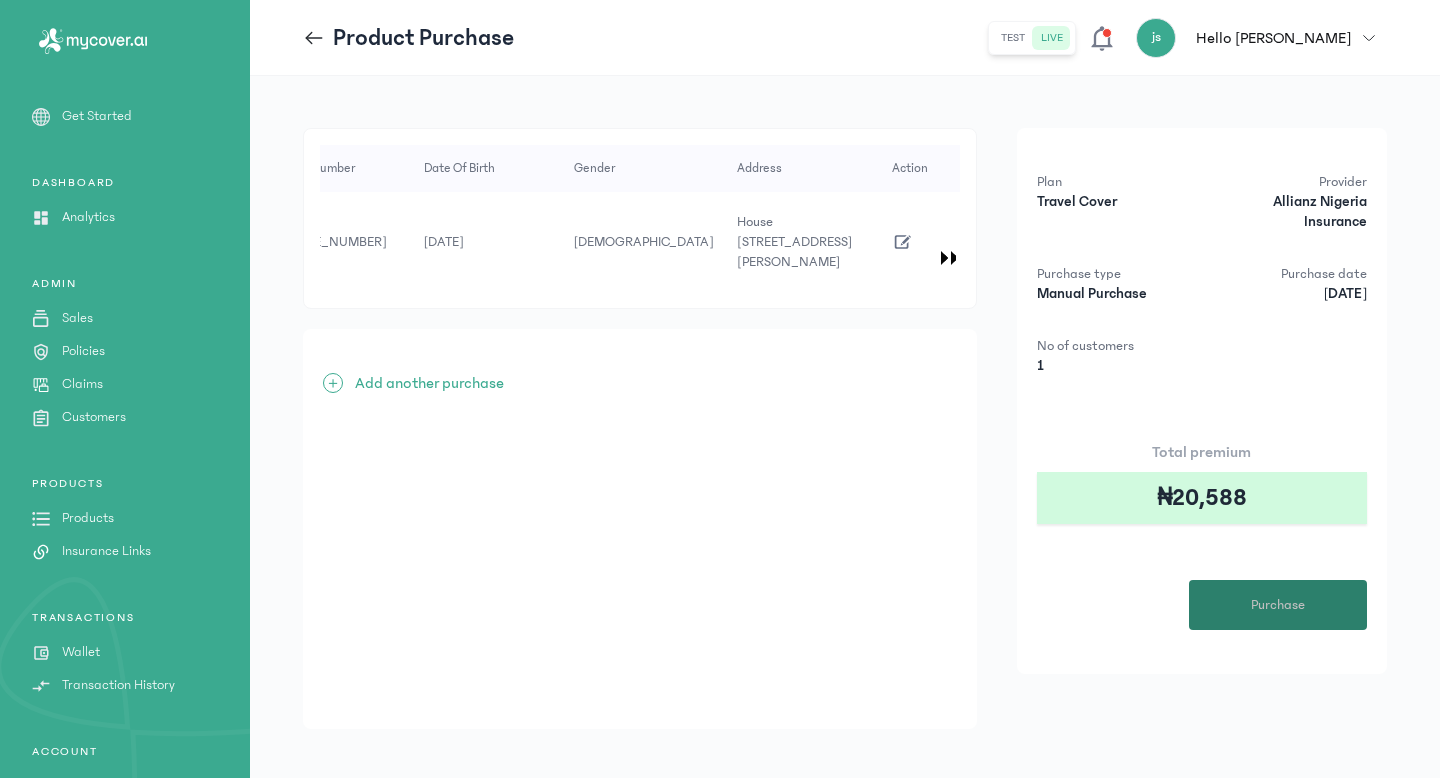 click on "Purchase" at bounding box center (1278, 605) 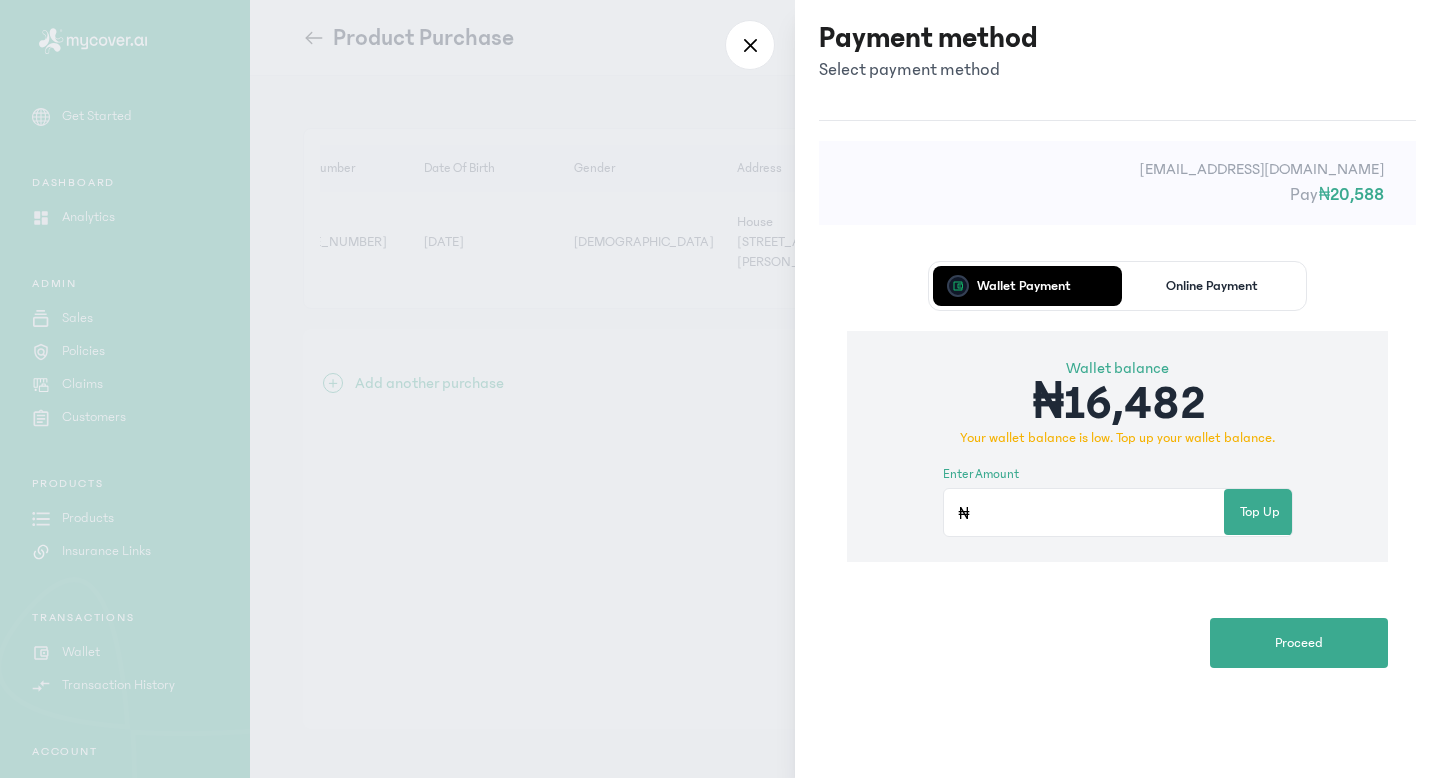 click on "Online Payment" at bounding box center [1212, 286] 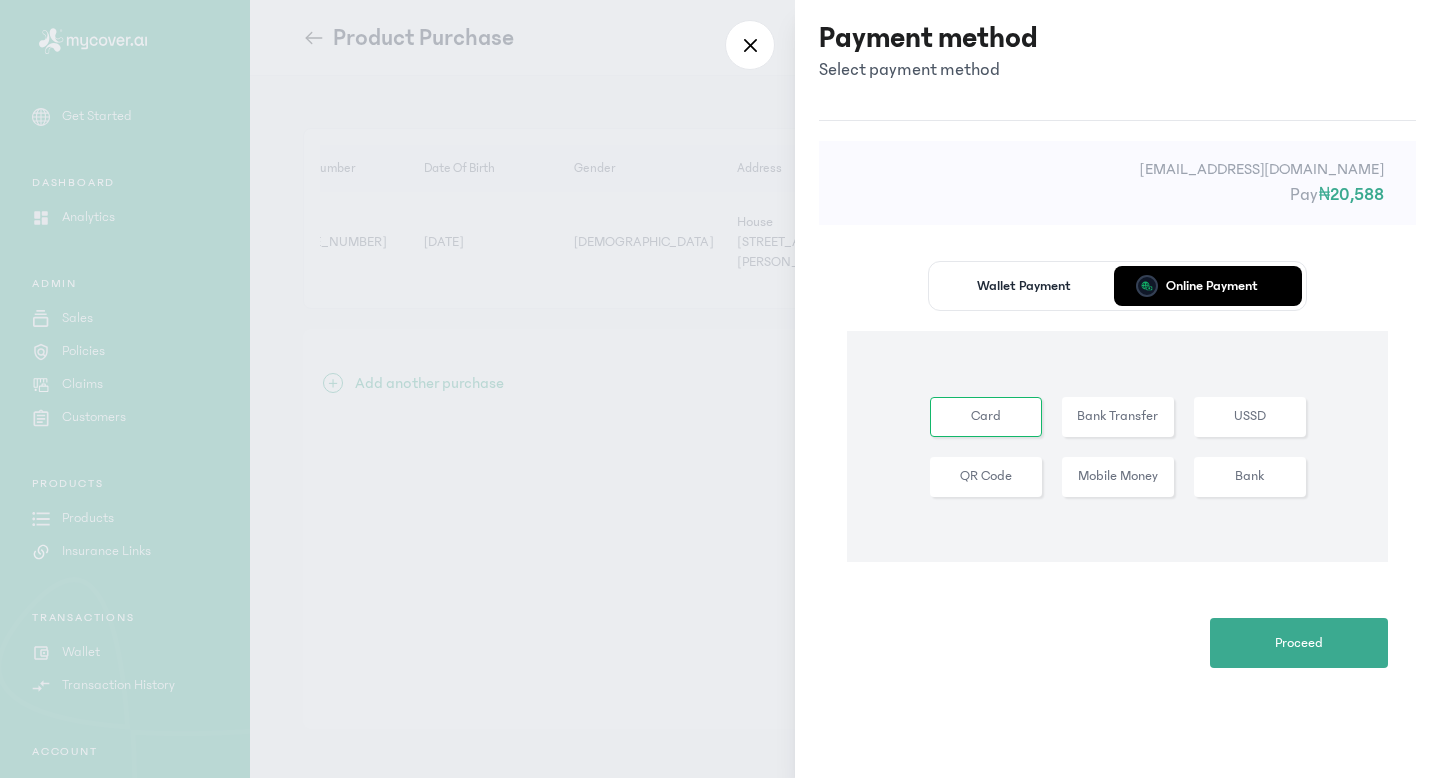 type 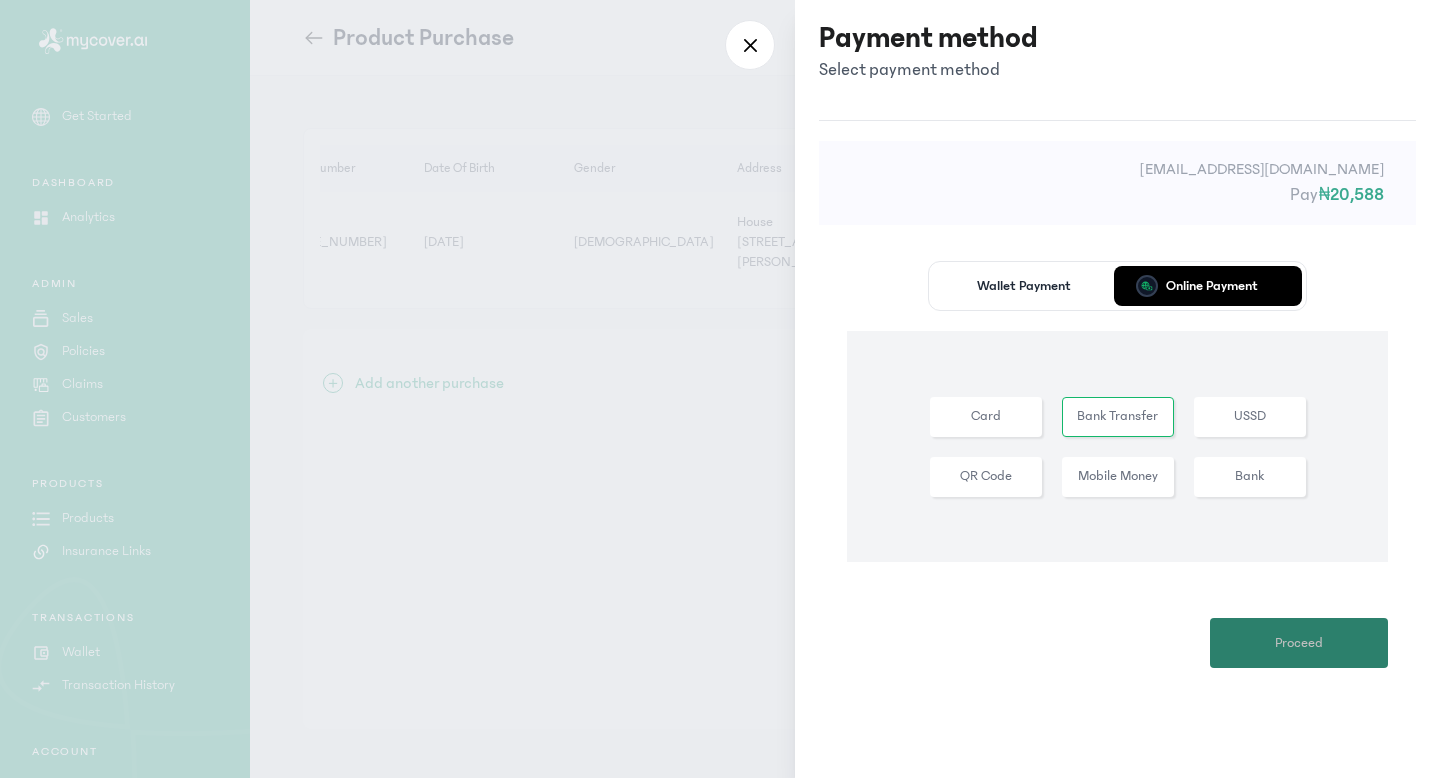 click on "Proceed" at bounding box center (1299, 643) 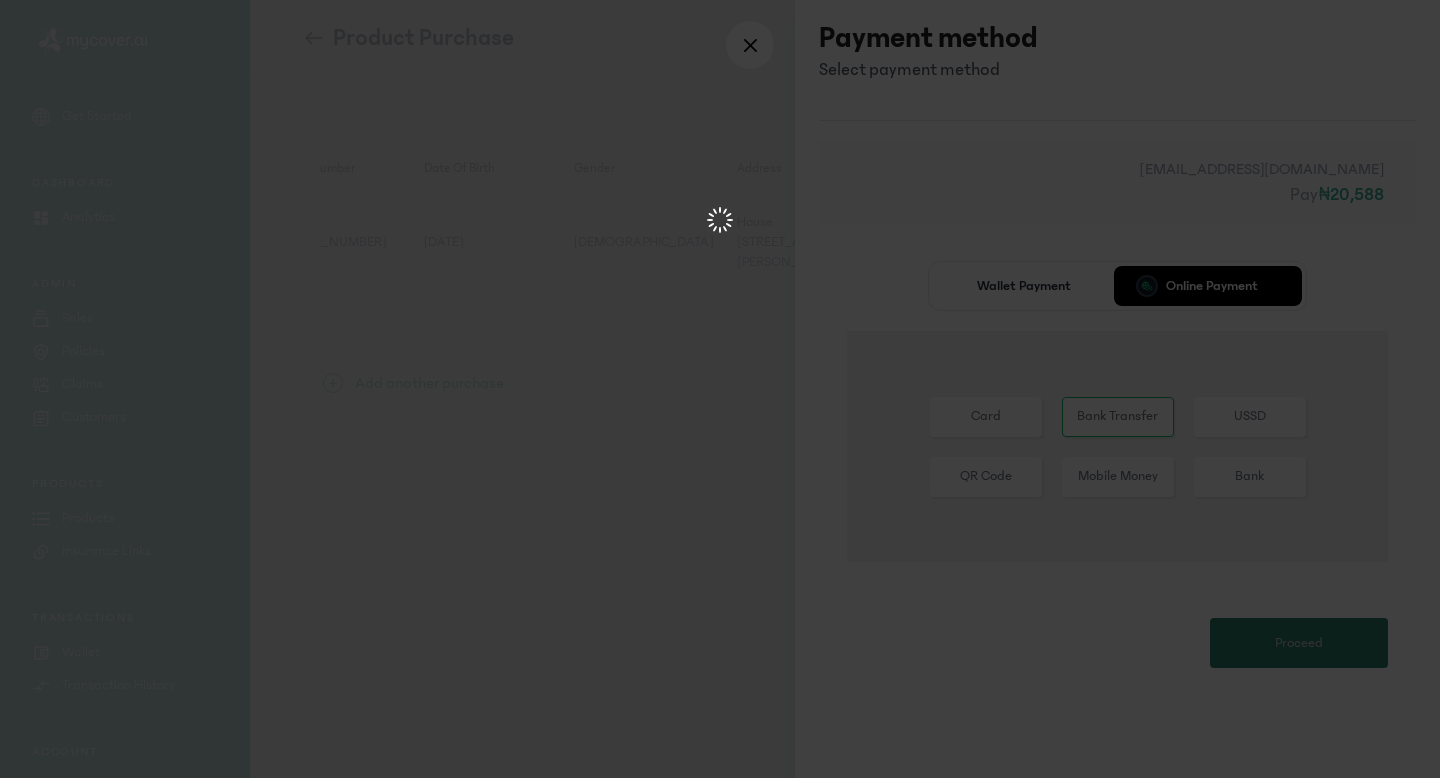 scroll, scrollTop: 0, scrollLeft: 0, axis: both 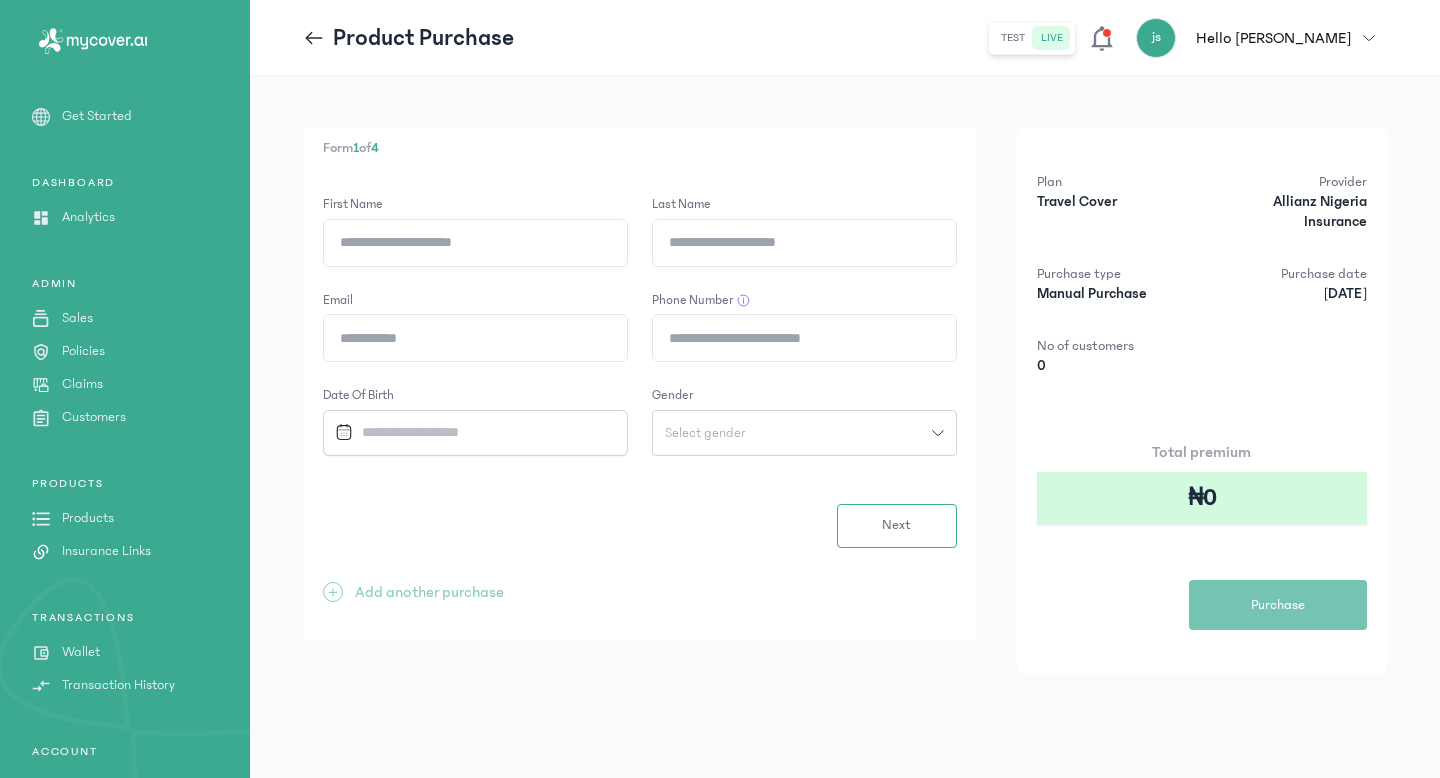 click on "Transaction History" at bounding box center [118, 685] 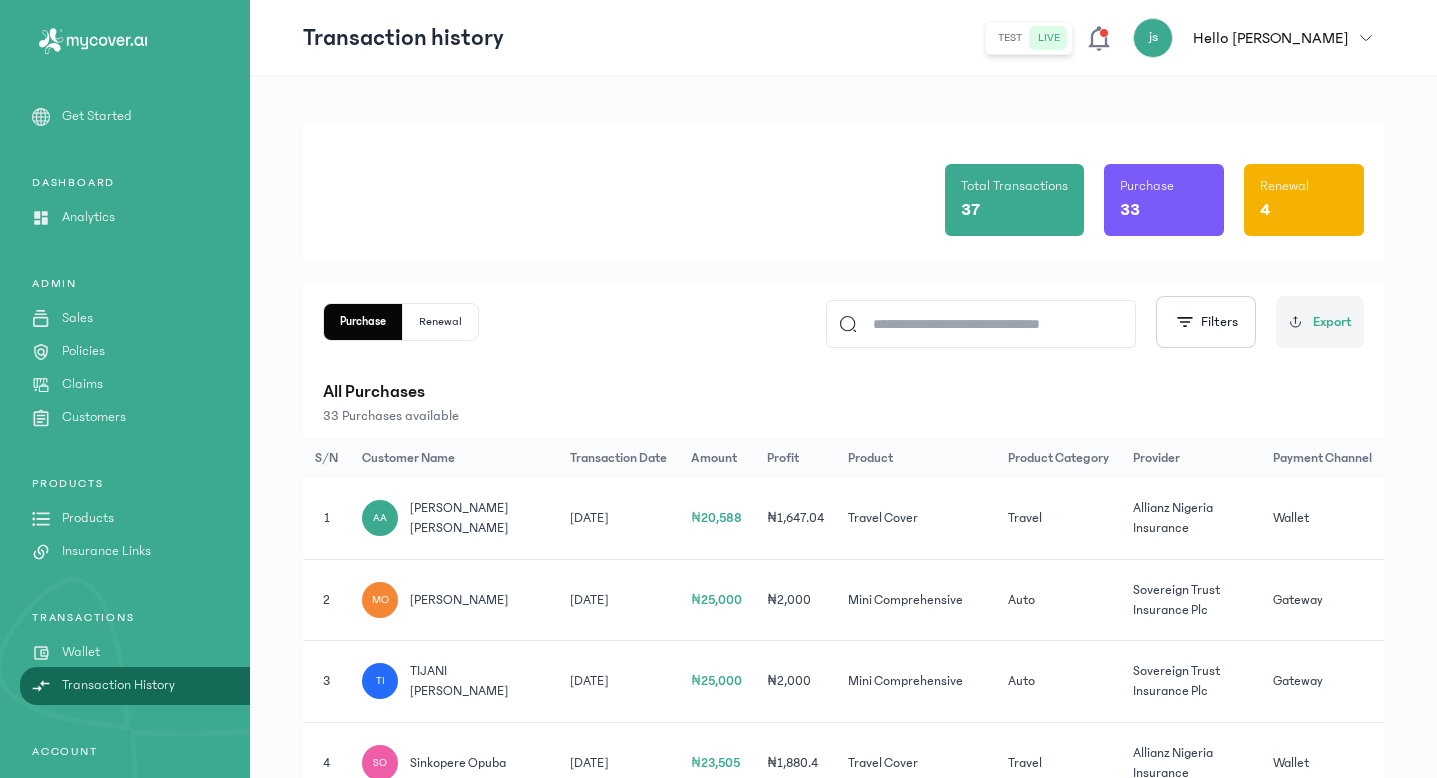 click on "Policies" at bounding box center (83, 351) 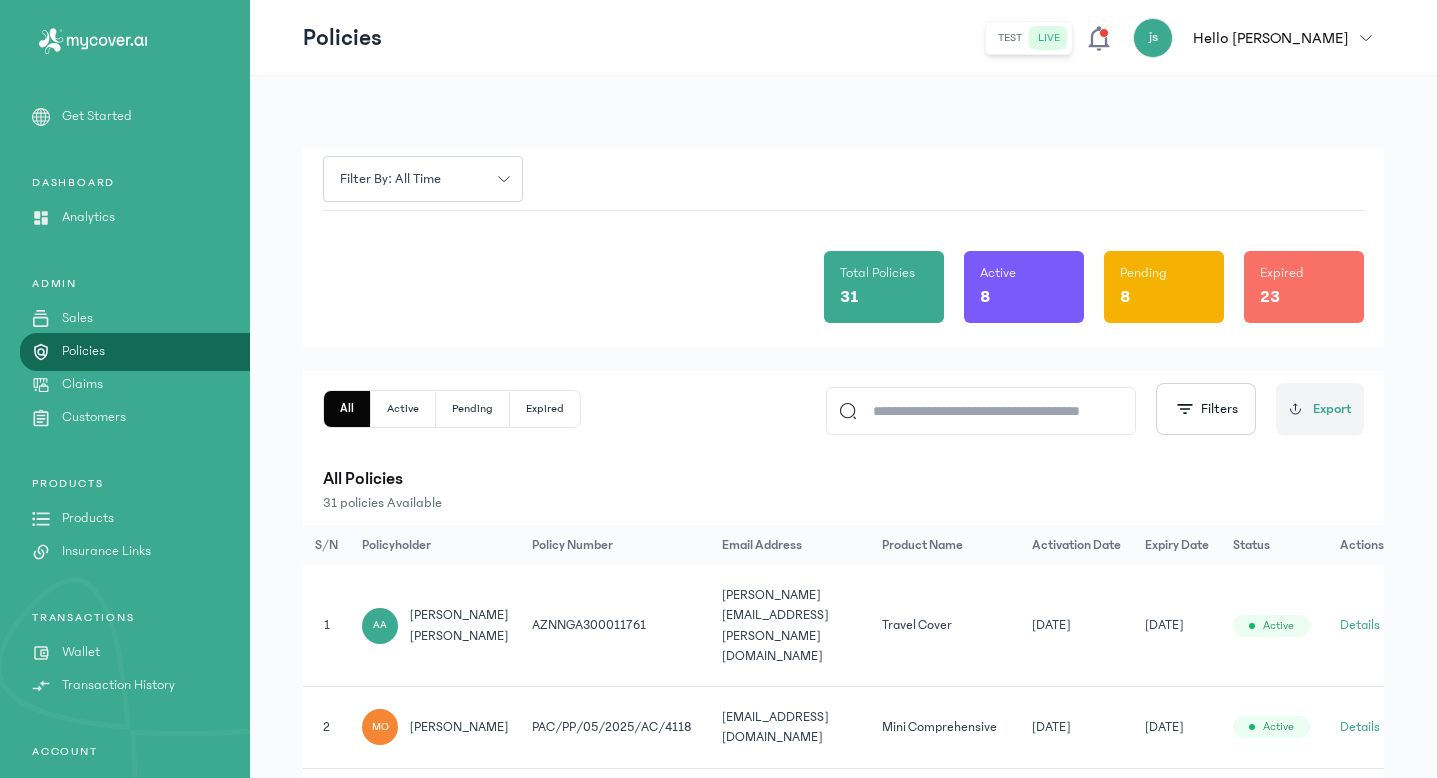 click on "Details" 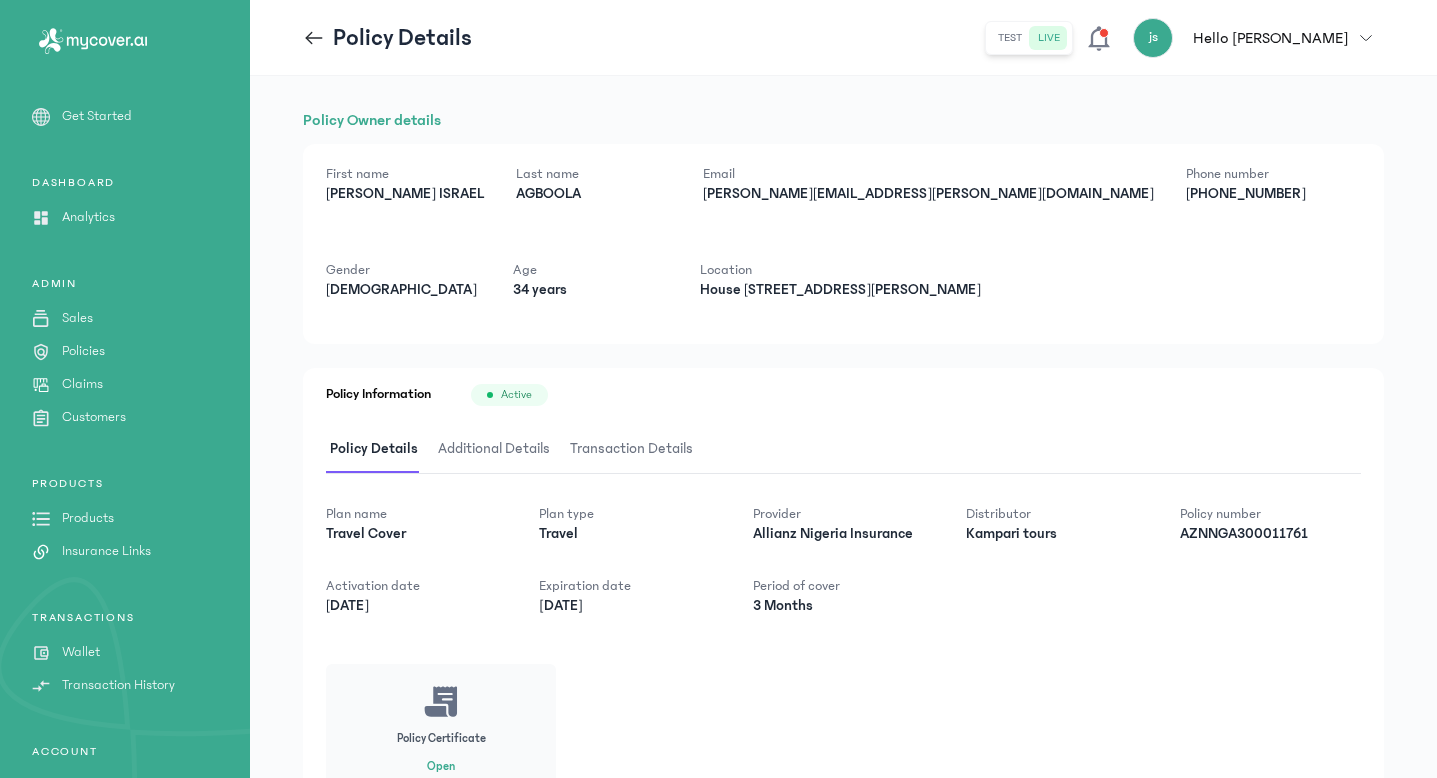 scroll, scrollTop: 96, scrollLeft: 0, axis: vertical 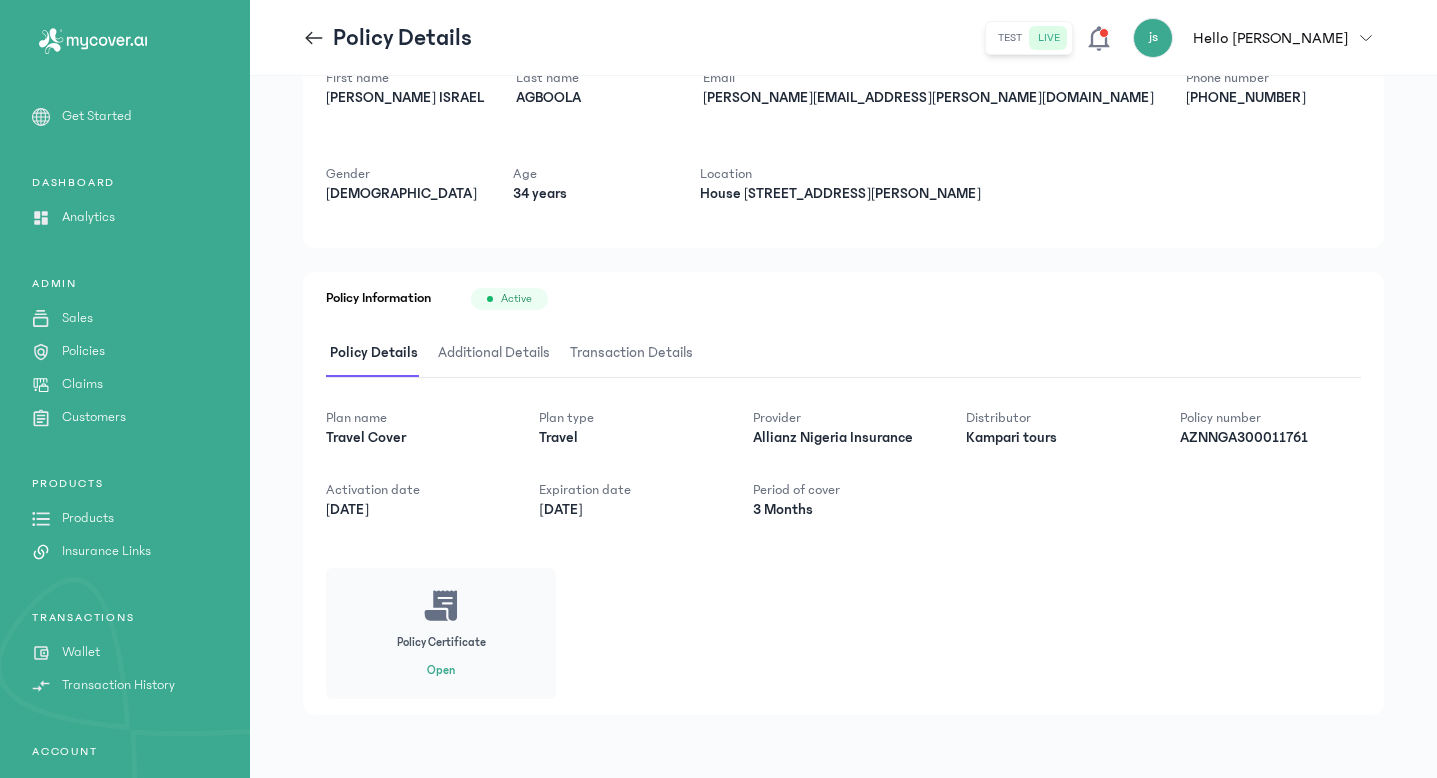 click on "Open" at bounding box center (441, 671) 